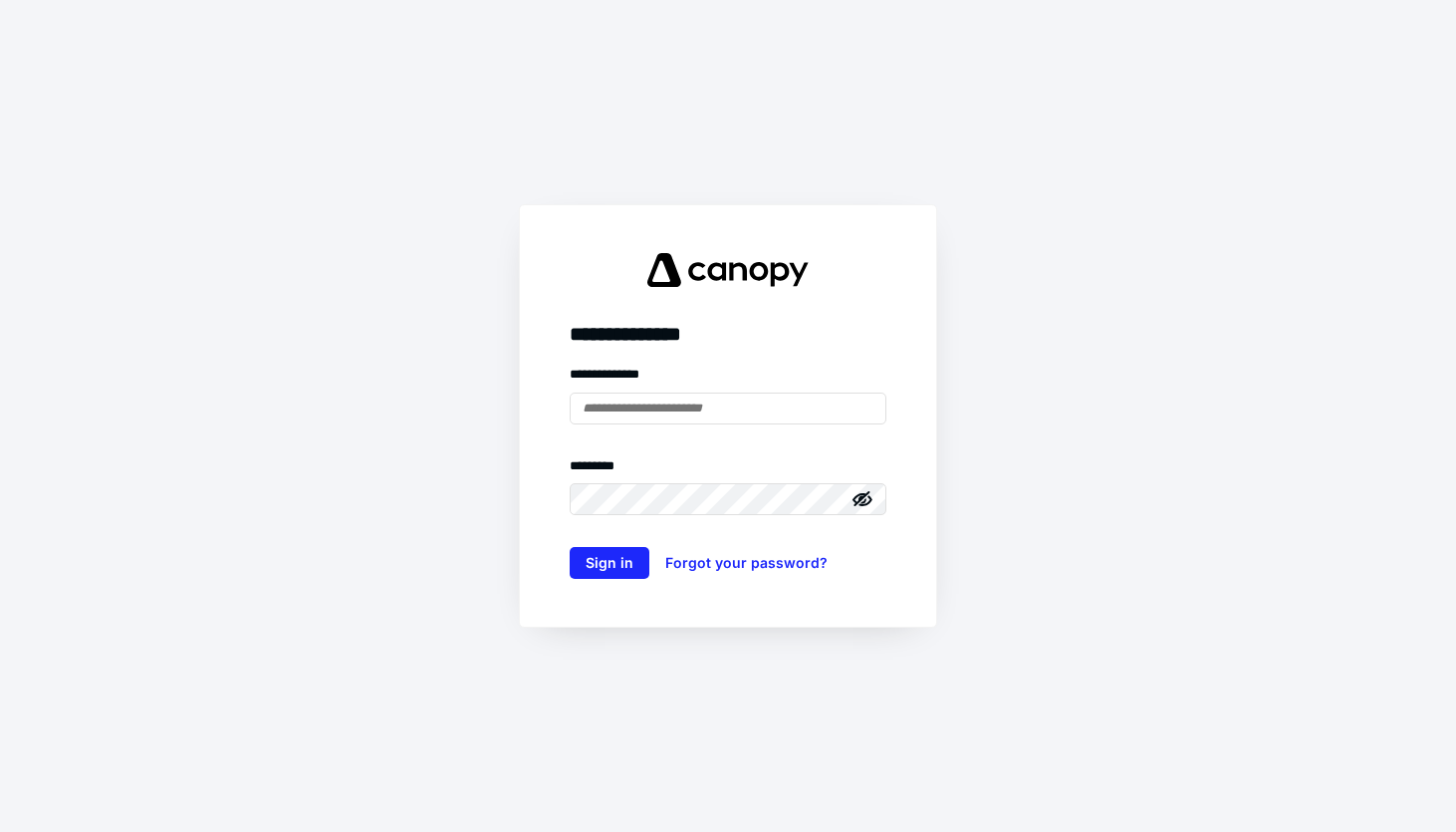 scroll, scrollTop: 0, scrollLeft: 0, axis: both 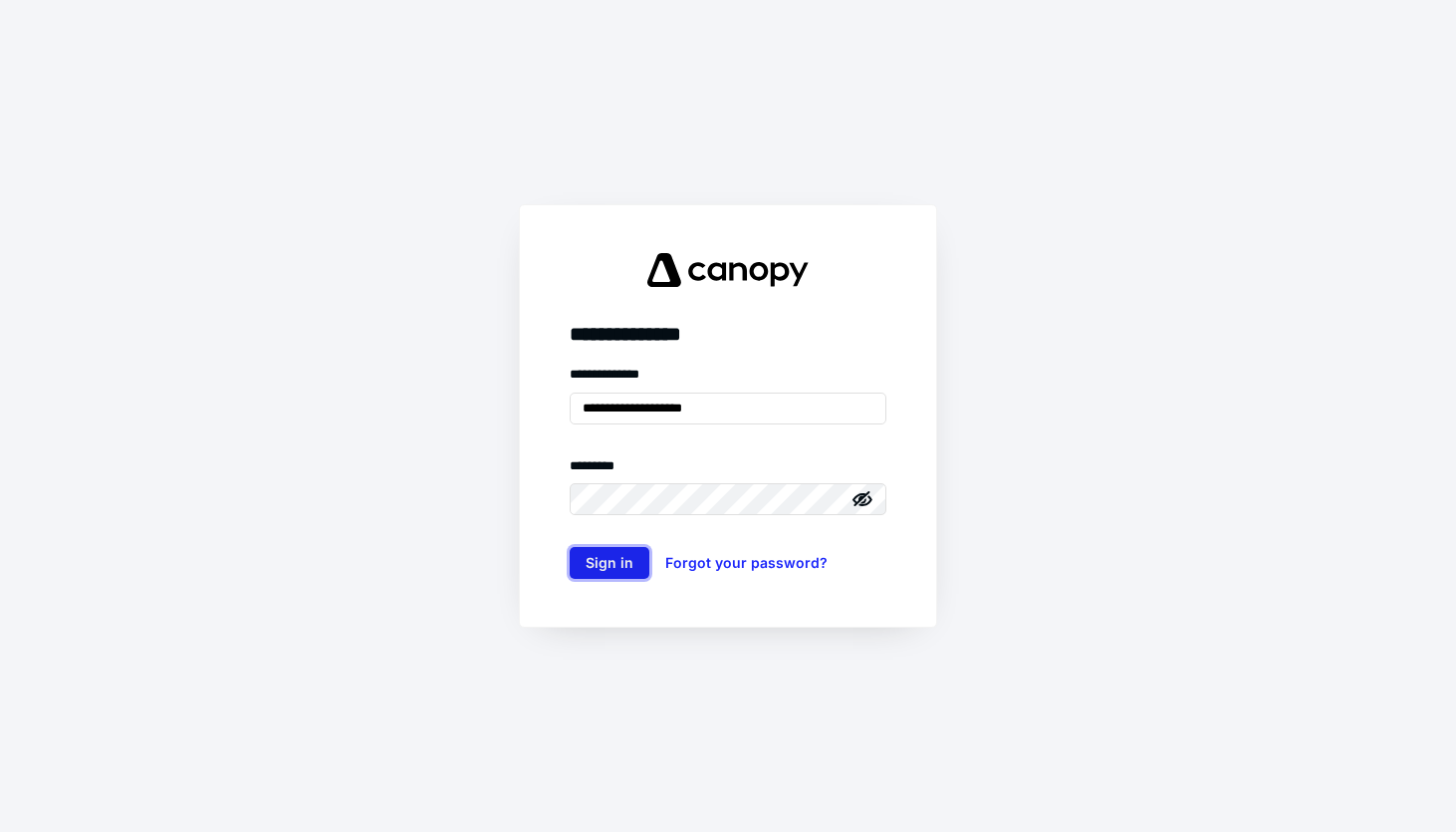 click on "Sign in" at bounding box center [609, 563] 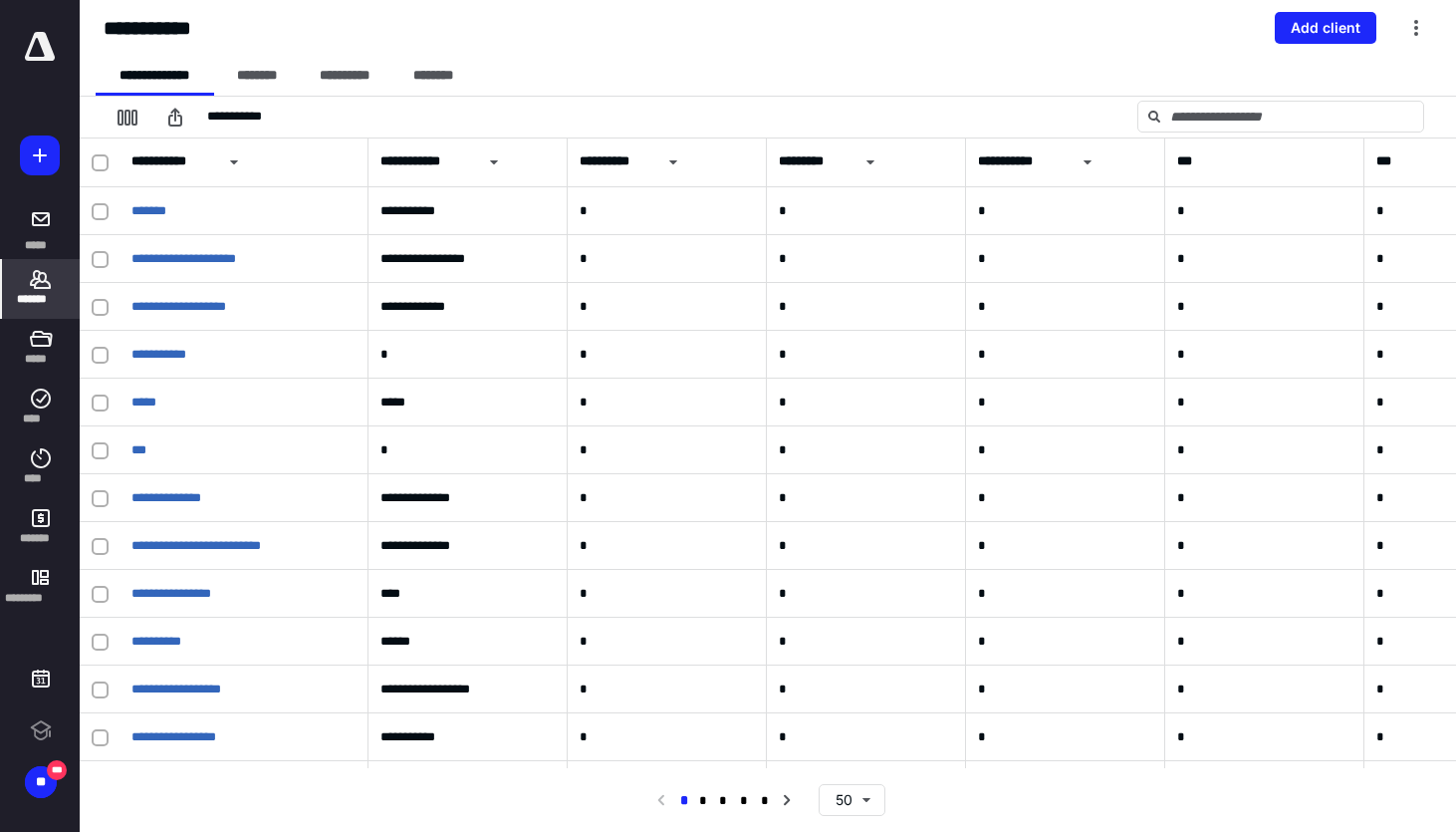 scroll, scrollTop: 0, scrollLeft: 0, axis: both 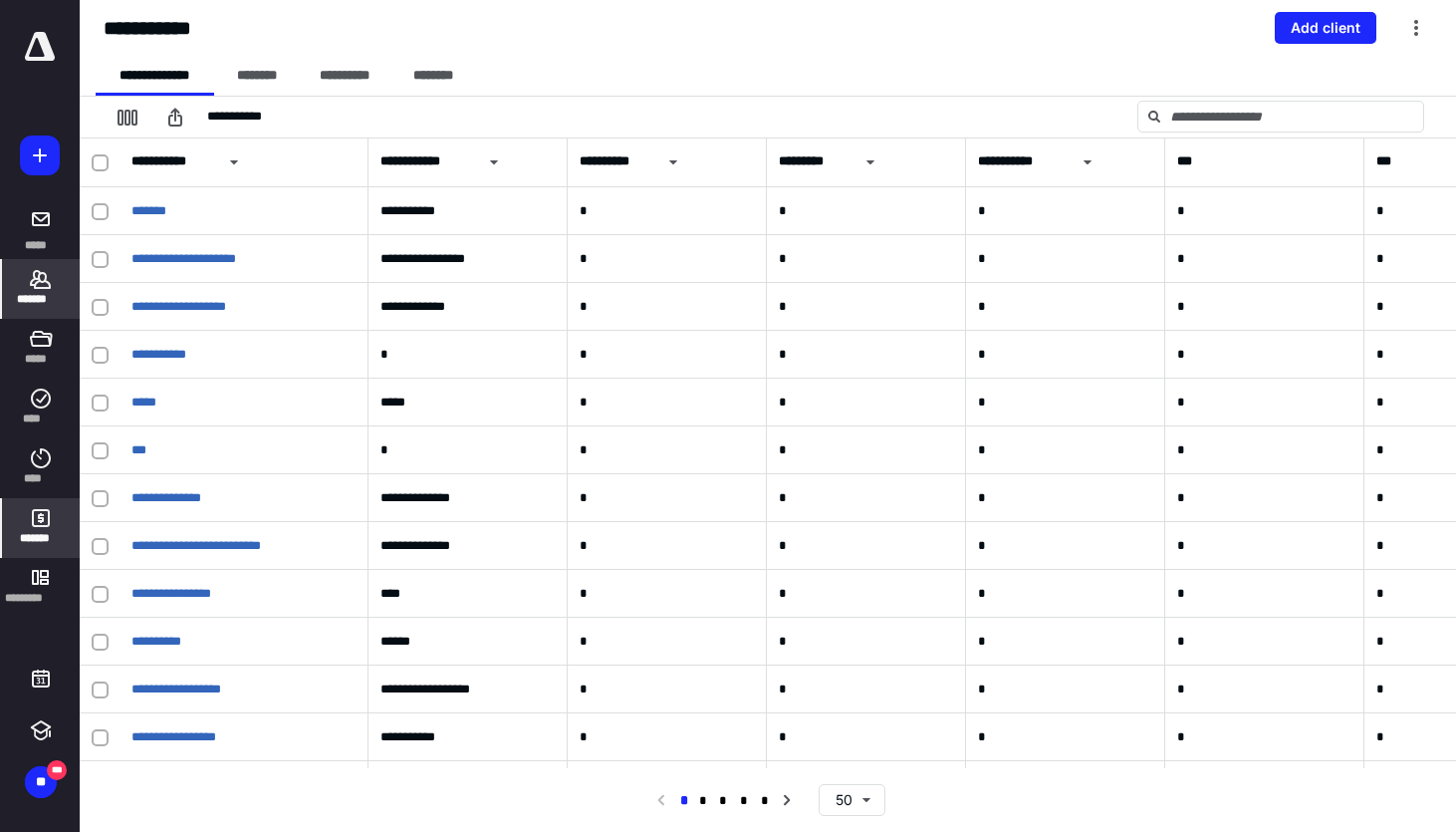 click 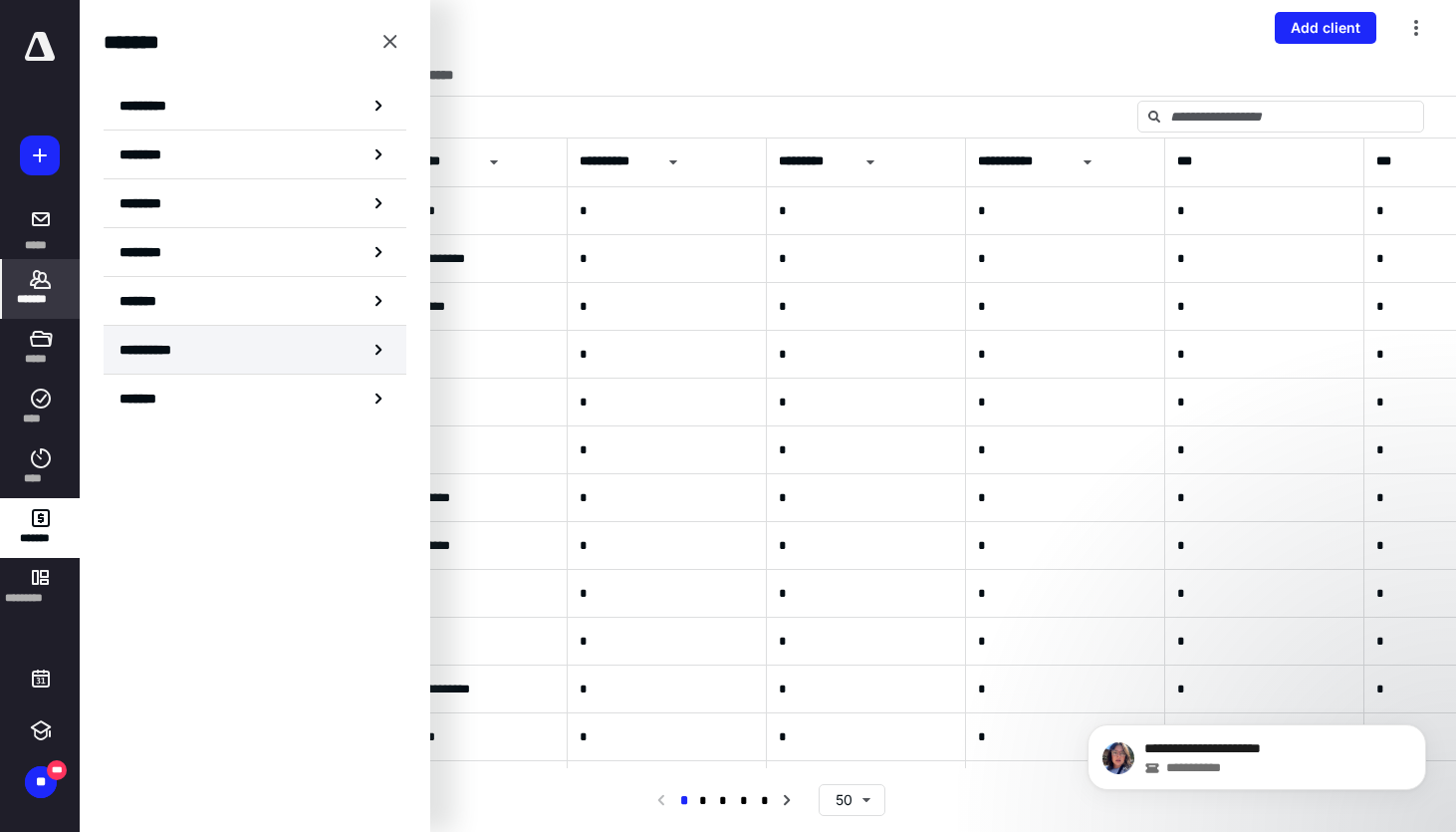 scroll, scrollTop: 0, scrollLeft: 0, axis: both 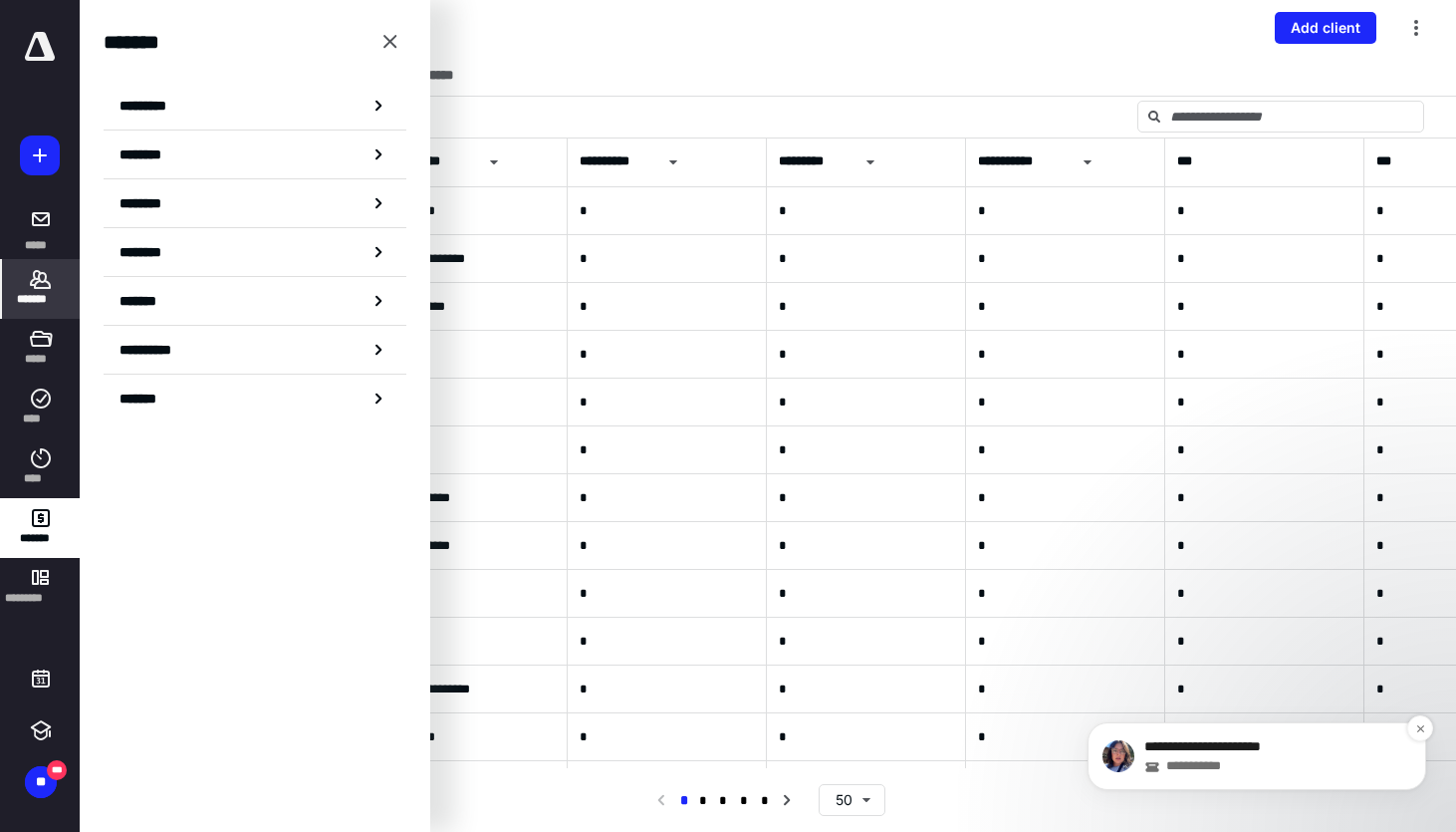 click on "**********" at bounding box center (1273, 747) 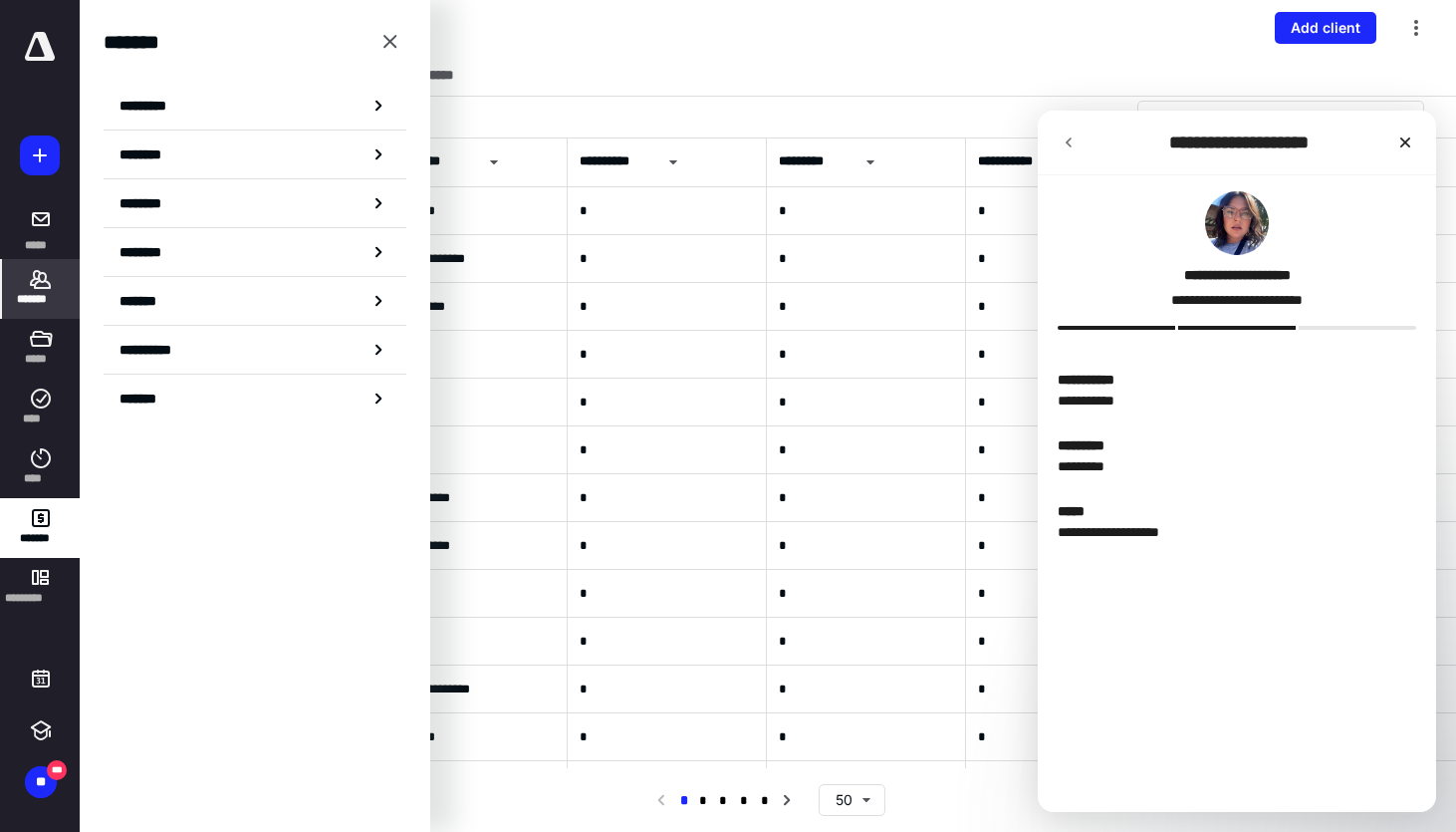 scroll, scrollTop: 0, scrollLeft: 0, axis: both 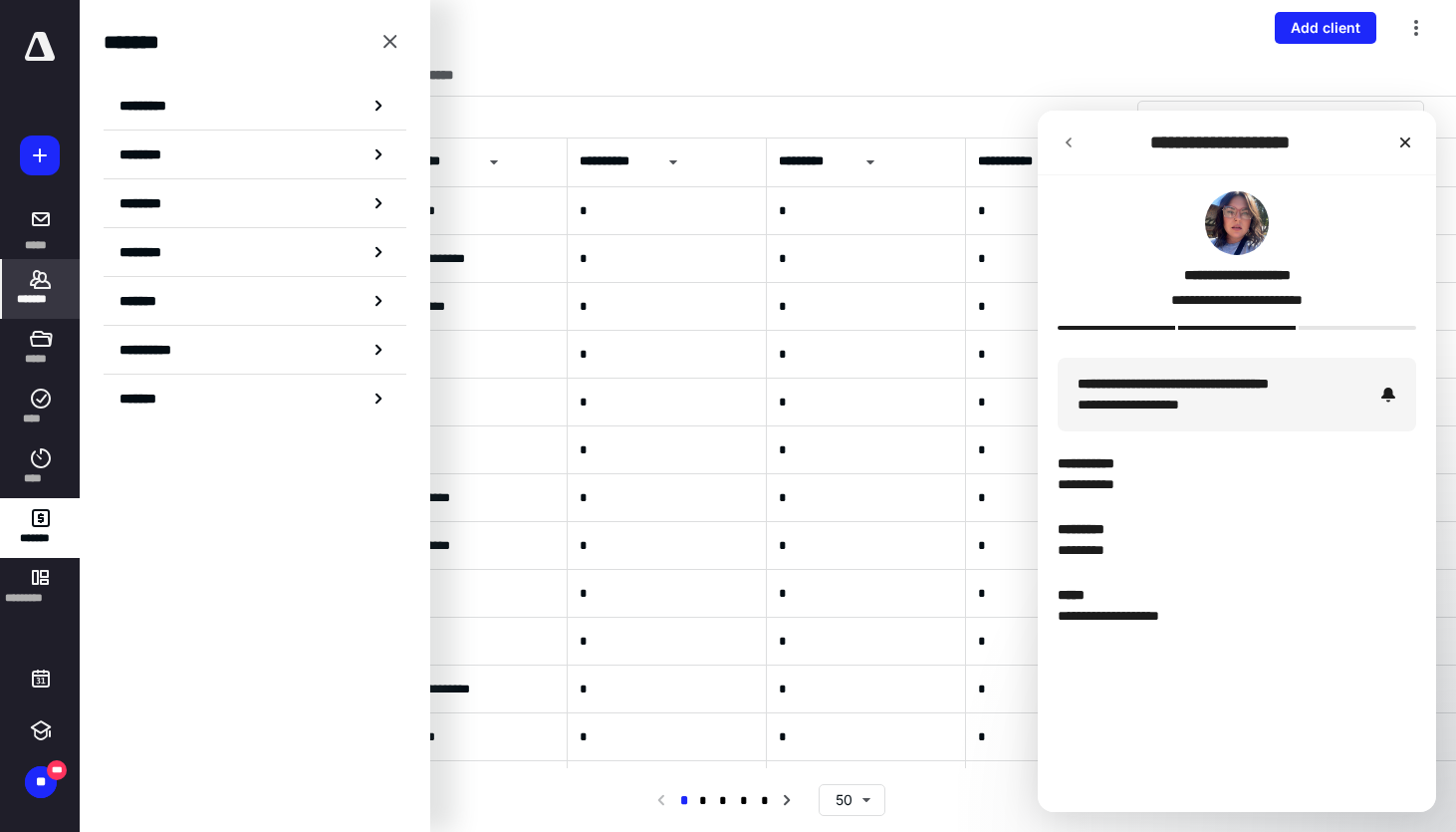 click 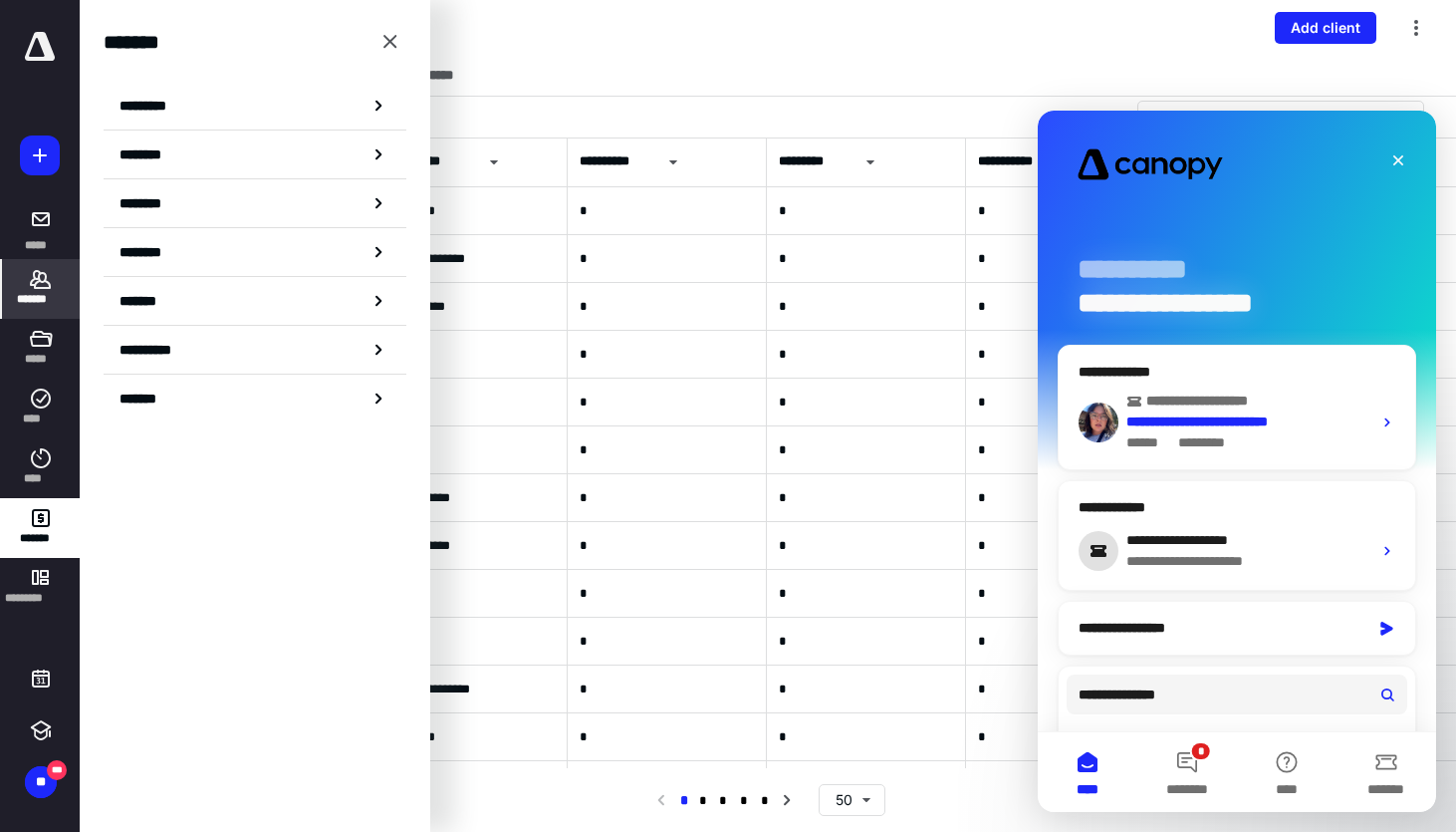 click on "****** * *******" at bounding box center [1249, 442] 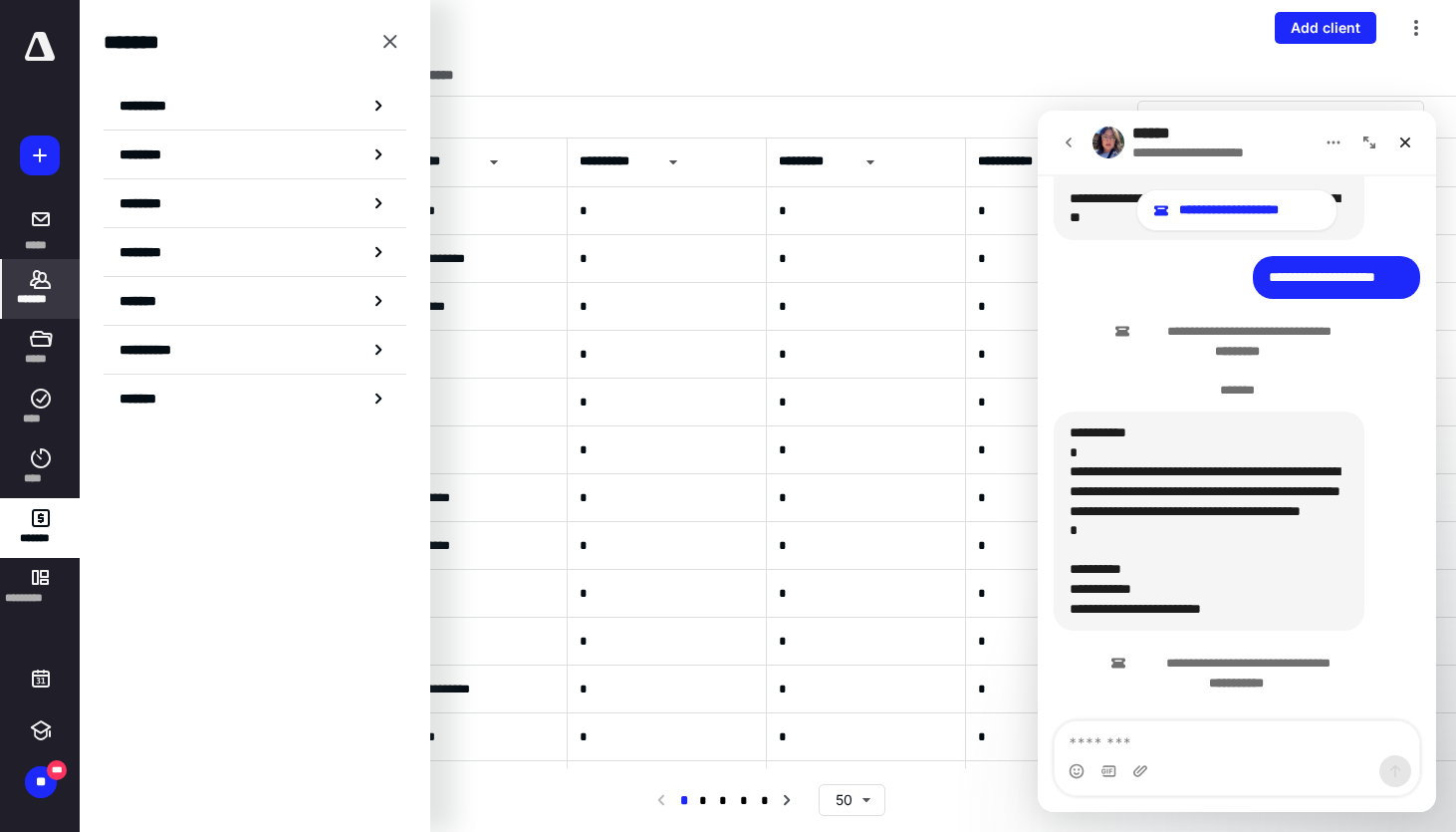 scroll, scrollTop: 4916, scrollLeft: 0, axis: vertical 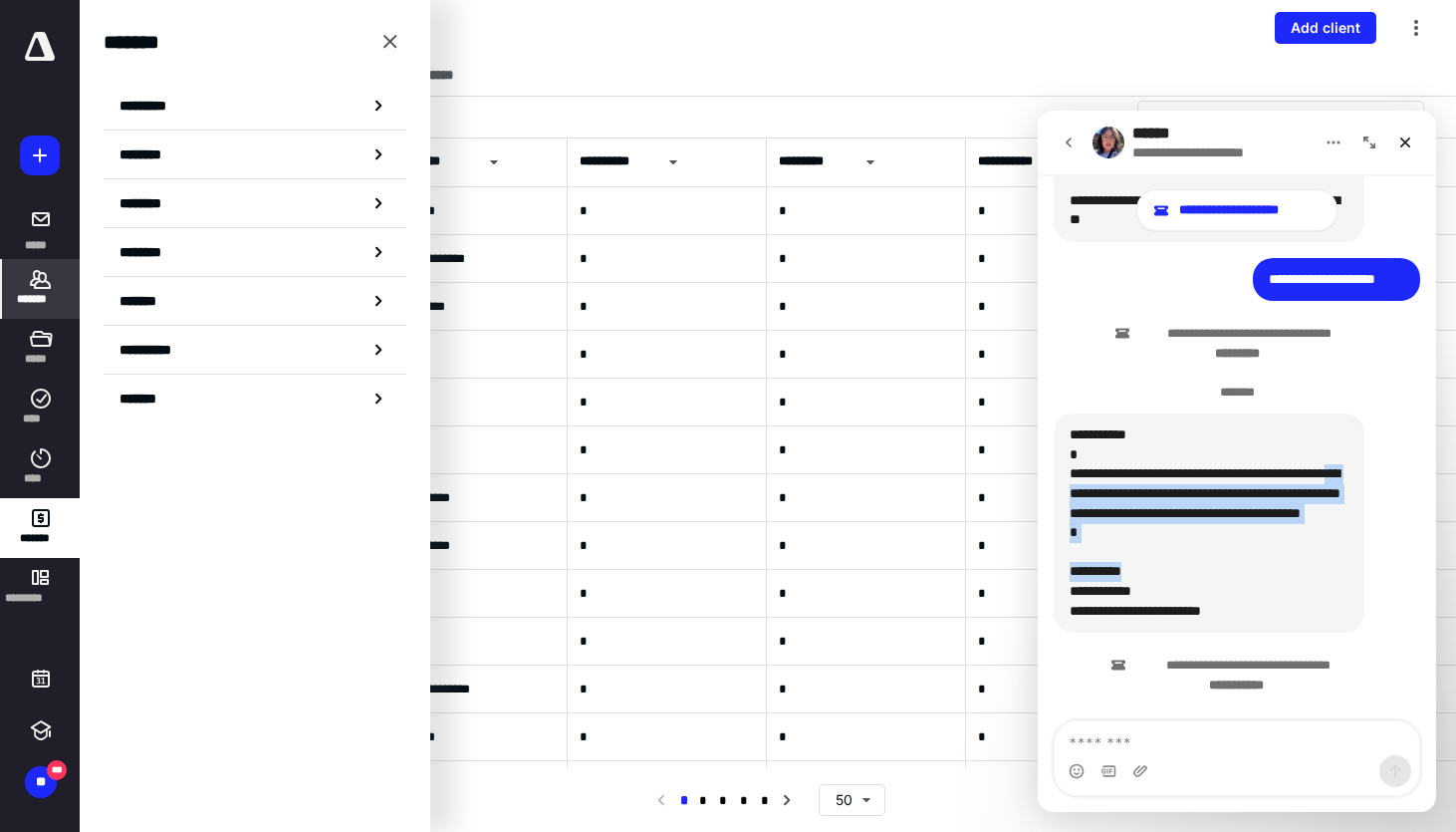 drag, startPoint x: 1138, startPoint y: 490, endPoint x: 1201, endPoint y: 580, distance: 109.859 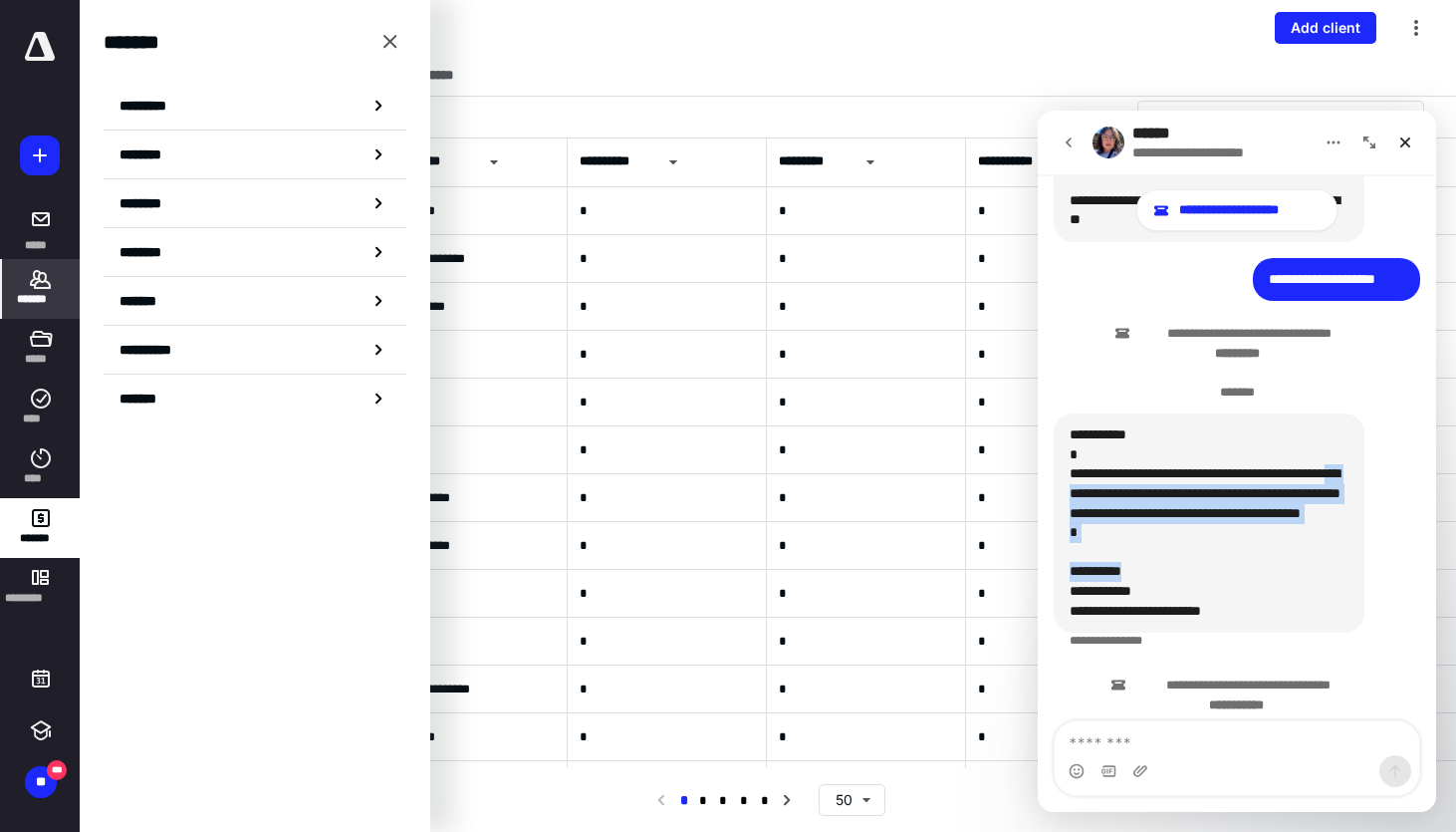 scroll, scrollTop: 4936, scrollLeft: 0, axis: vertical 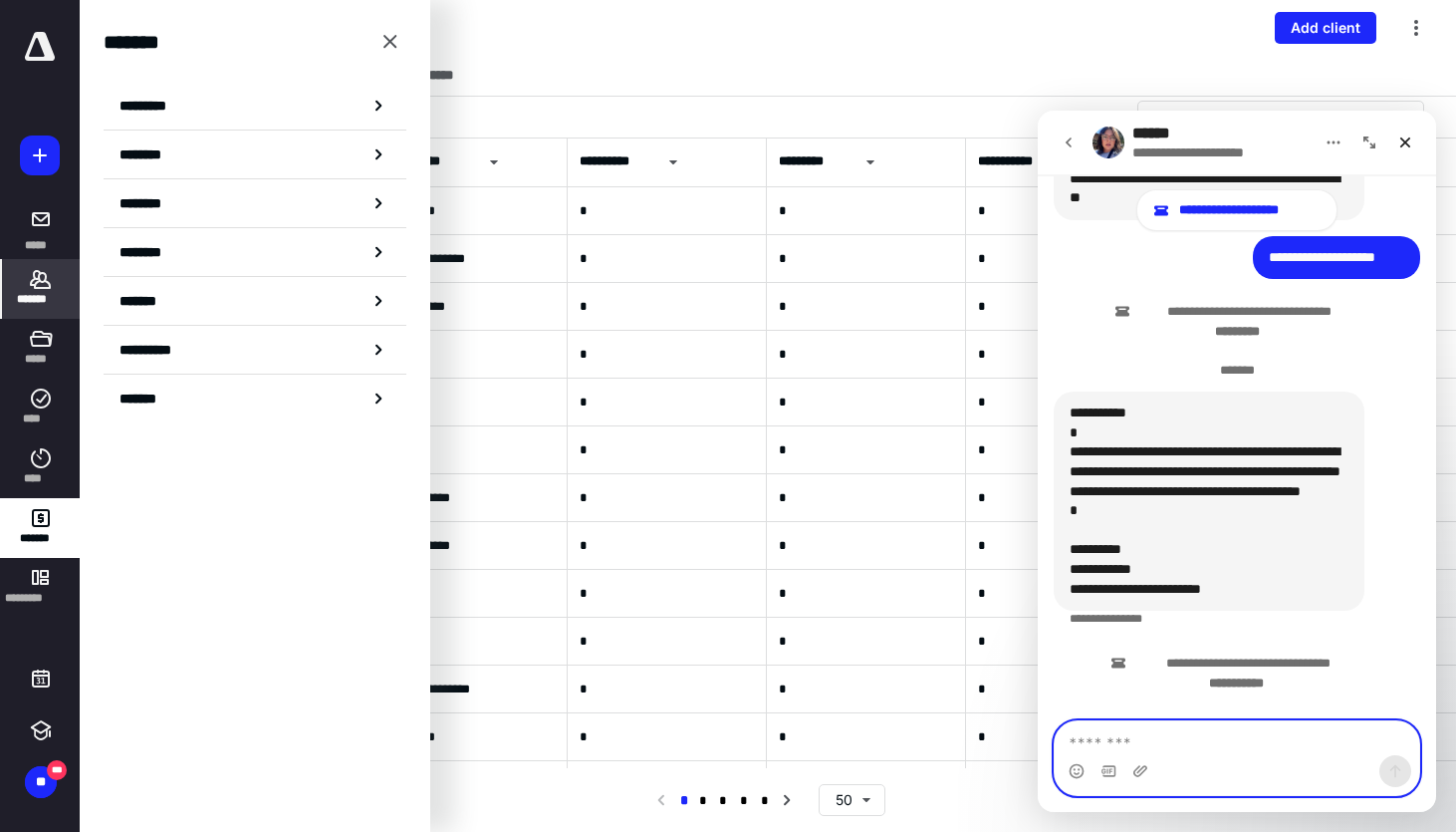 click at bounding box center [1237, 738] 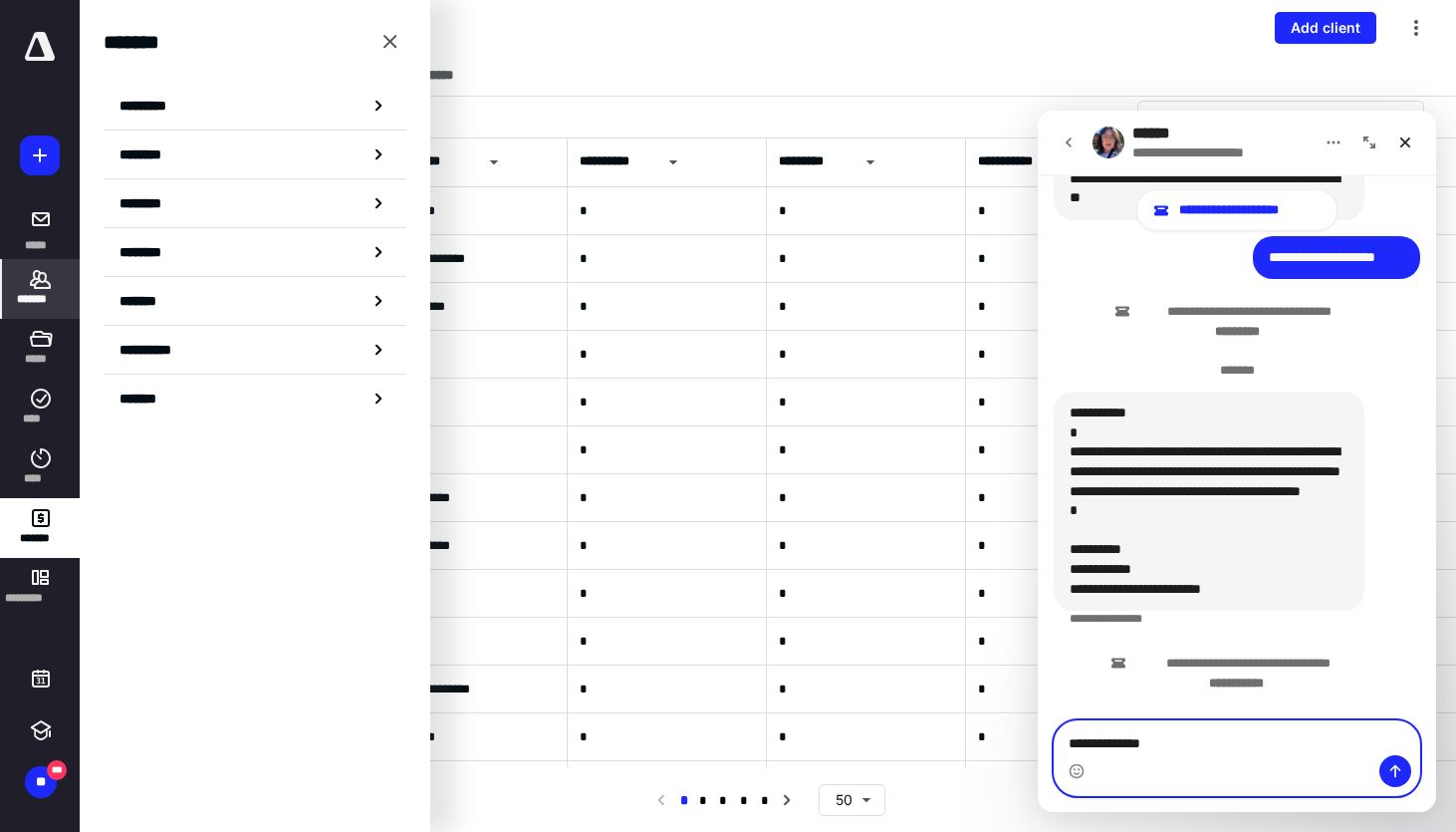 type on "**********" 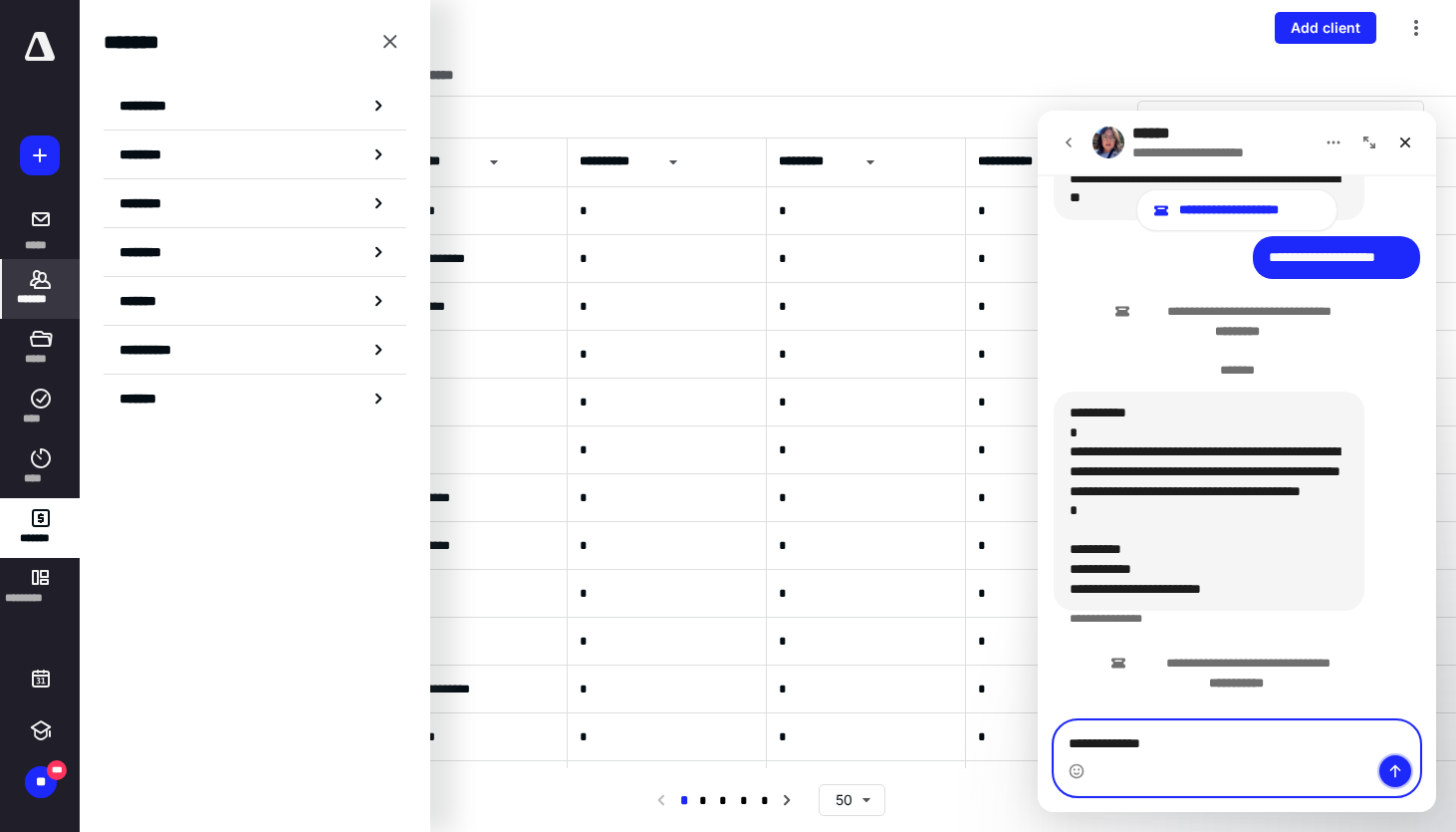 click 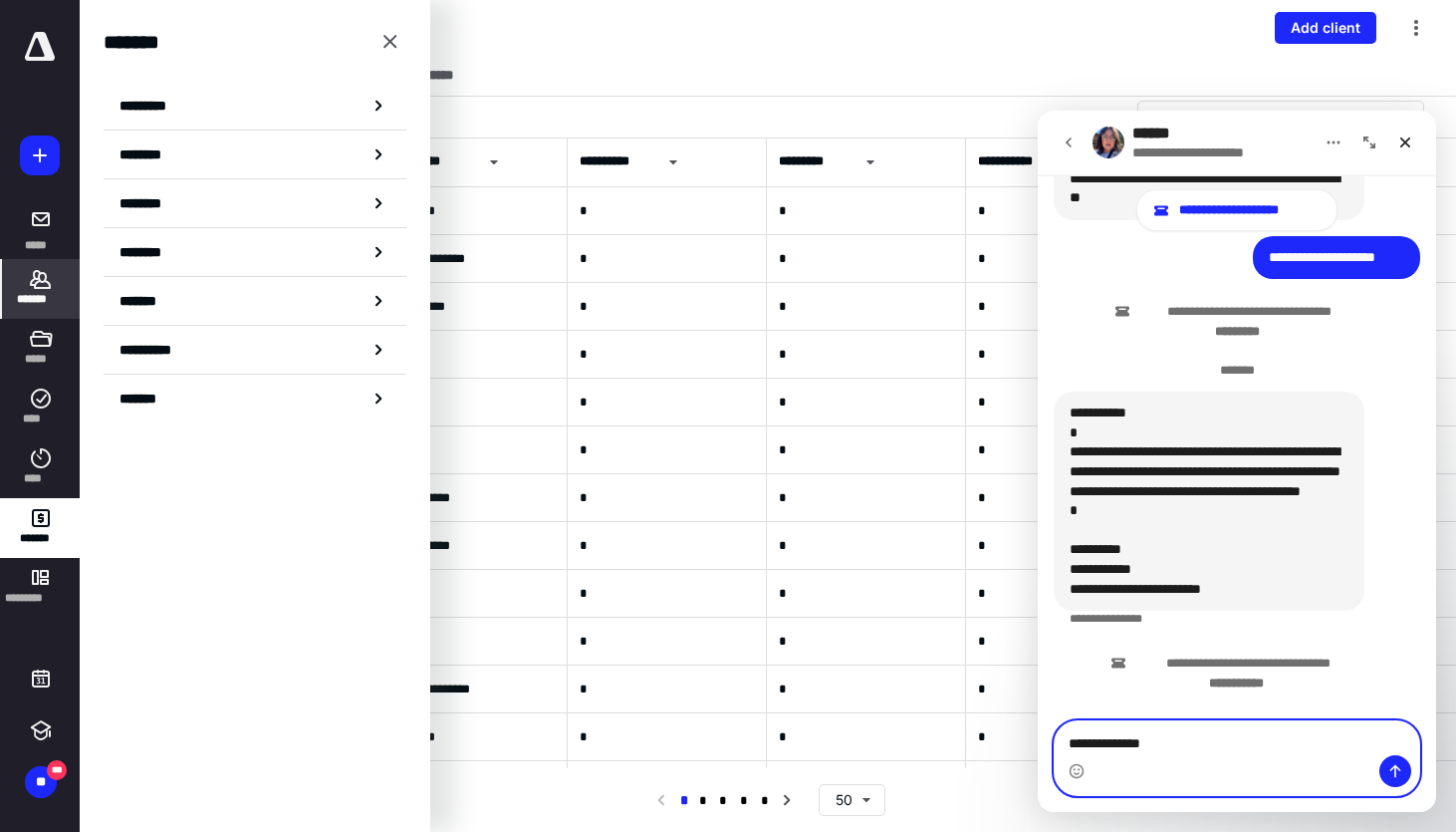 type 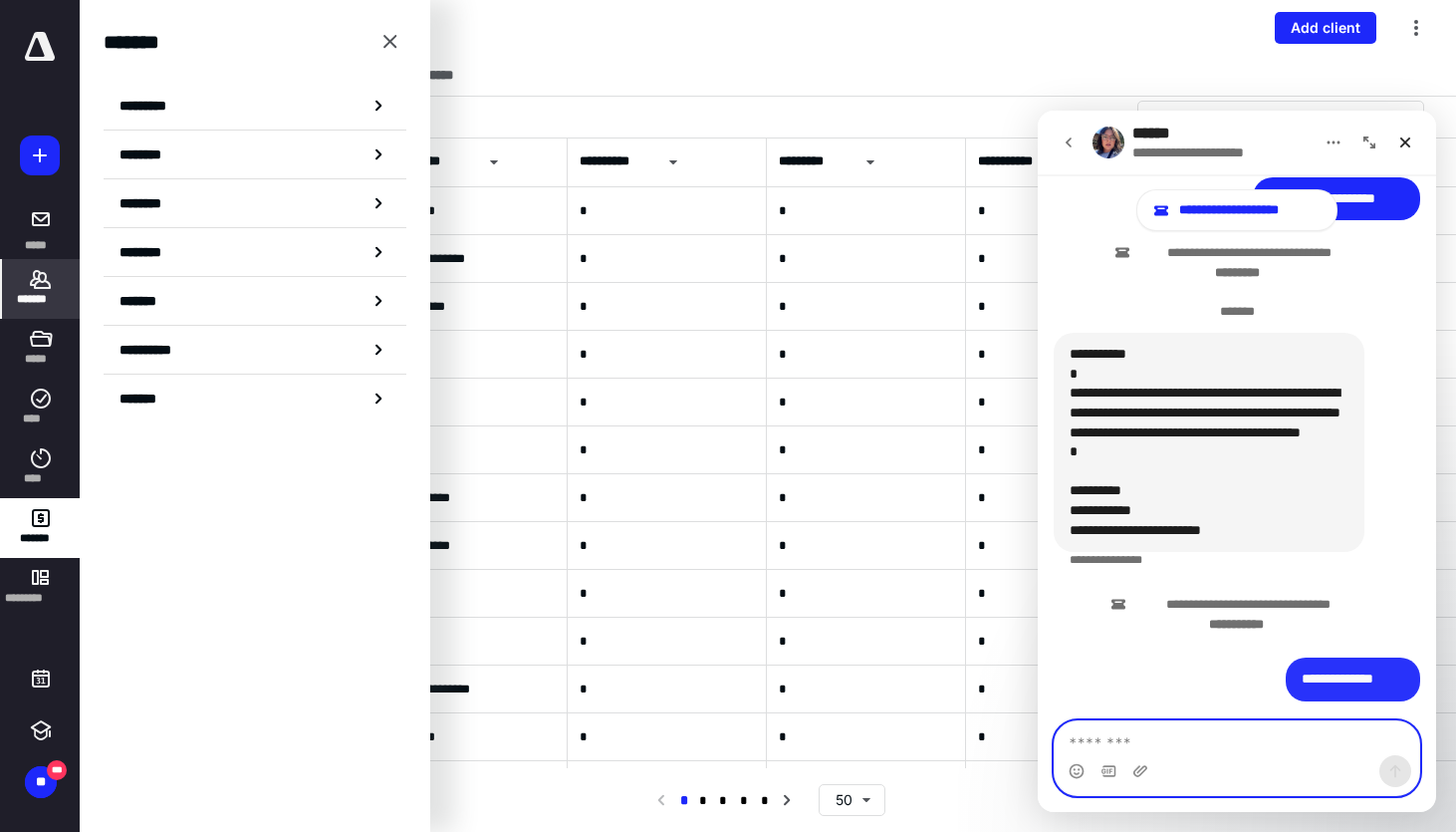 scroll, scrollTop: 4996, scrollLeft: 0, axis: vertical 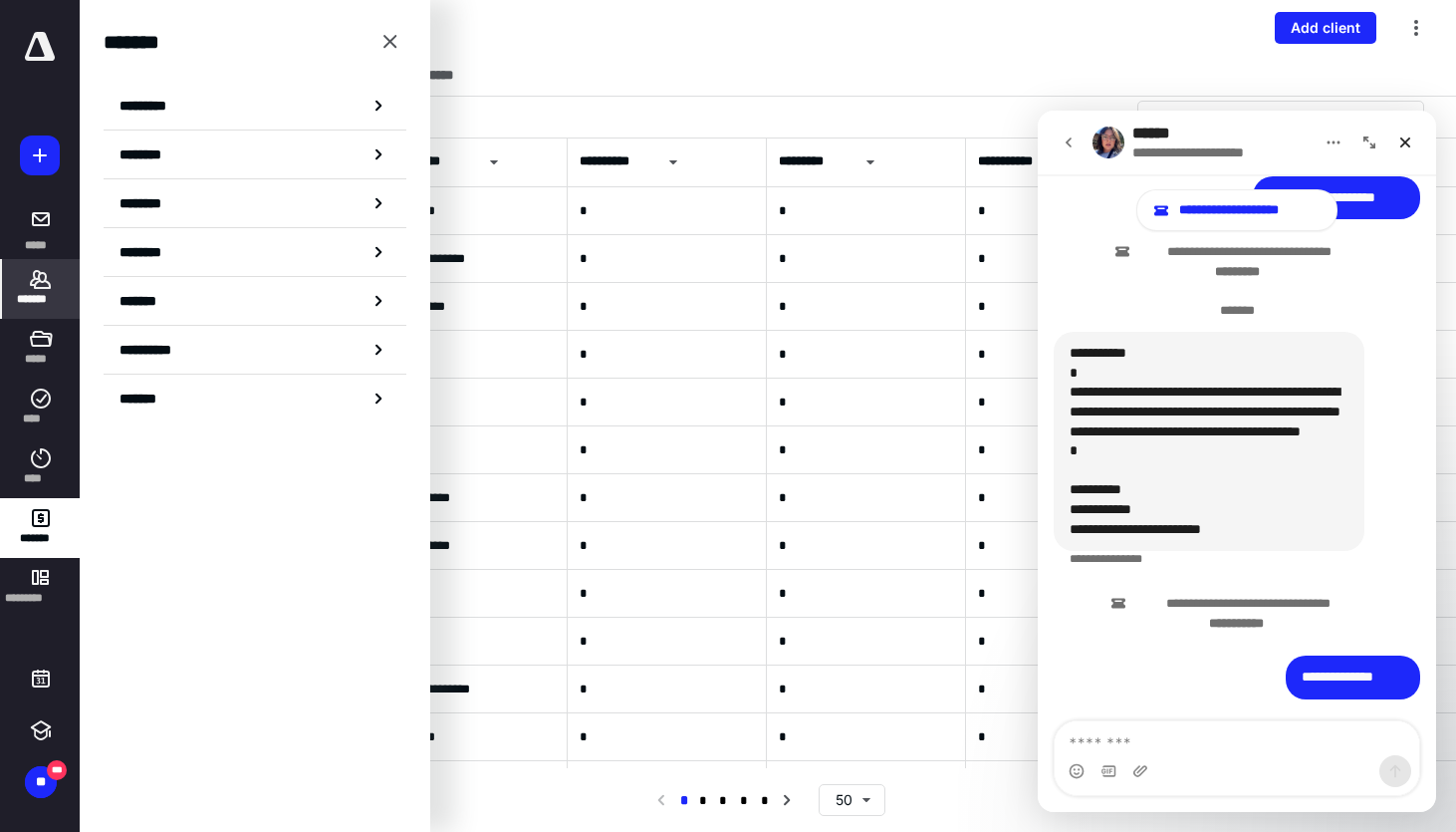 click on "*******" at bounding box center (41, 301) 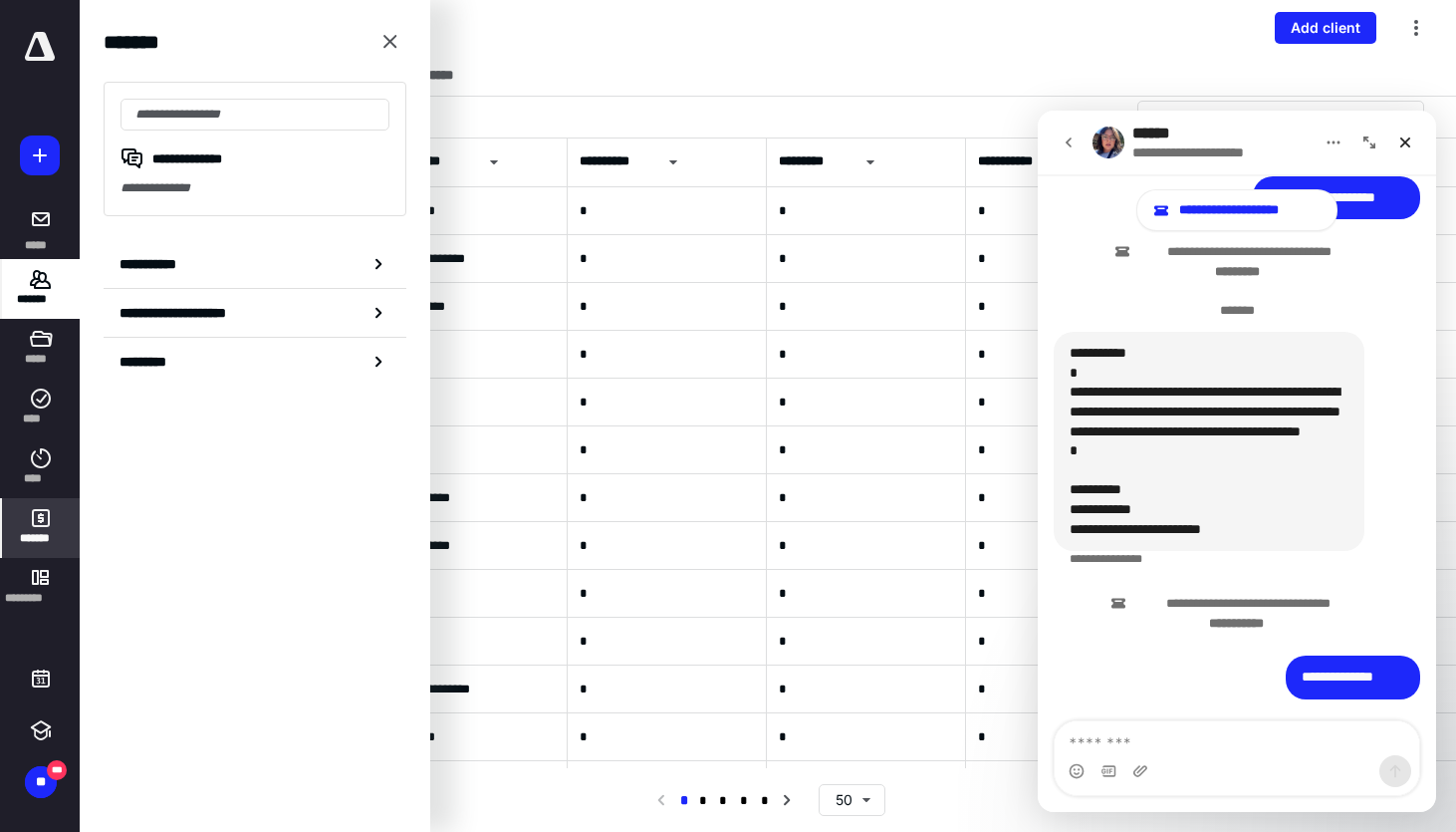 click 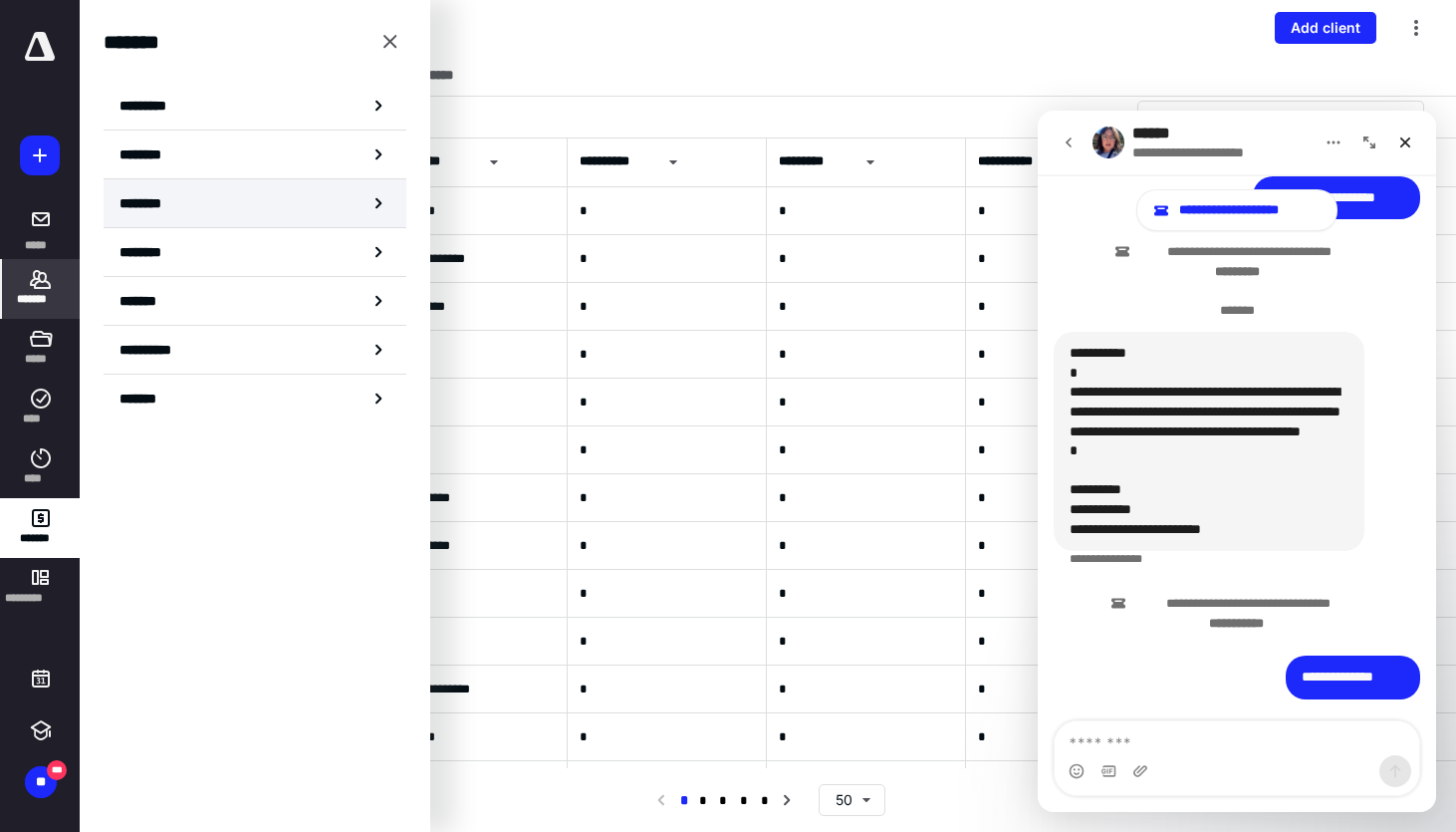 click on "********" at bounding box center [152, 203] 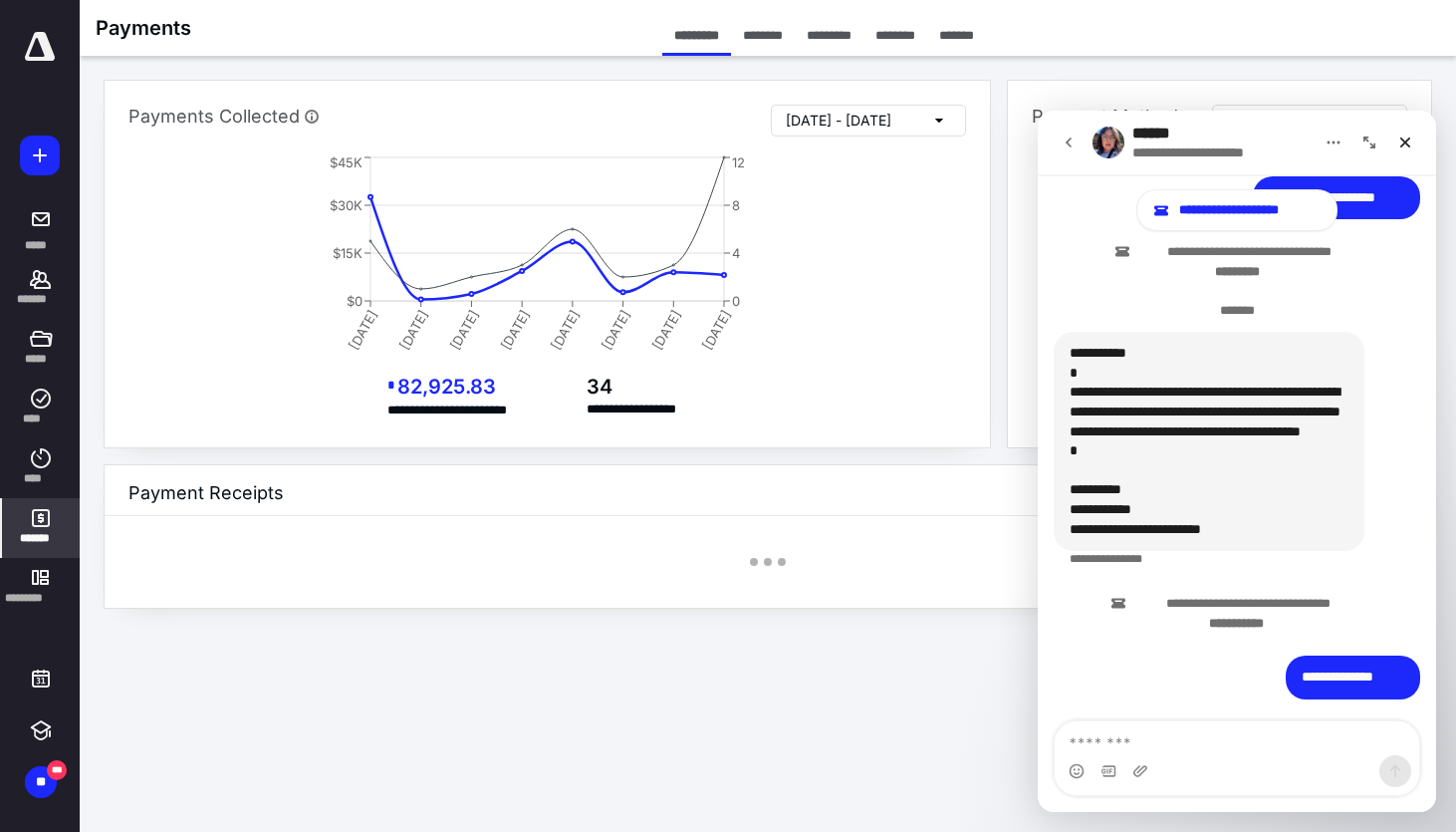 click on "********" at bounding box center [895, 35] 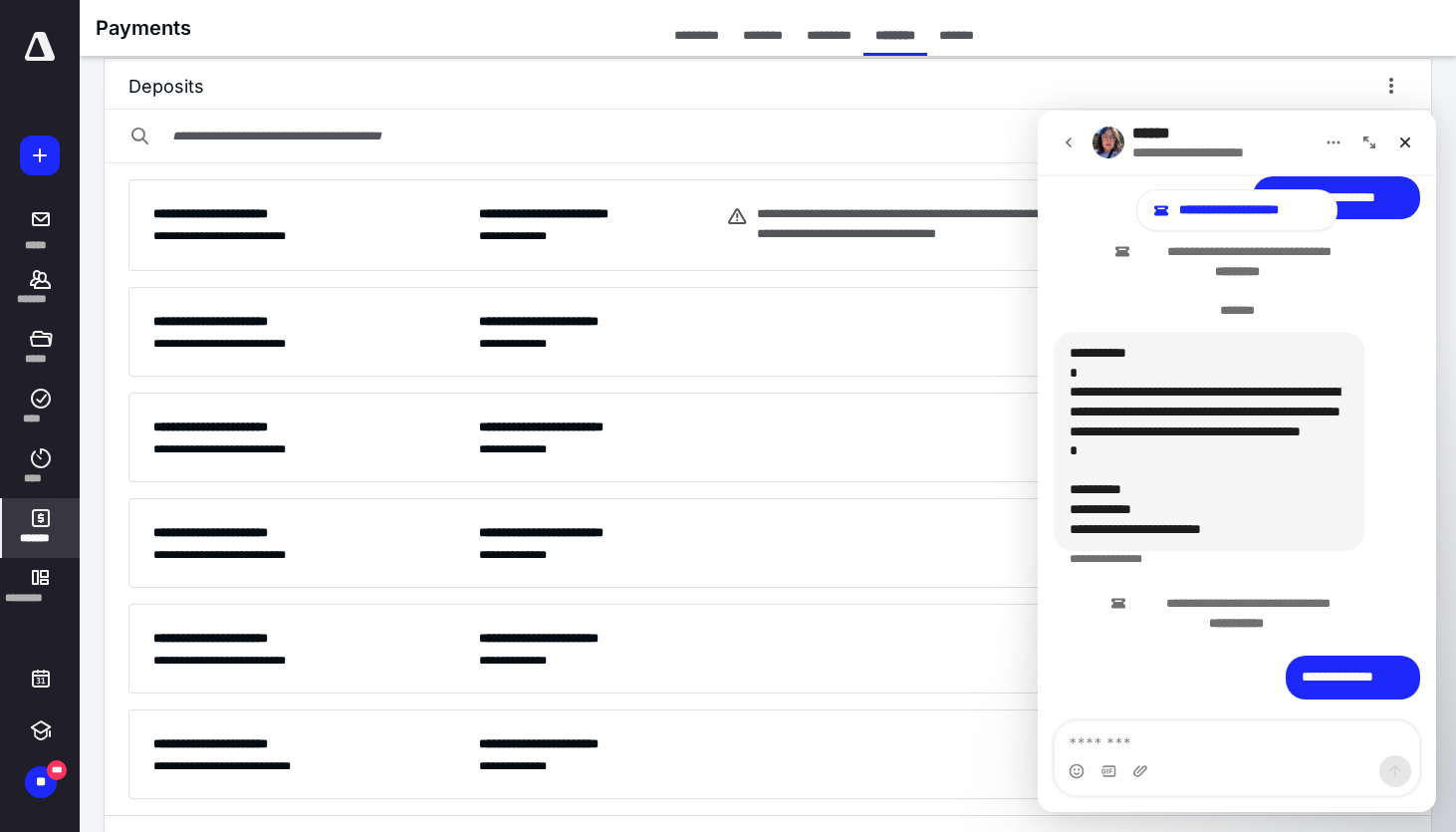 scroll, scrollTop: 0, scrollLeft: 0, axis: both 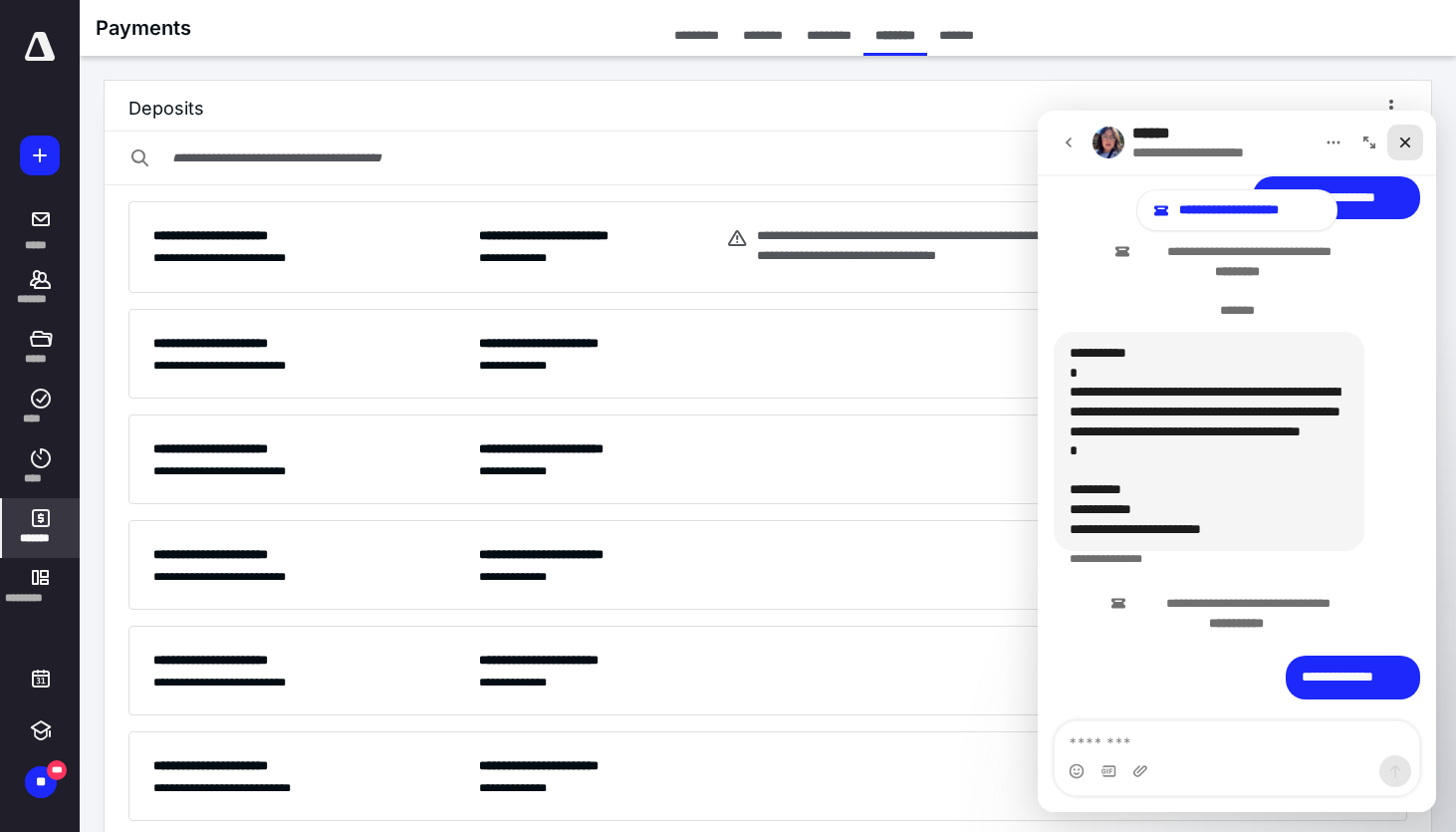 click 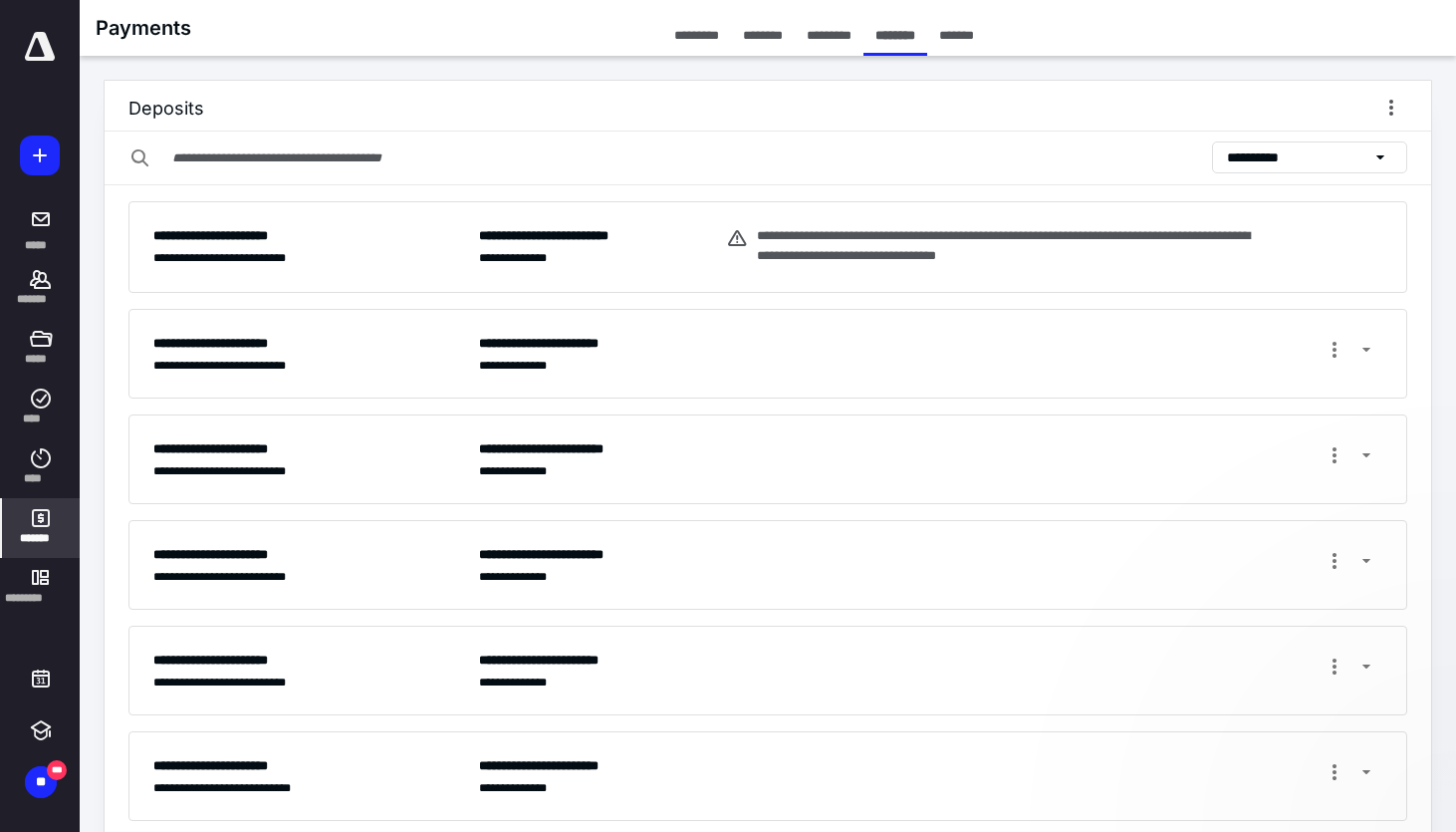scroll, scrollTop: 0, scrollLeft: 0, axis: both 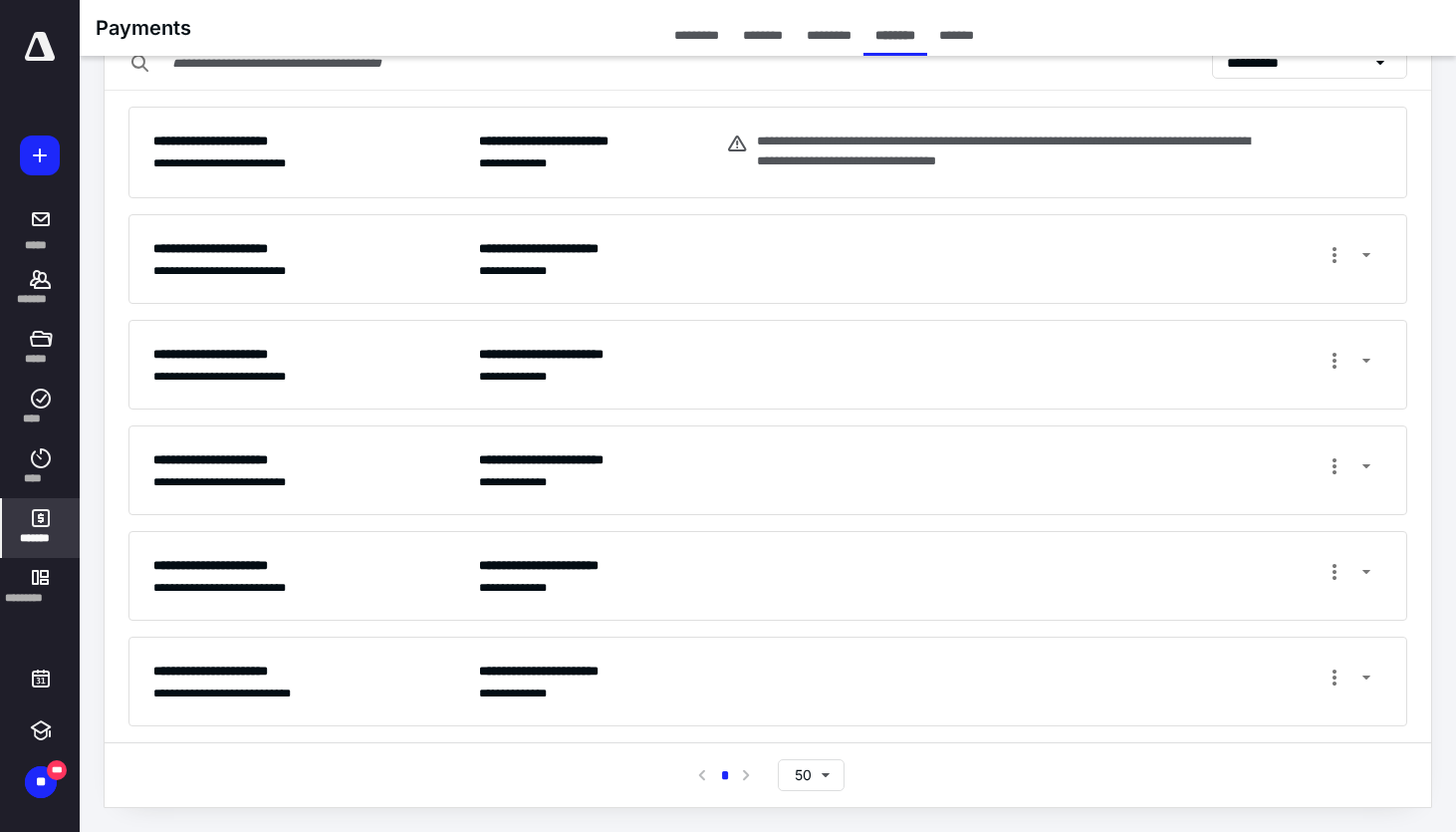 click on "**********" at bounding box center (931, 682) 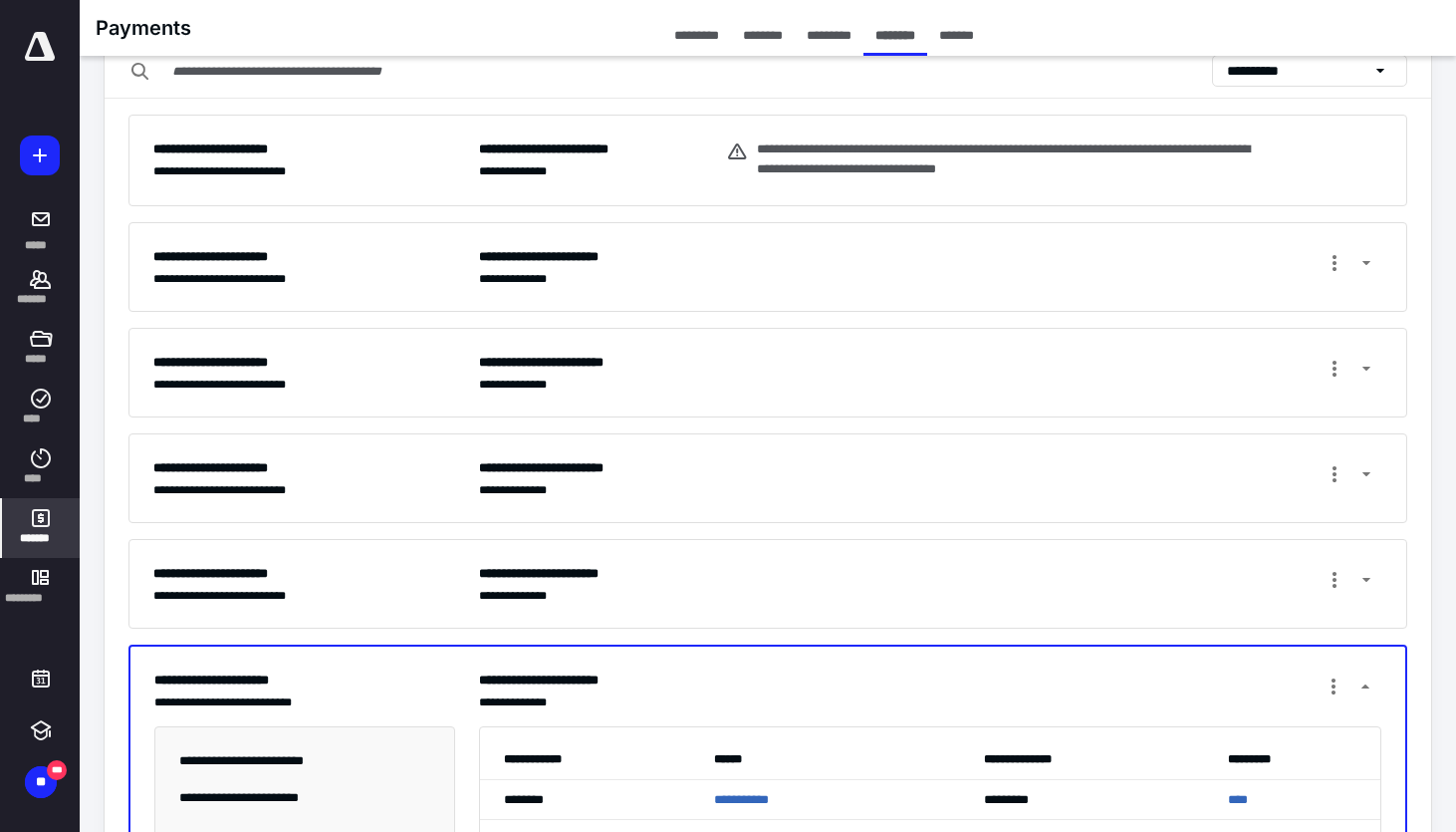 scroll, scrollTop: 0, scrollLeft: 0, axis: both 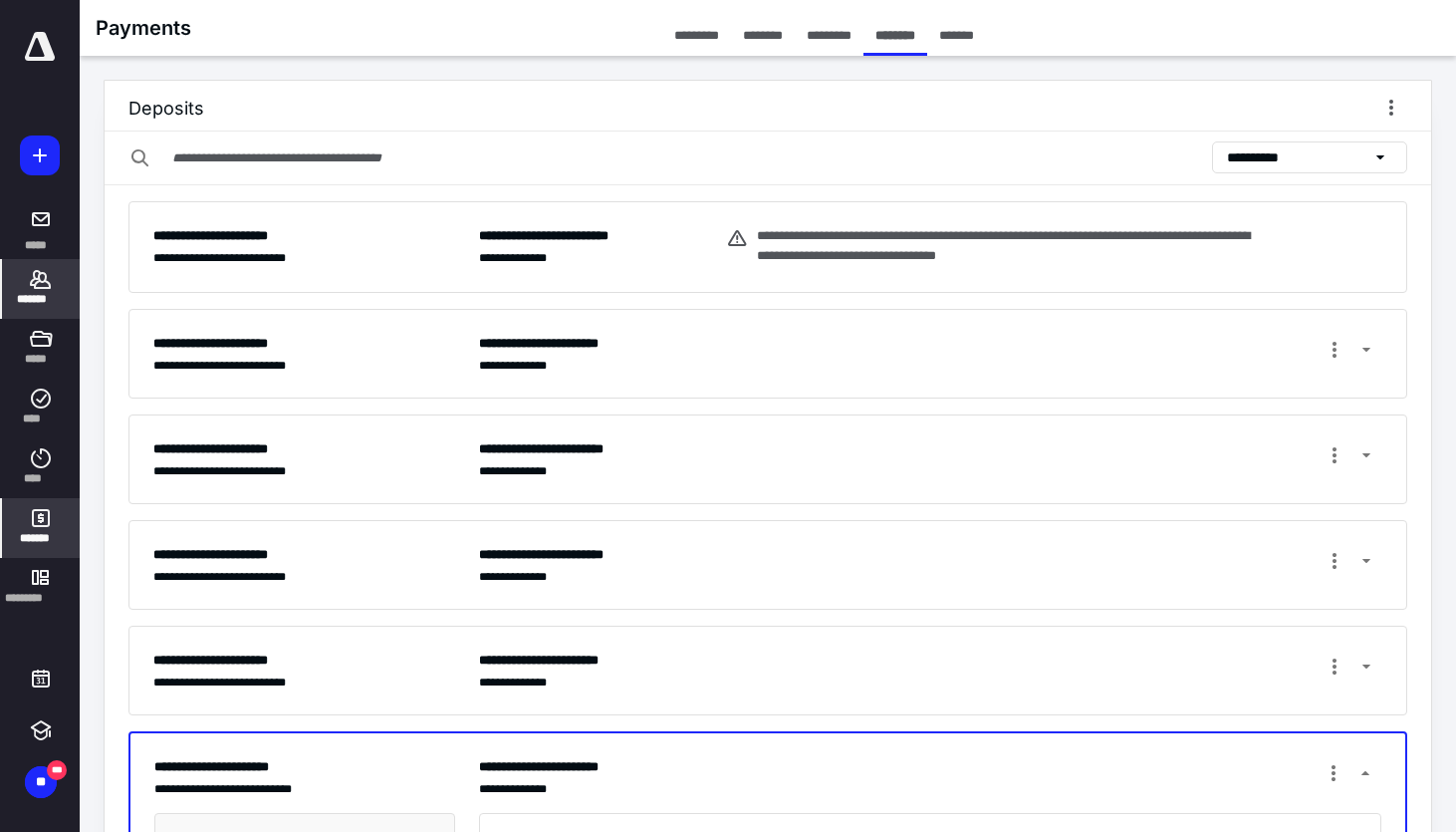 click on "*******" at bounding box center [41, 301] 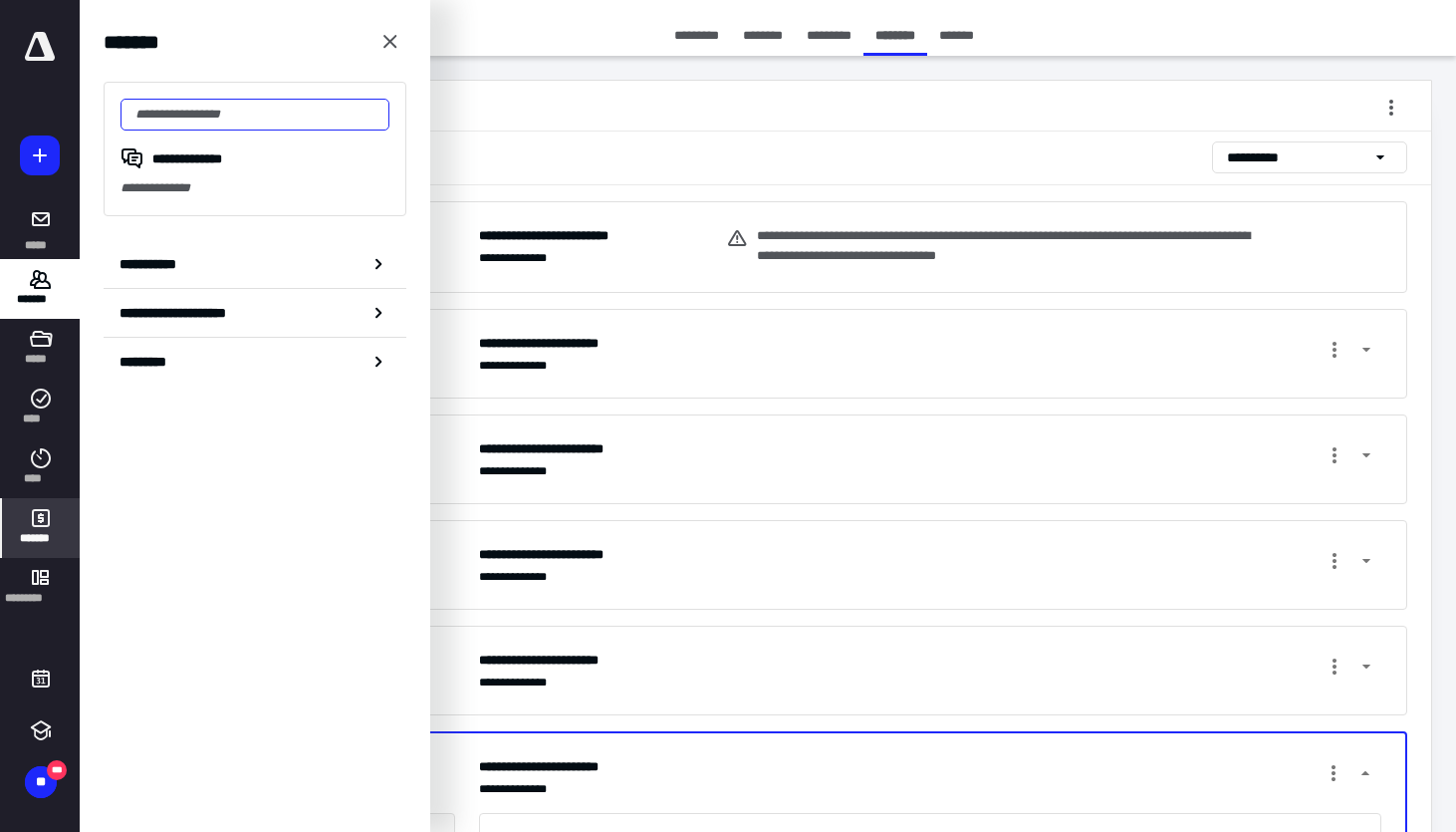 click at bounding box center [255, 115] 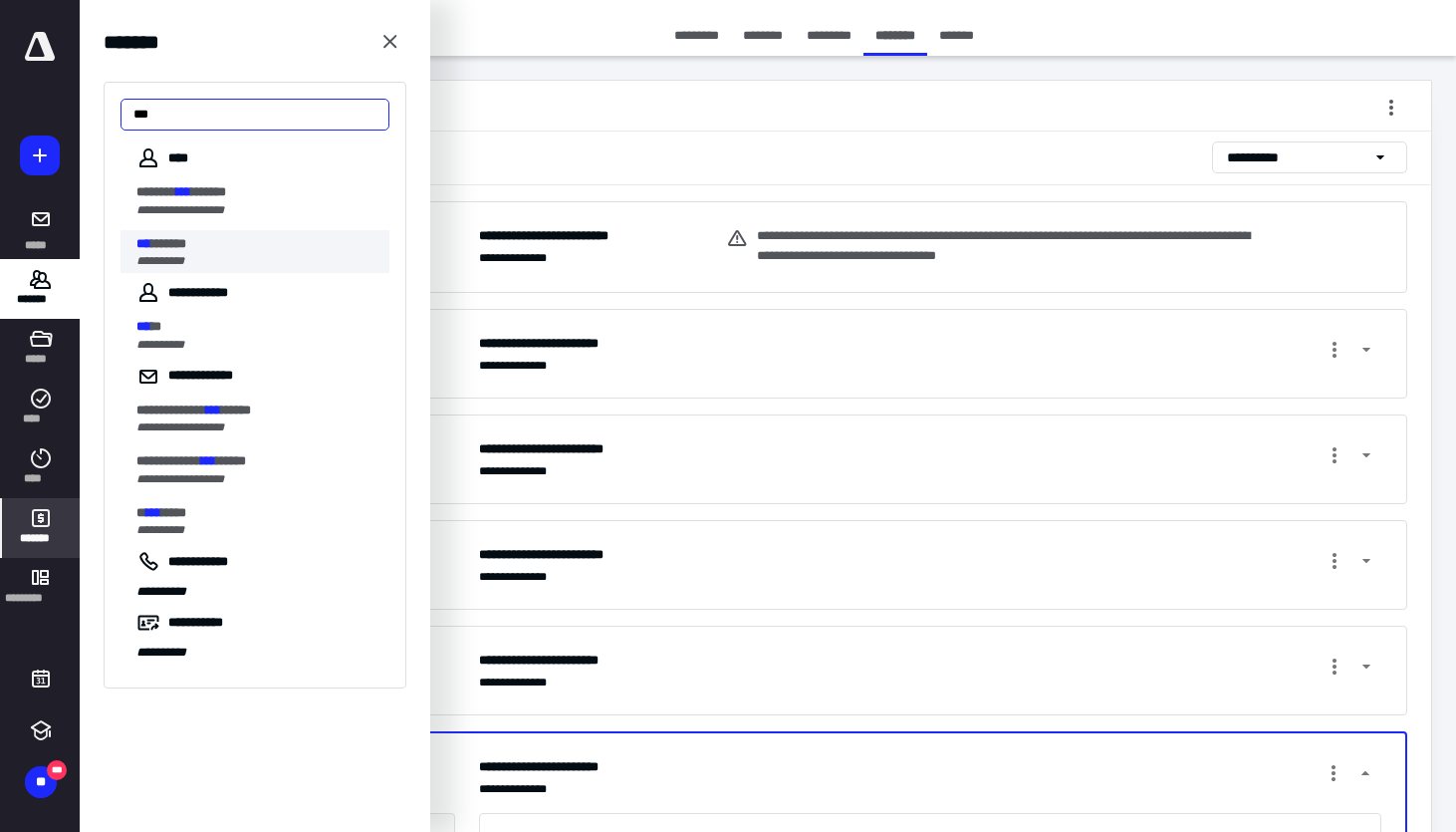 type on "***" 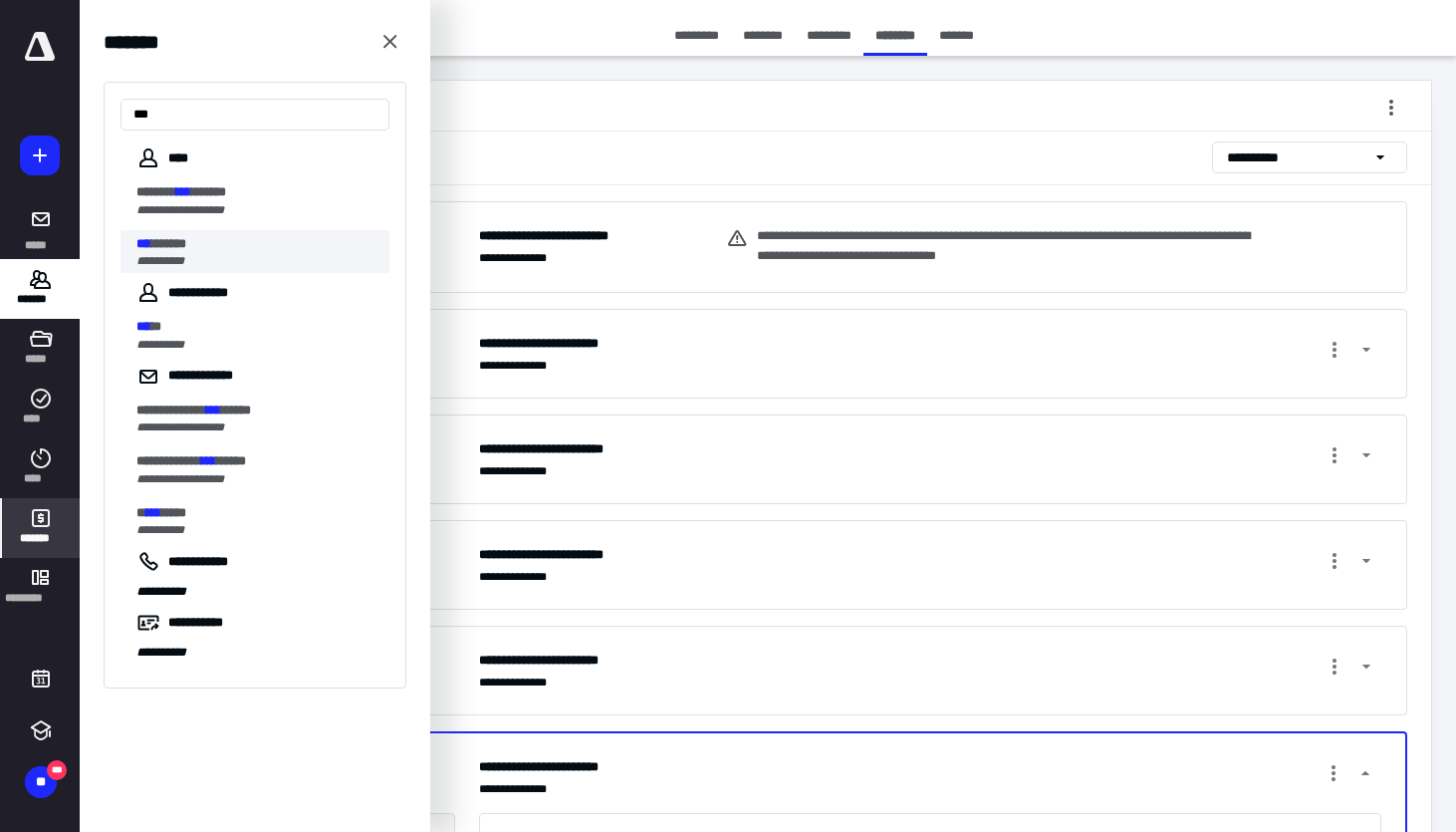 click on "*******" at bounding box center [168, 243] 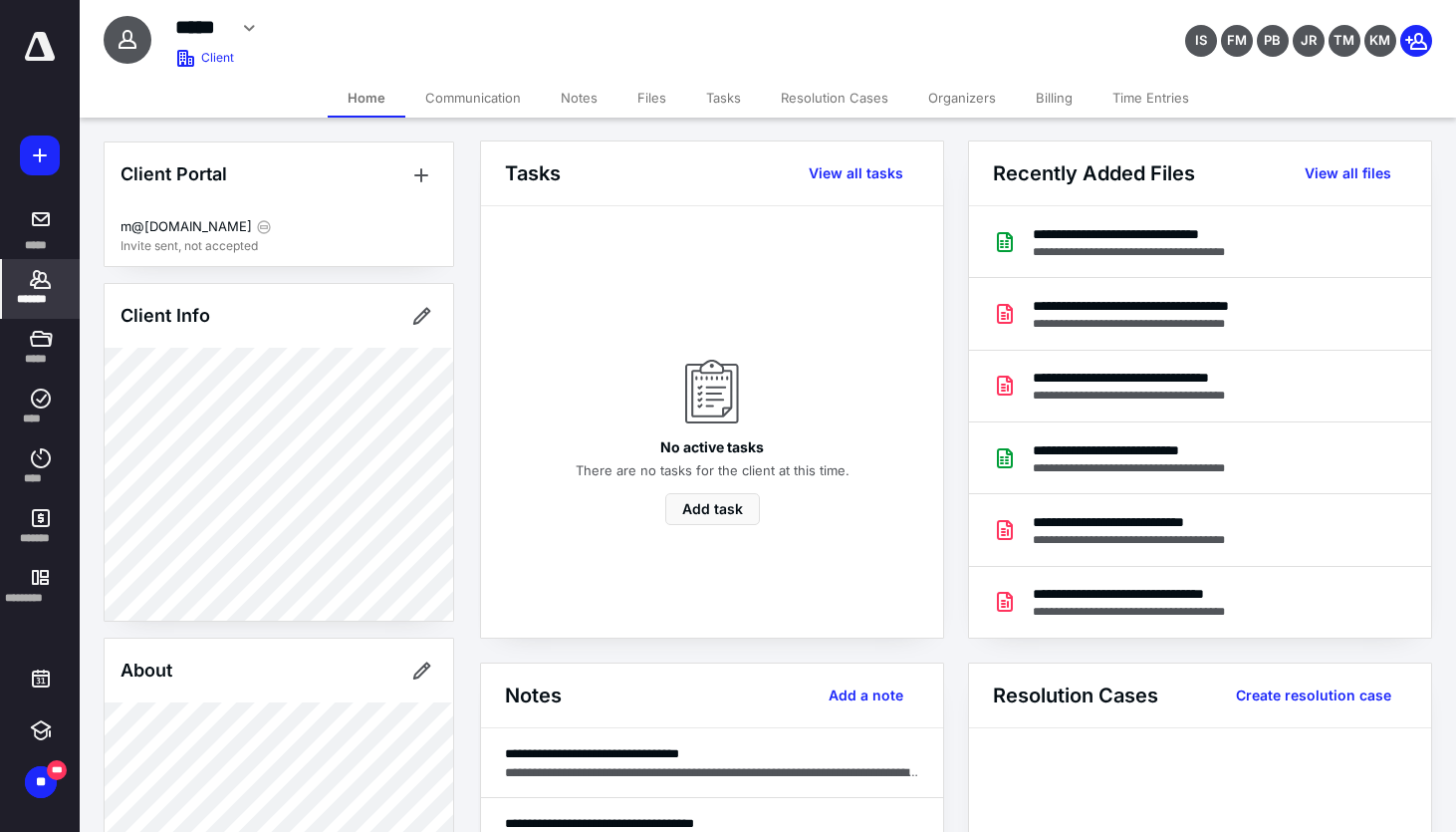 scroll, scrollTop: 0, scrollLeft: 0, axis: both 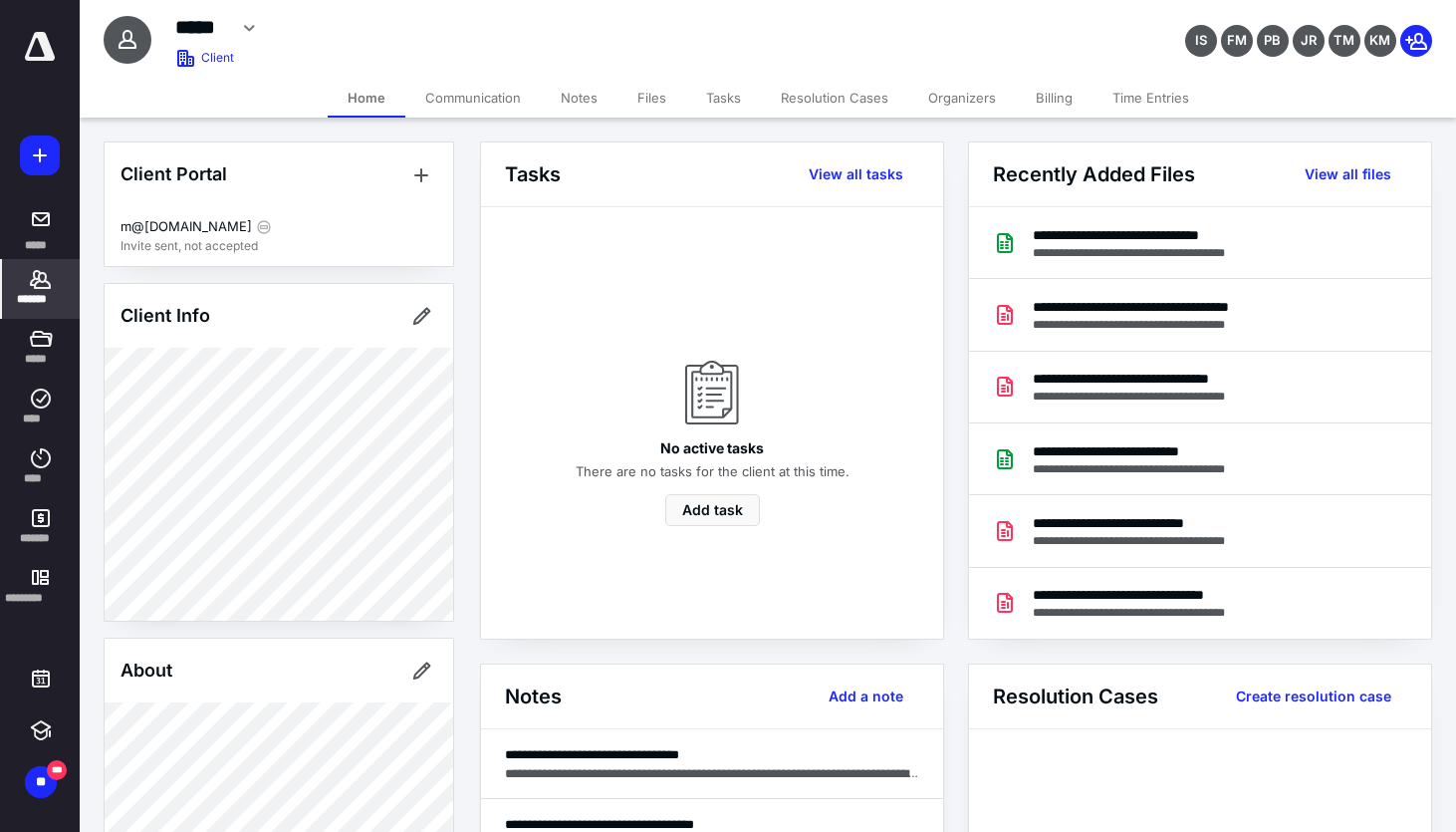 click on "Billing" at bounding box center [1054, 98] 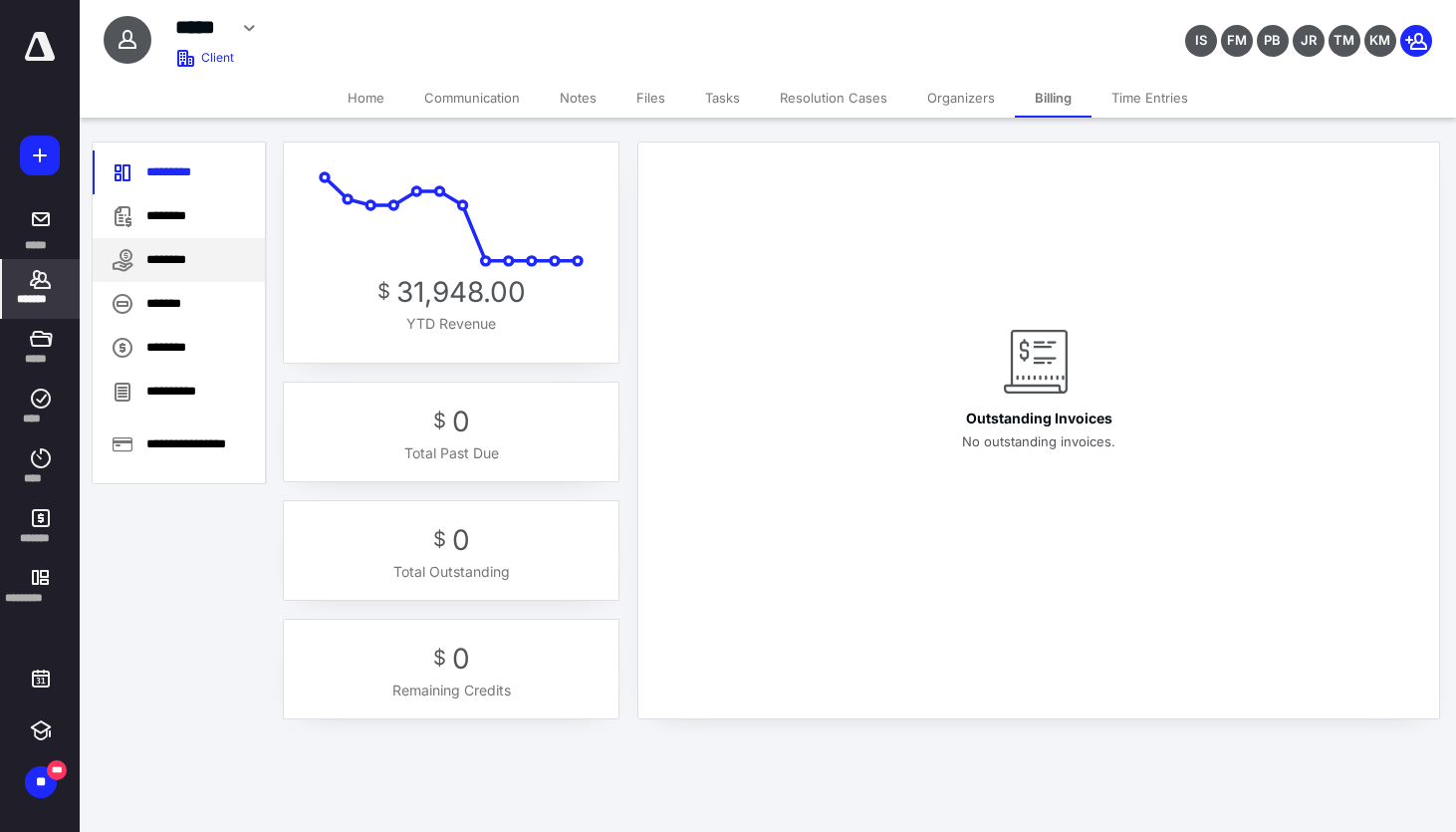 click on "********" at bounding box center [178, 260] 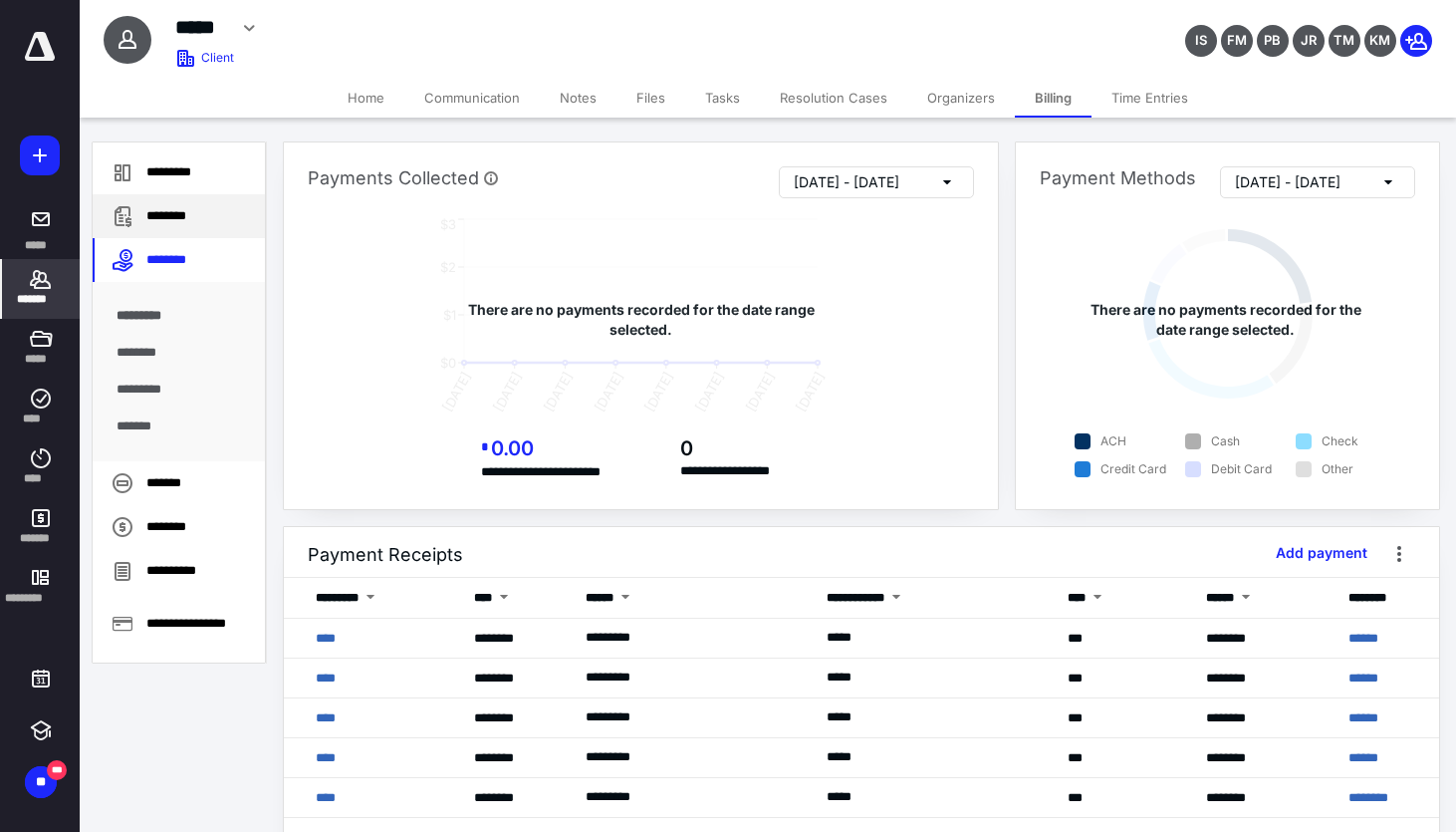 click on "********" at bounding box center (178, 216) 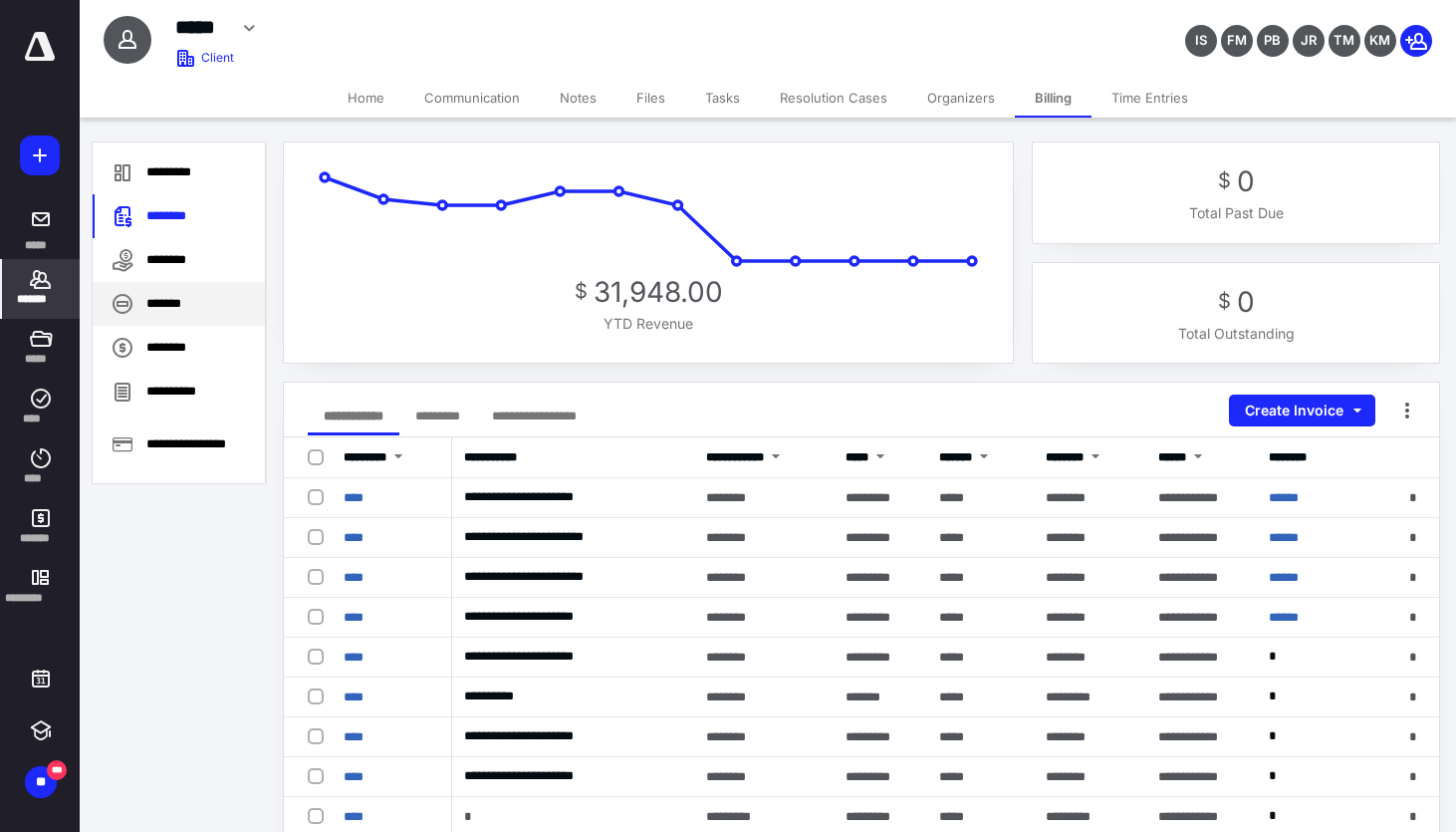 click on "*******" at bounding box center (178, 304) 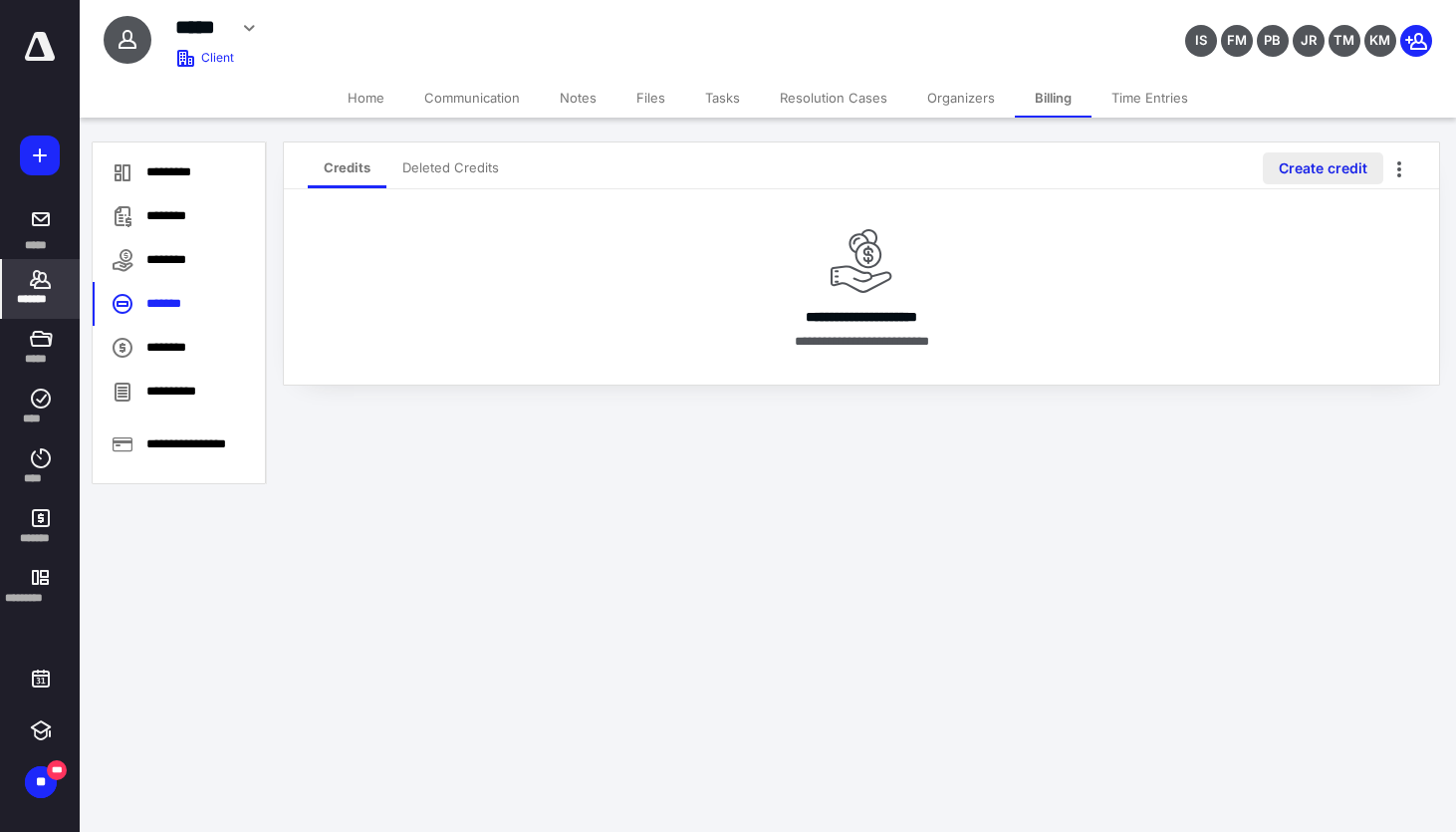 click on "Create credit" at bounding box center (1323, 168) 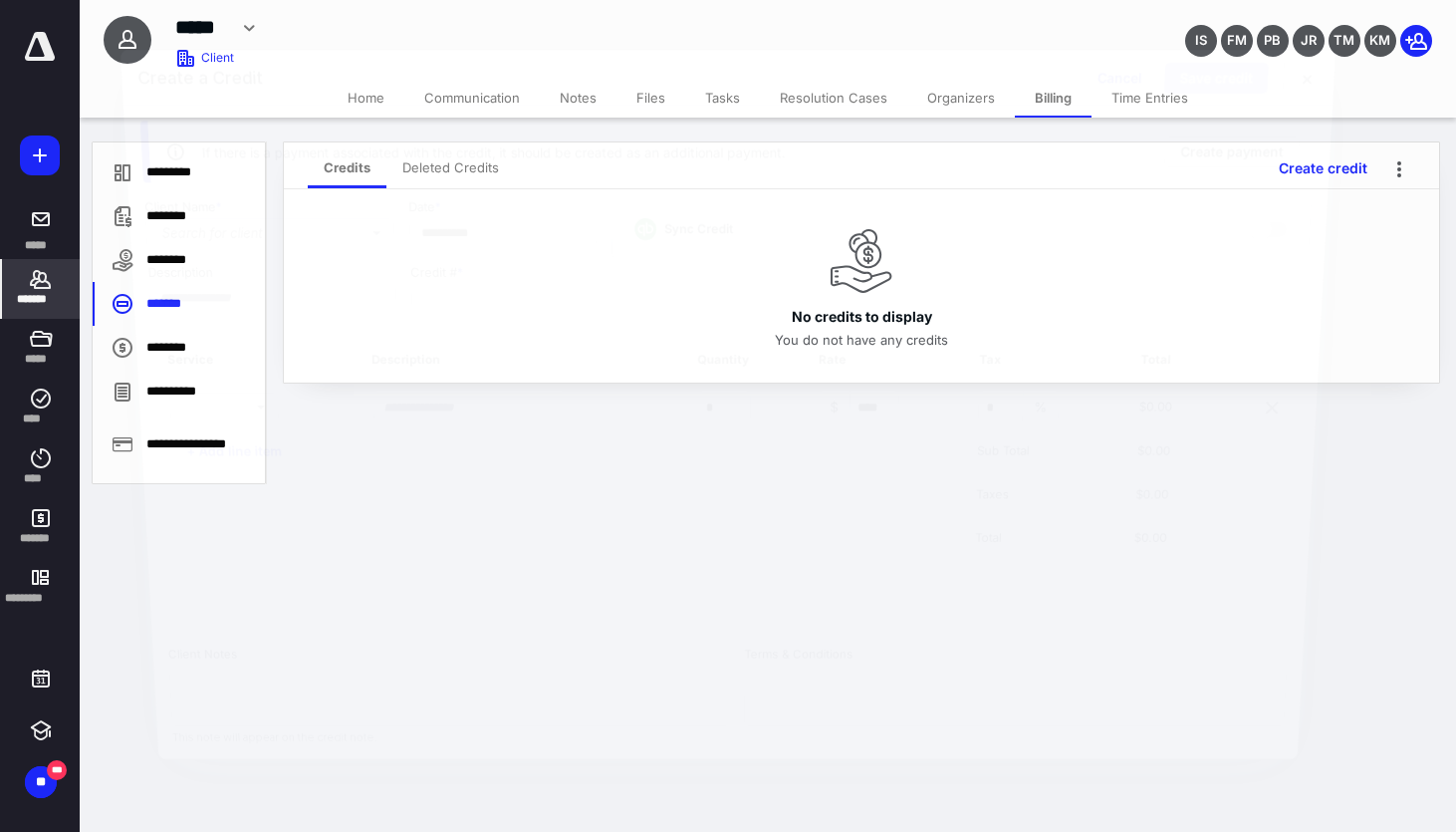 type on "****" 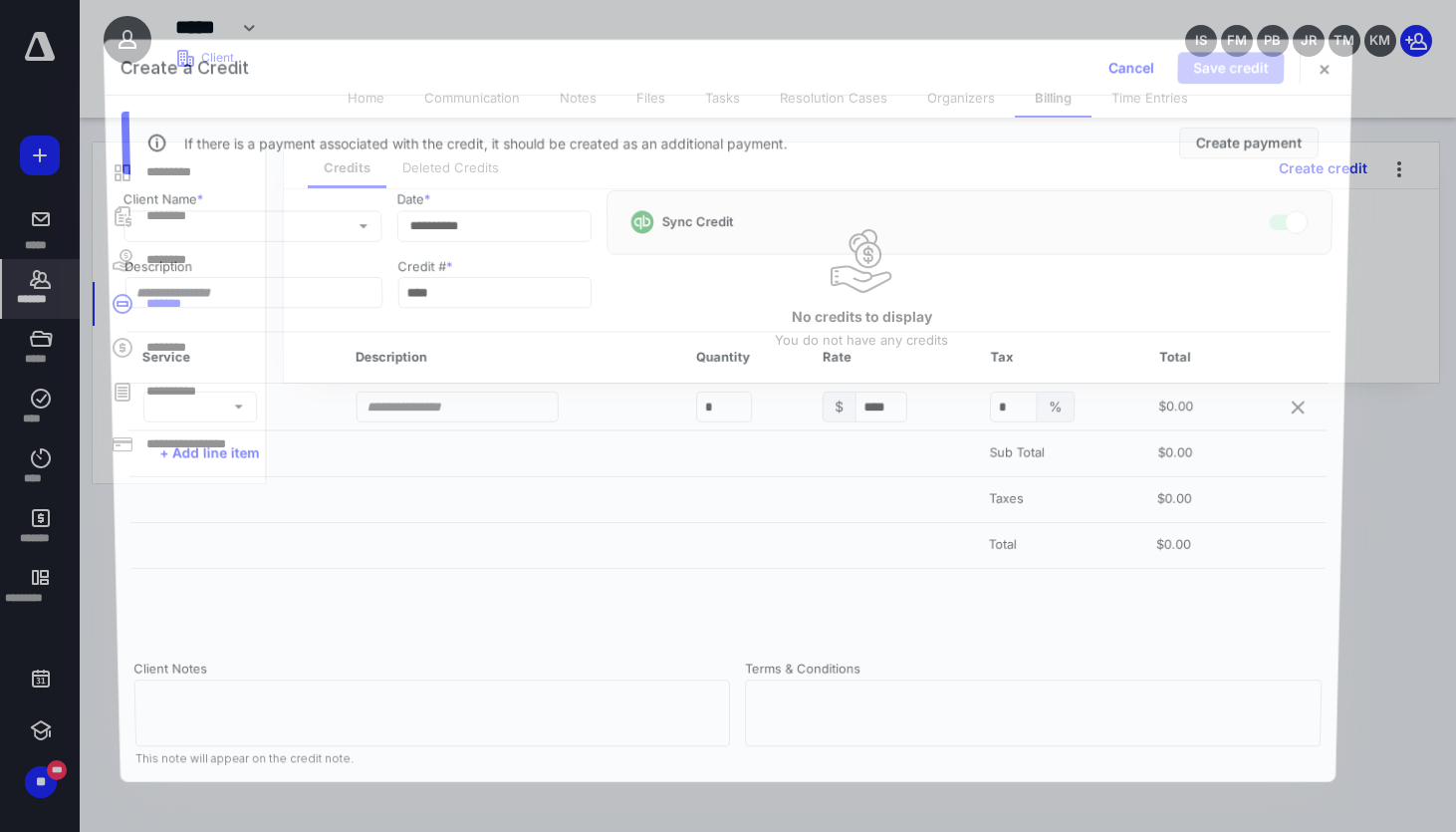 checkbox on "true" 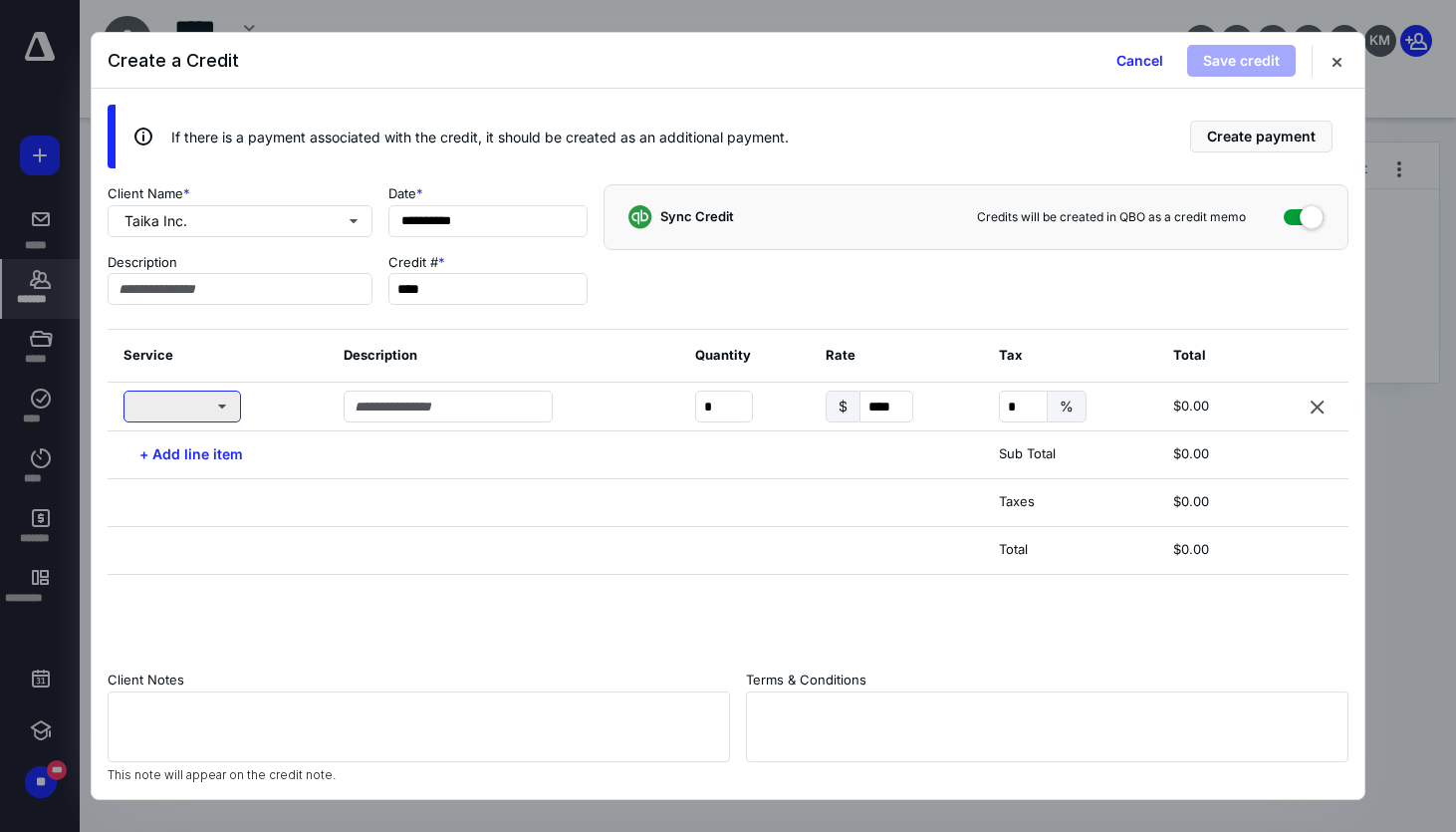 click at bounding box center [182, 407] 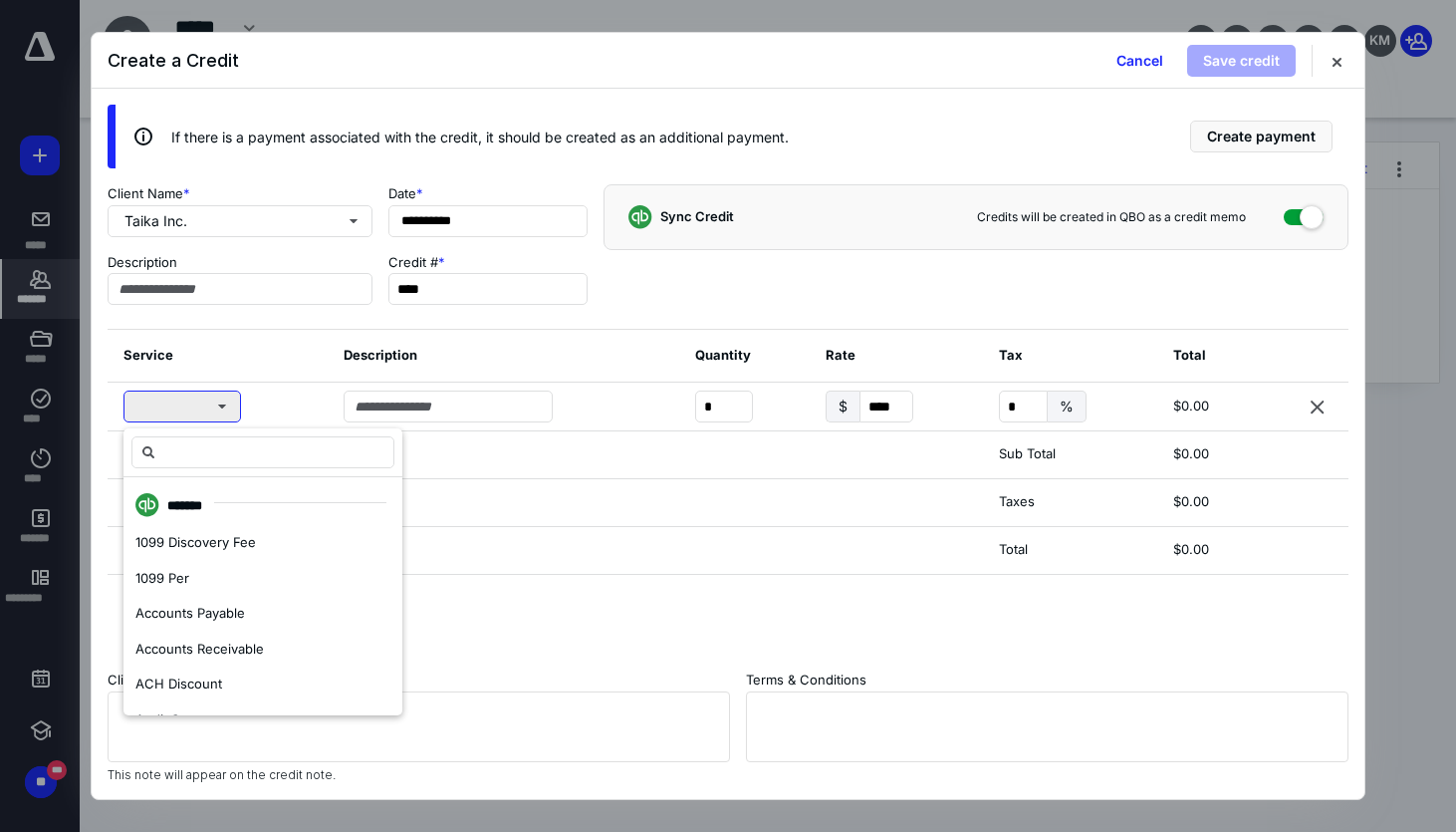 click at bounding box center [182, 407] 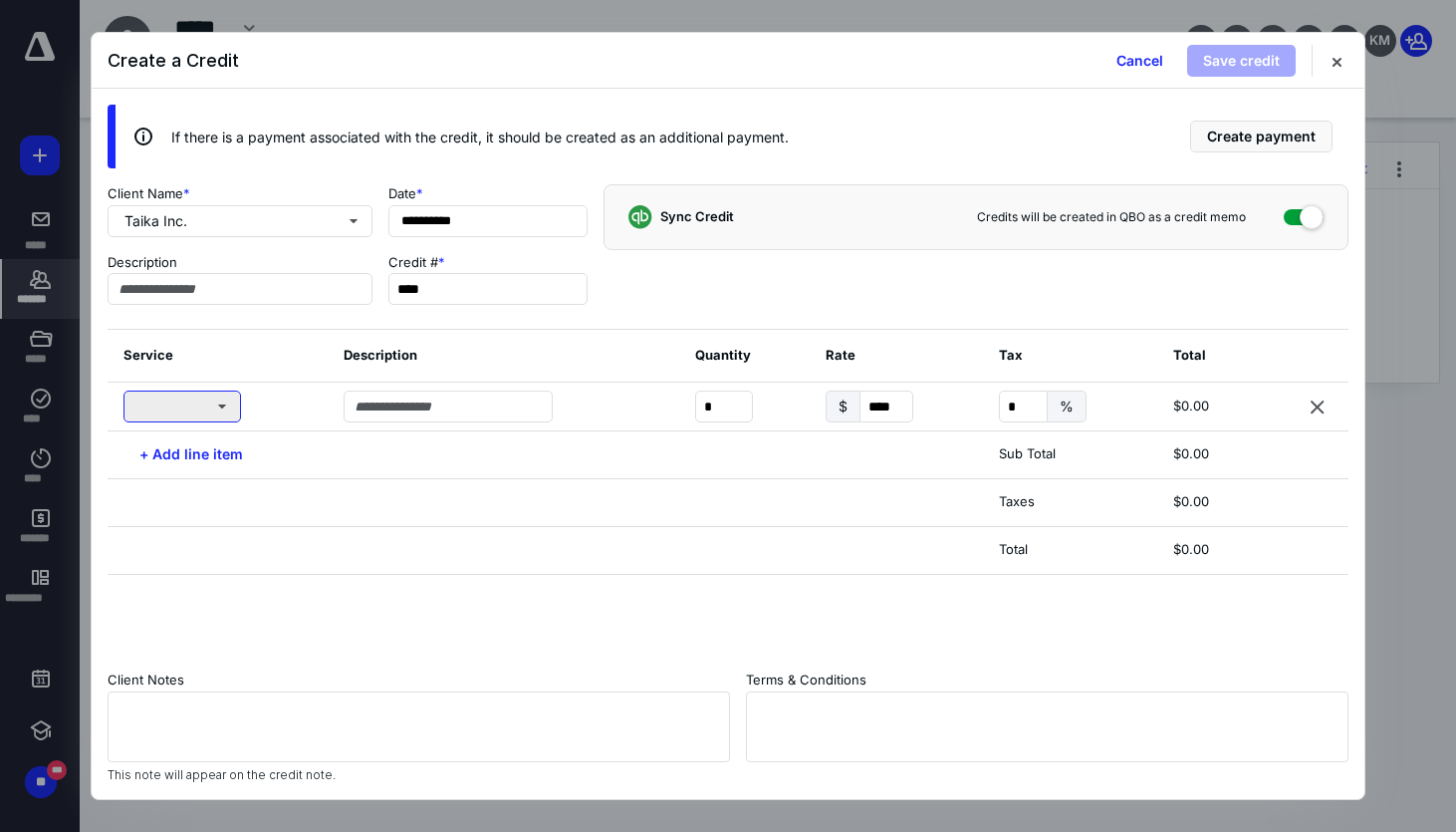 type 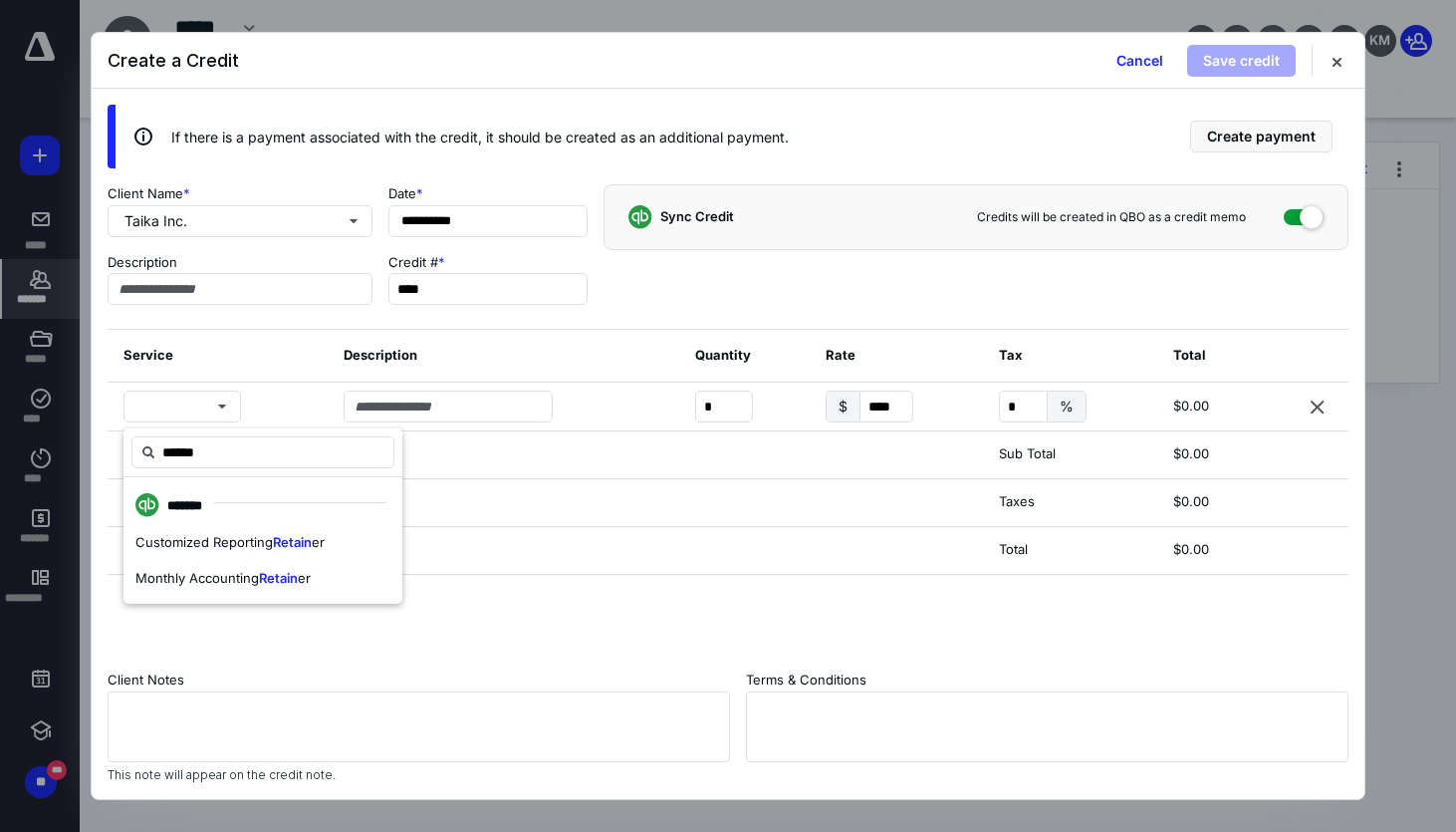 click on "*******   Customized Reporting  Retain er Monthly Accounting  Retain er" at bounding box center [263, 540] 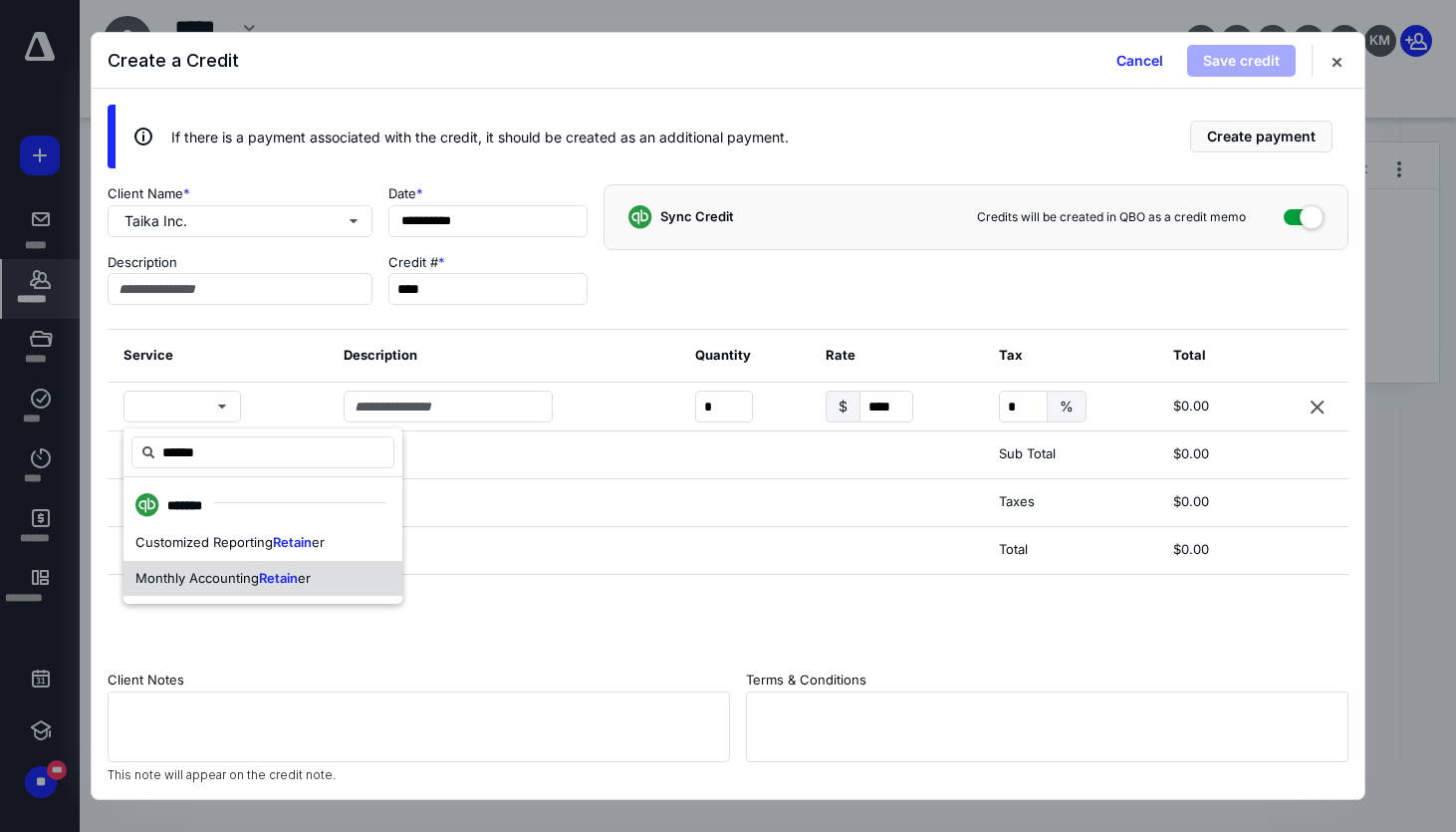 click on "Monthly Accounting  Retain er" at bounding box center (263, 579) 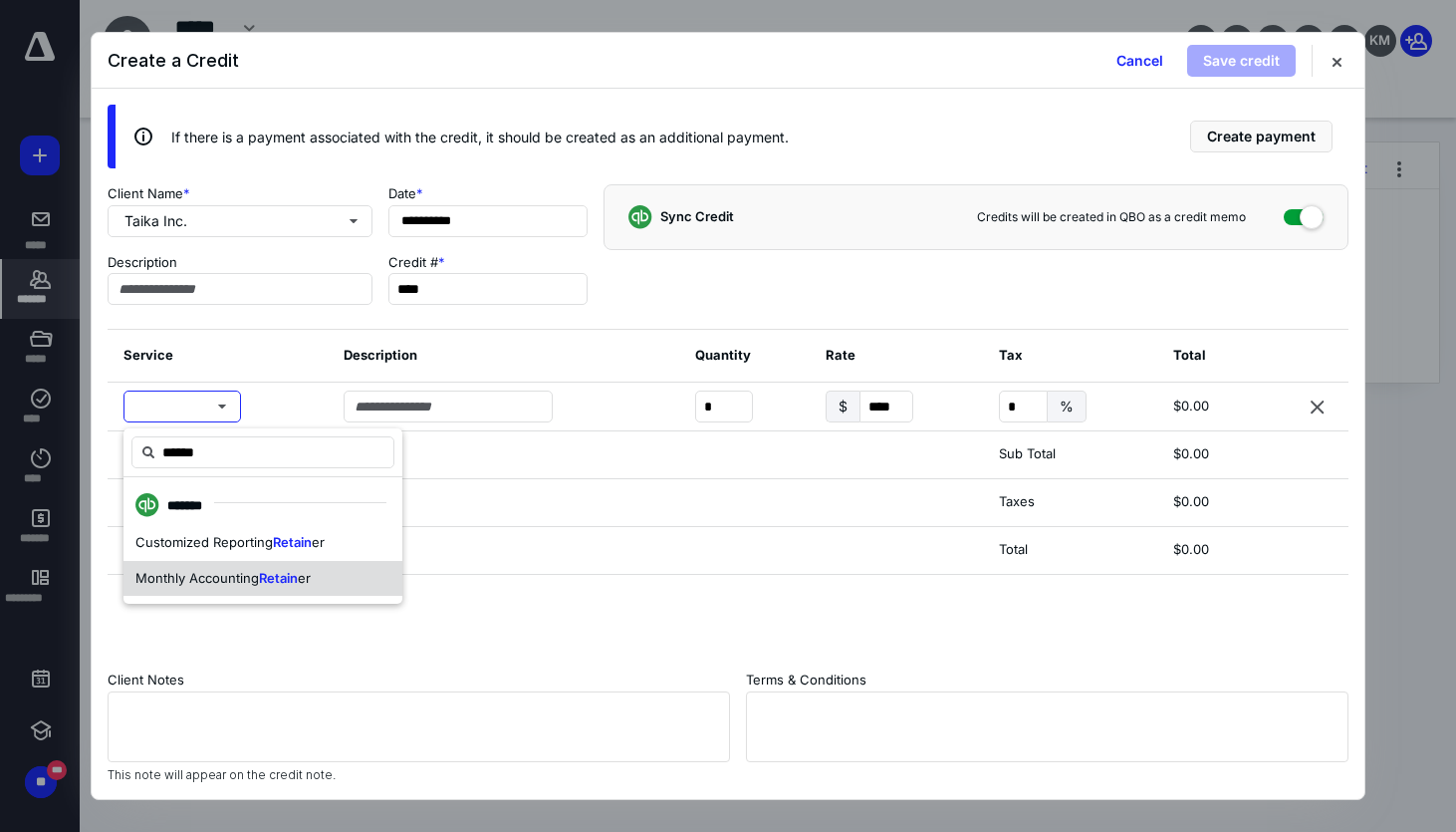 type on "**" 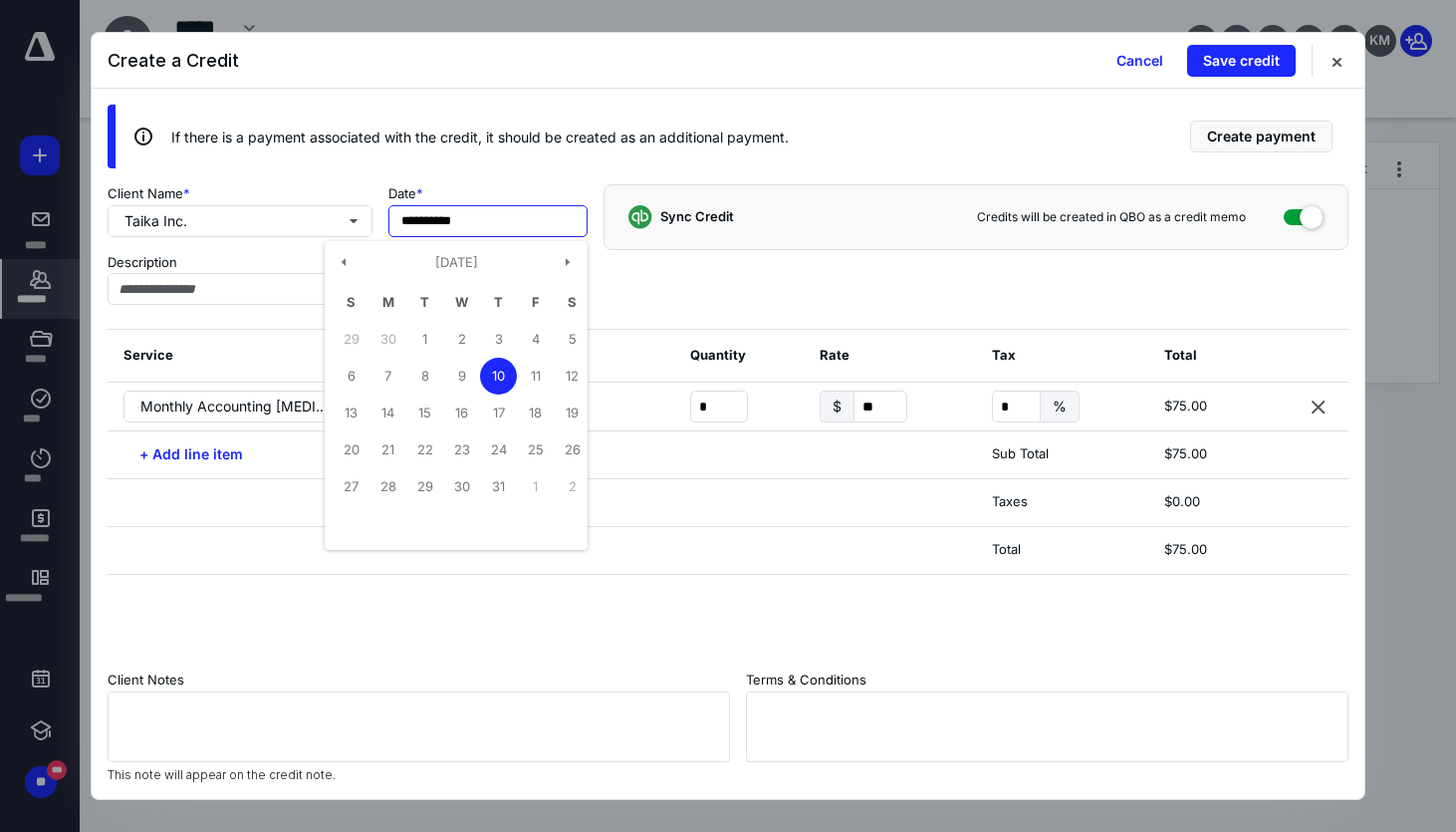 click on "**********" at bounding box center (488, 221) 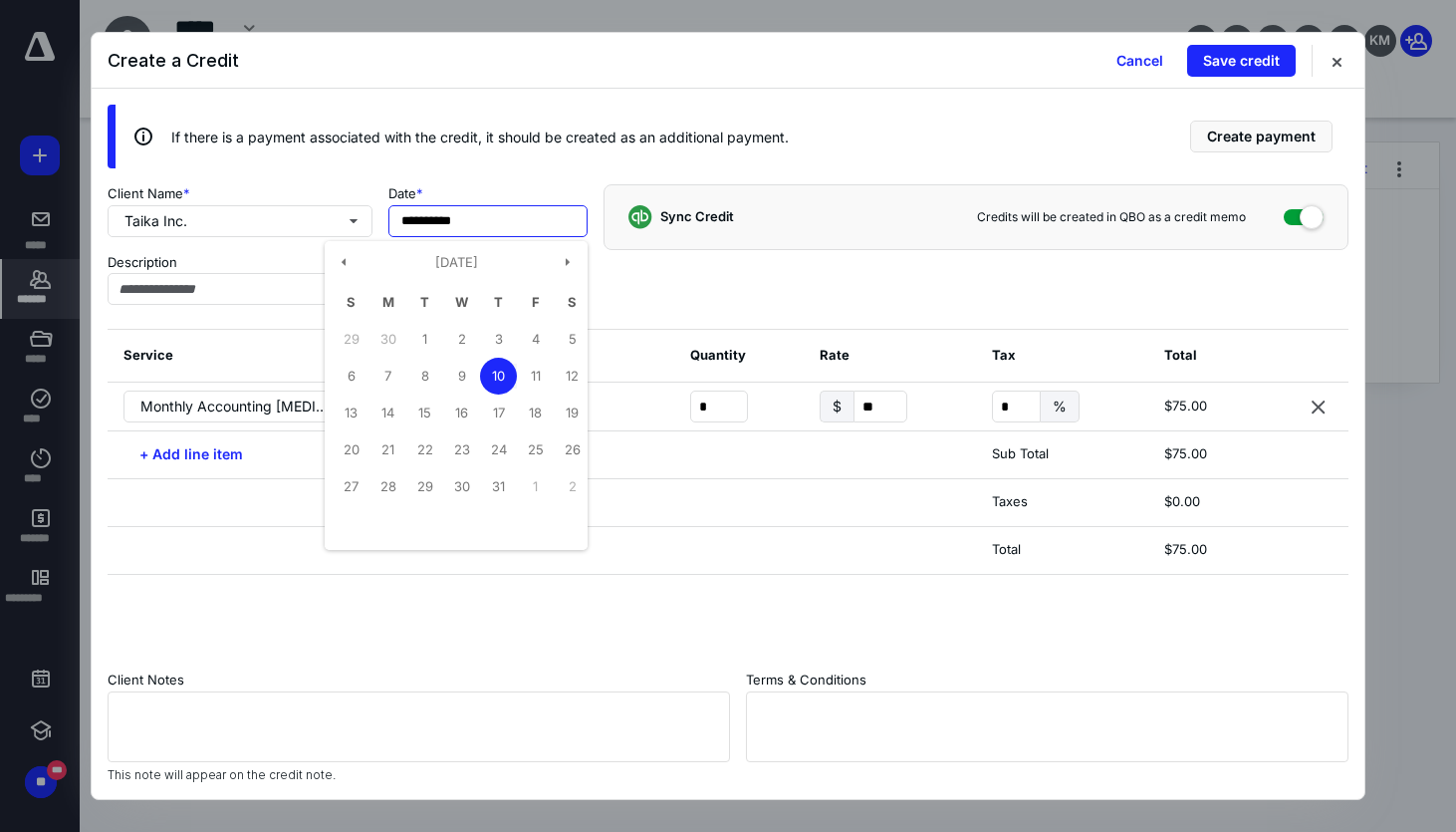 click on "30" at bounding box center (387, 339) 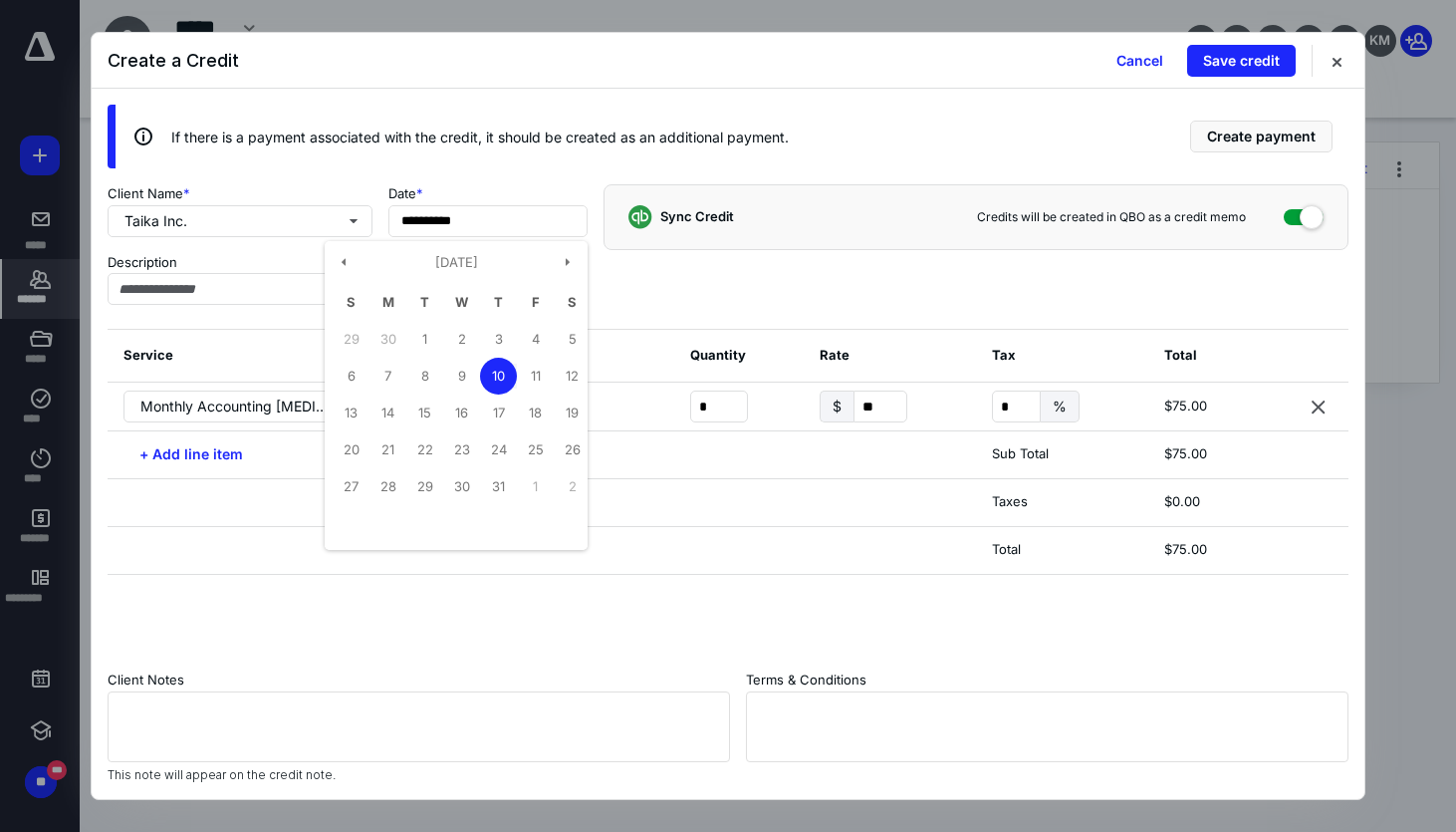 type on "**********" 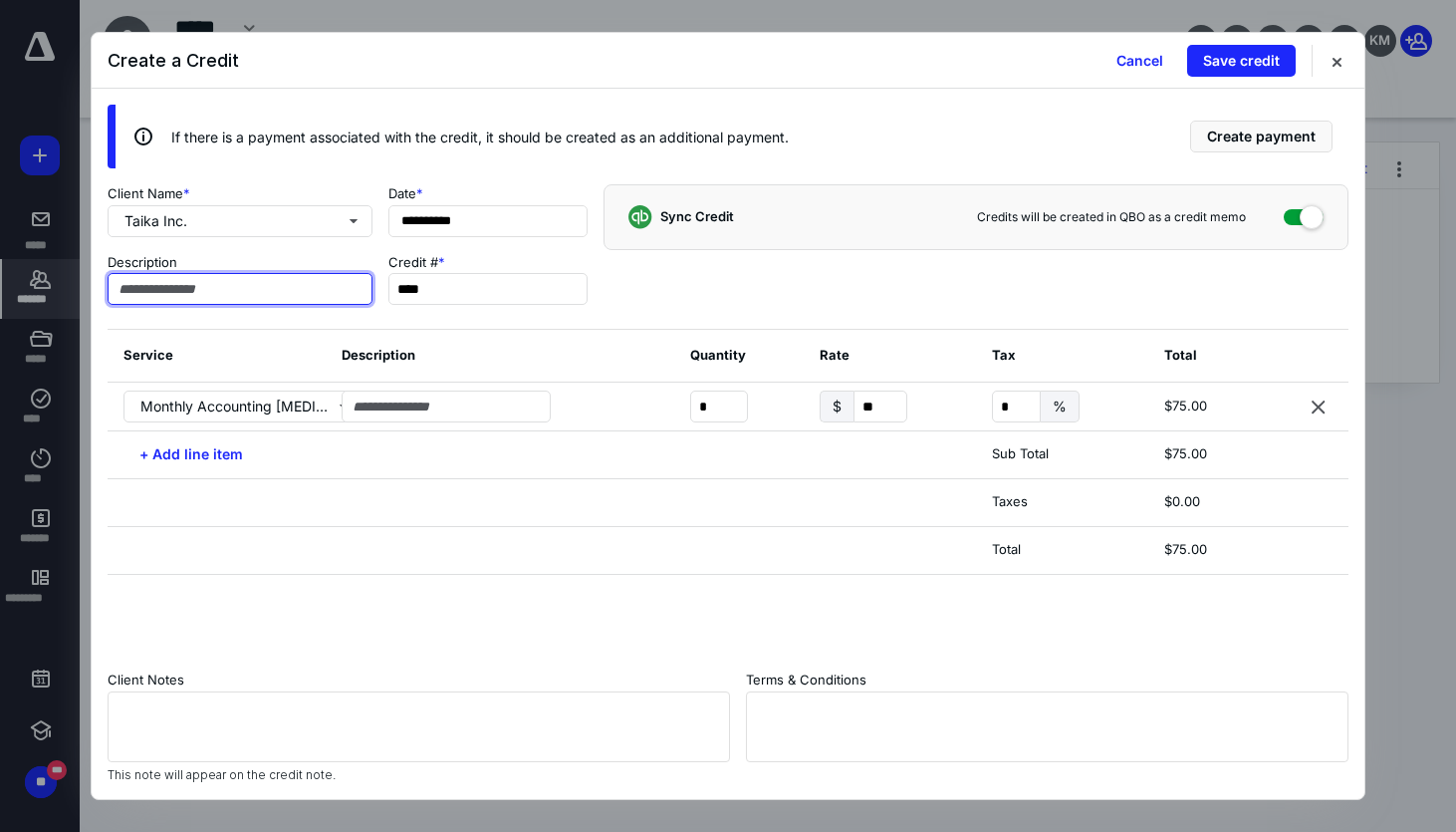 click at bounding box center (240, 289) 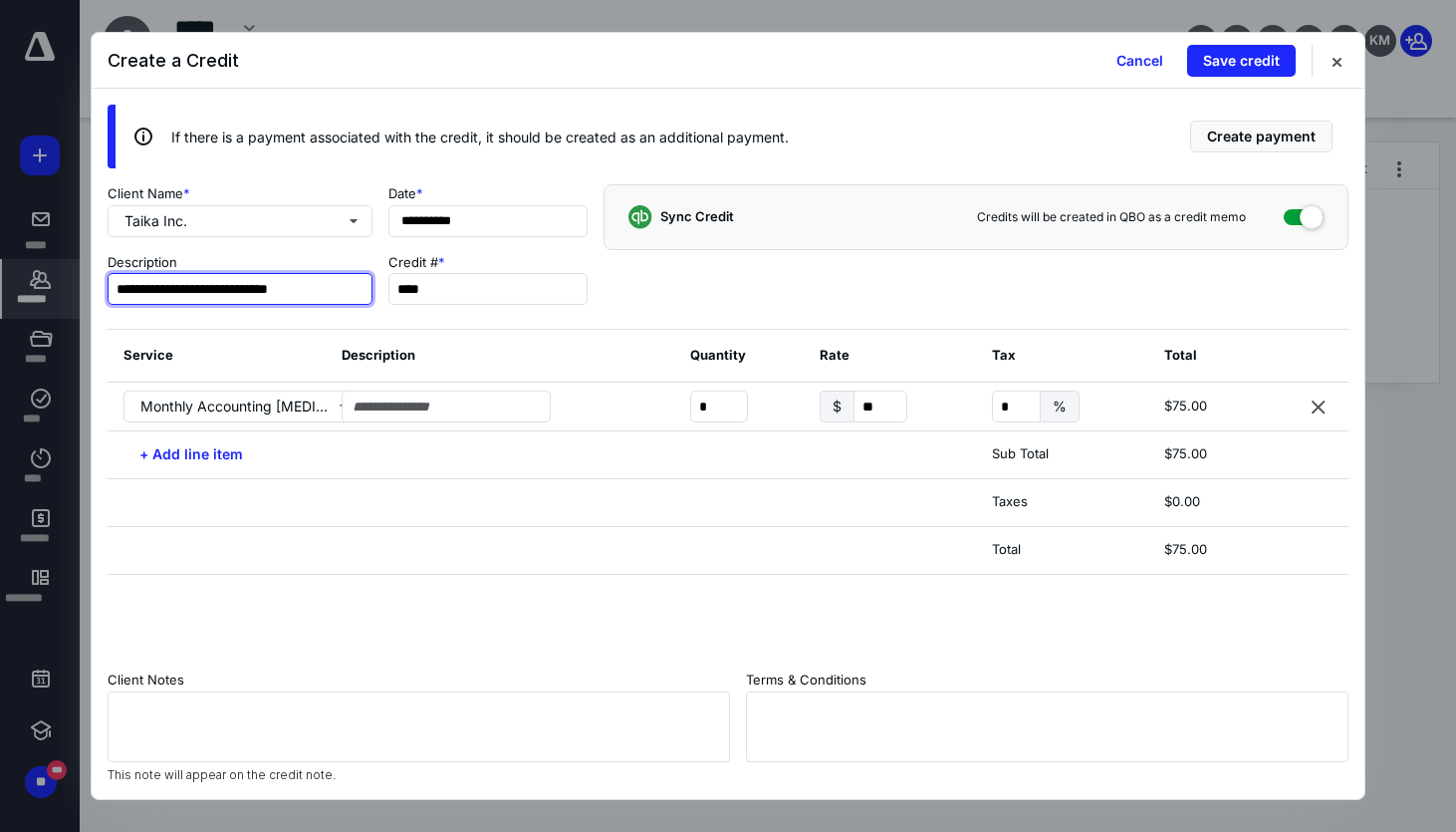 drag, startPoint x: 313, startPoint y: 292, endPoint x: 324, endPoint y: 329, distance: 38.600518 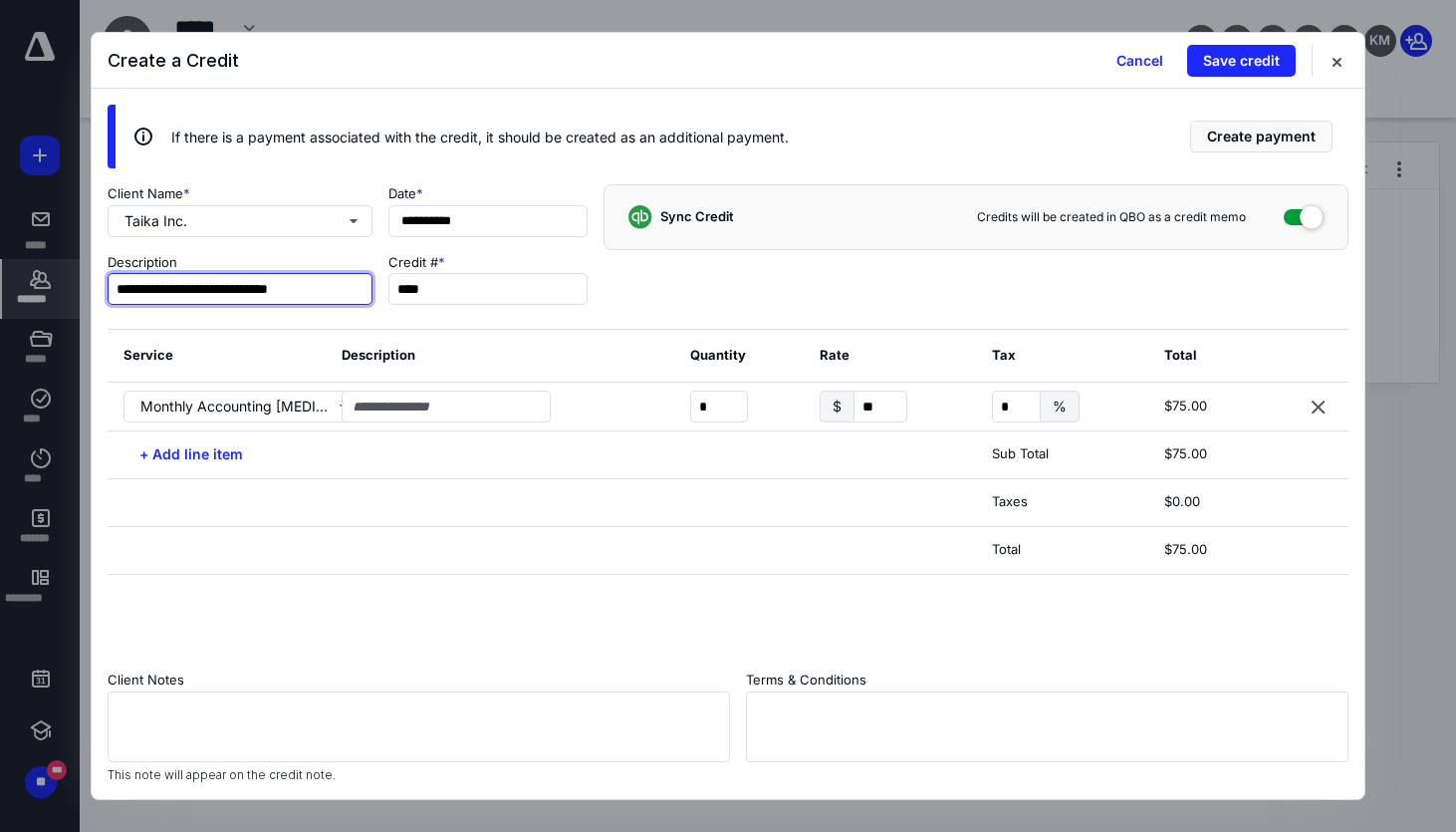 type on "**********" 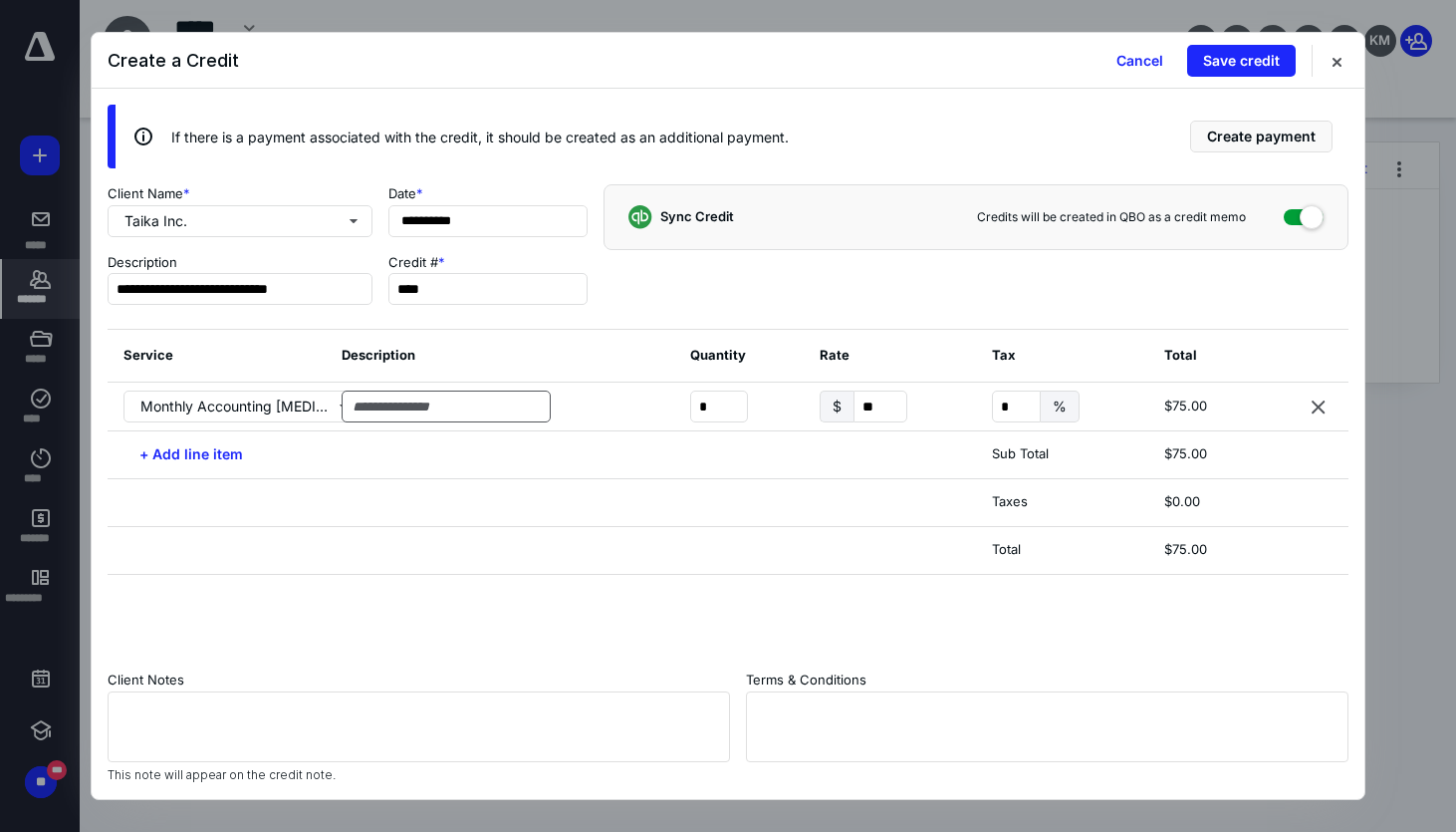click at bounding box center [499, 407] 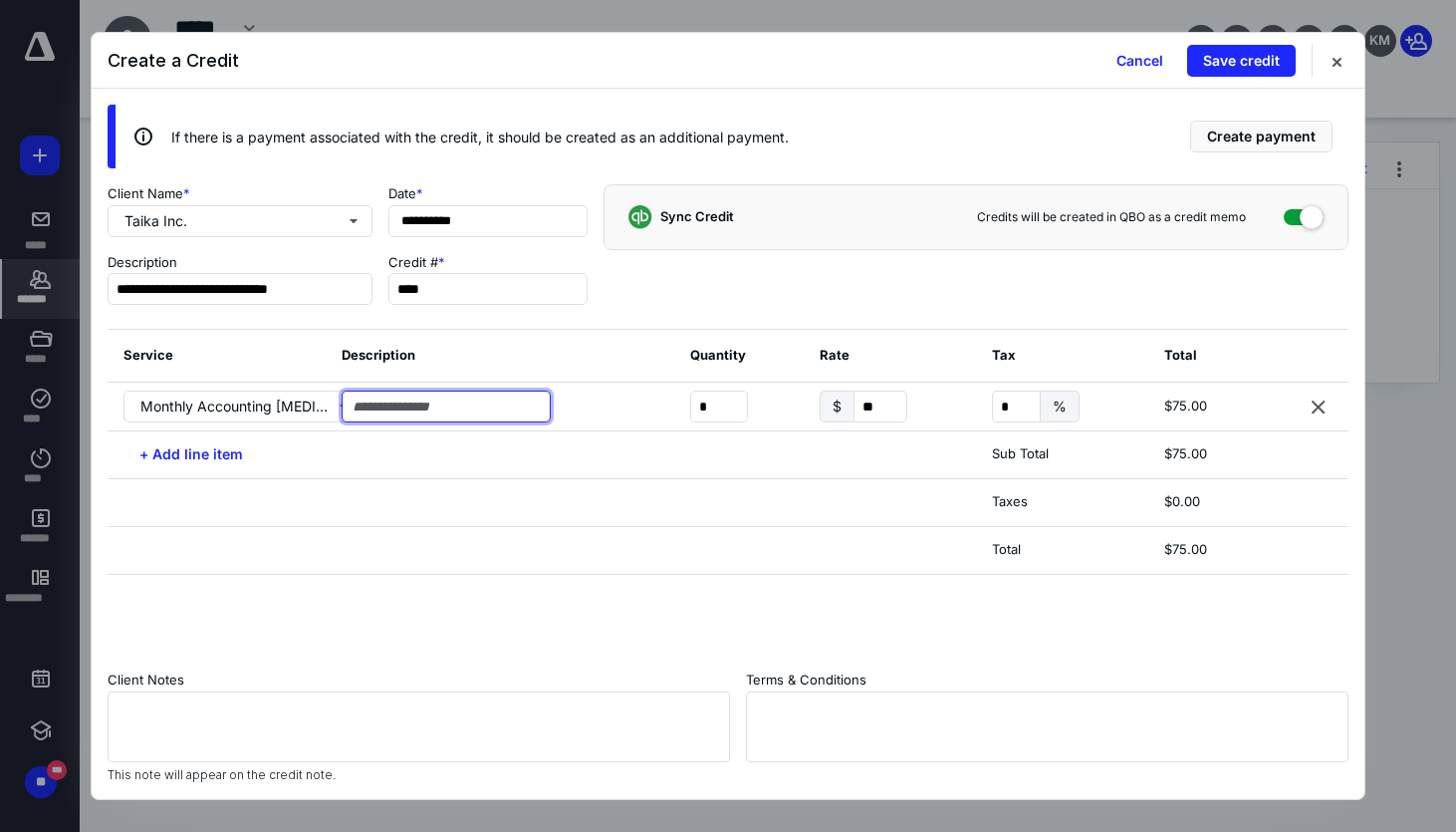 click at bounding box center (446, 407) 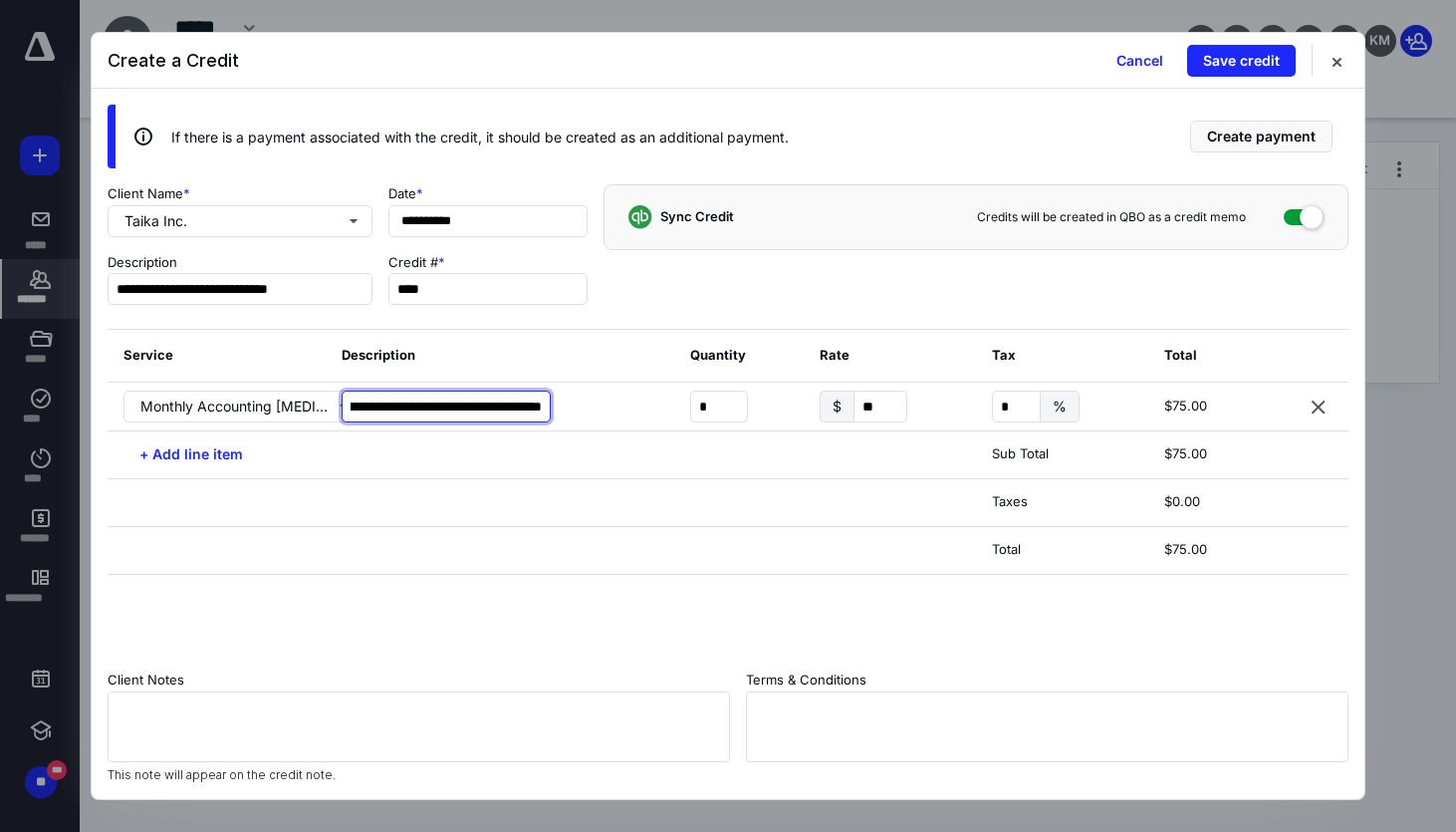scroll, scrollTop: 0, scrollLeft: 168, axis: horizontal 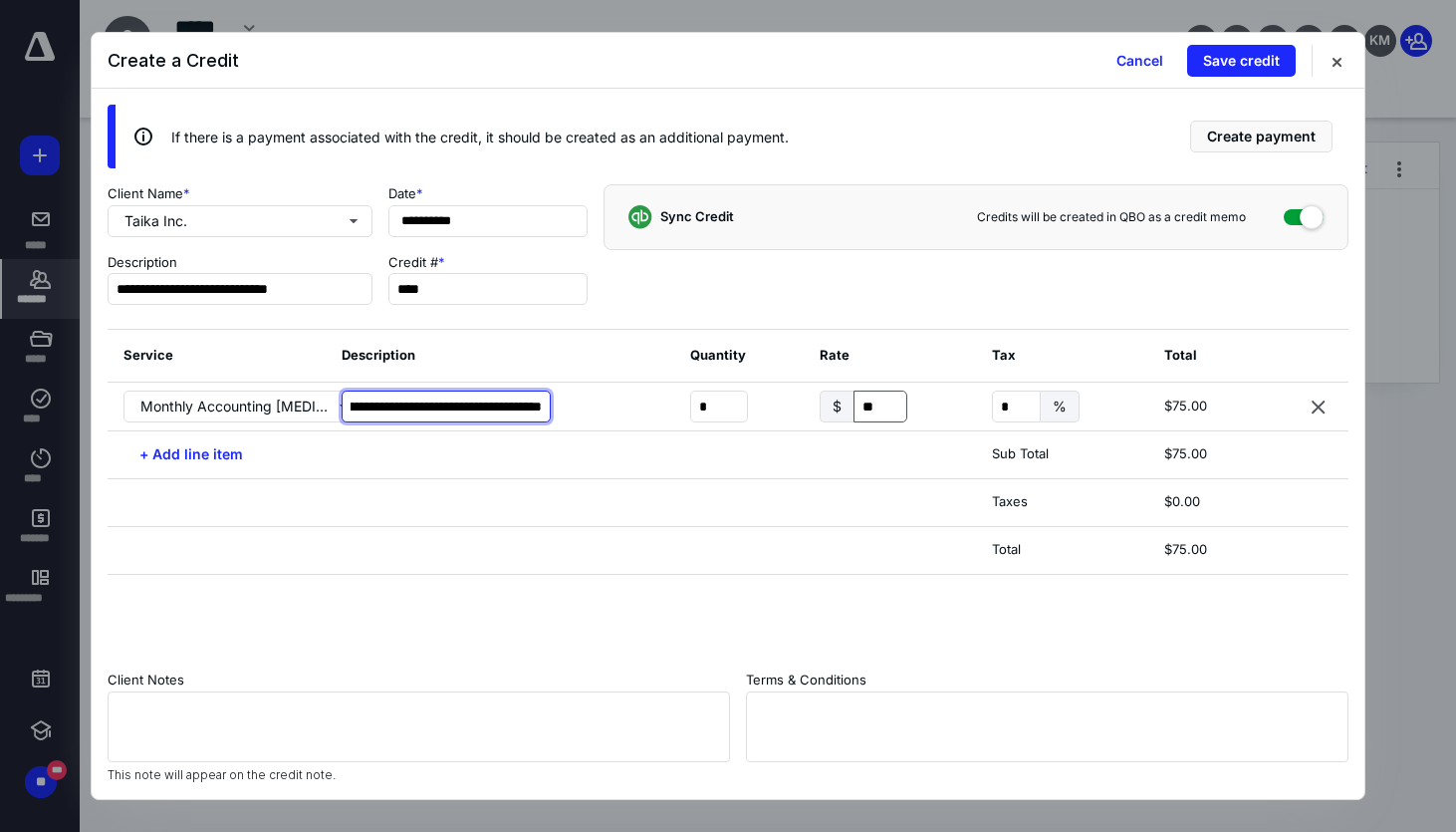 type on "**********" 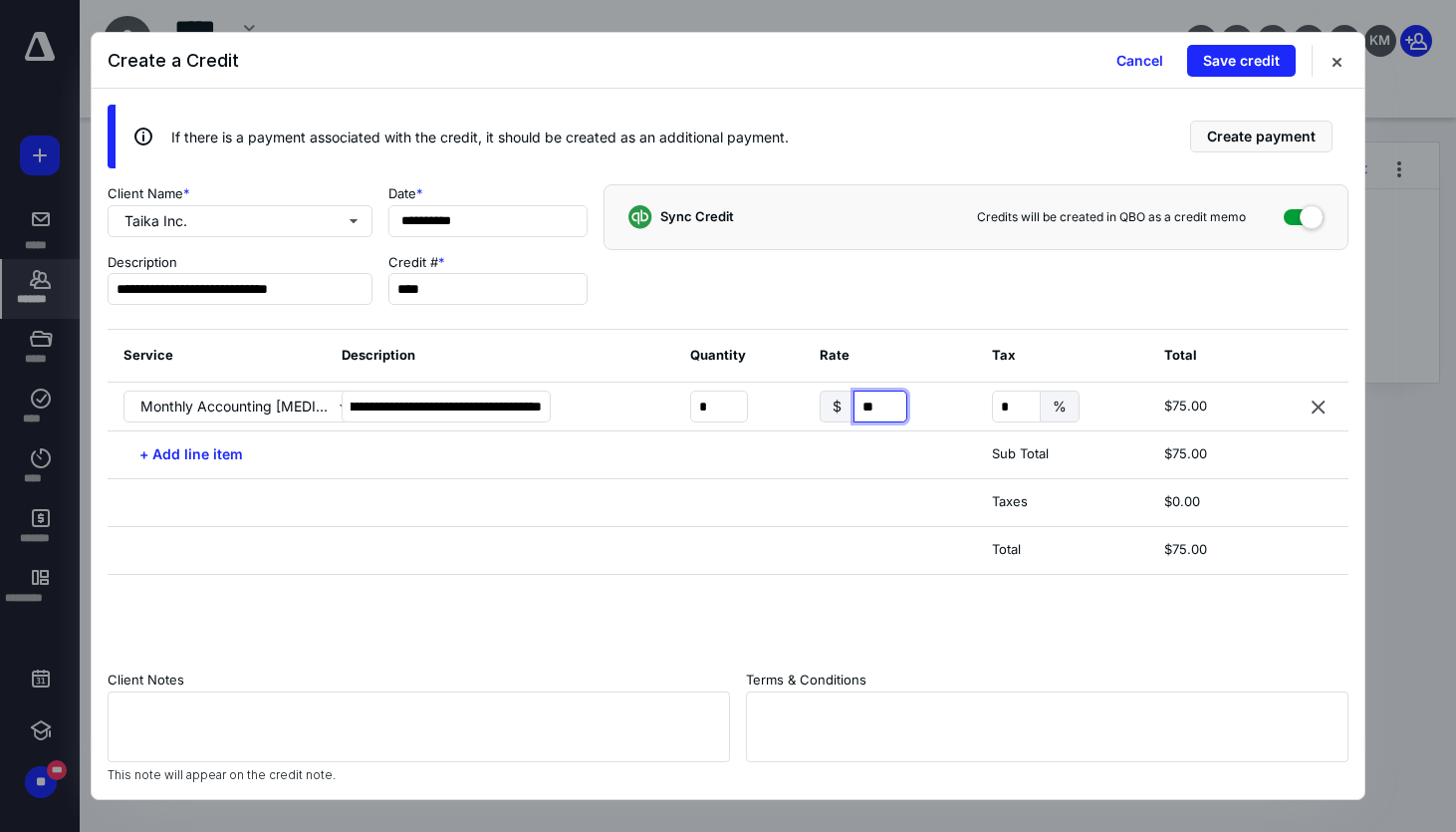 scroll, scrollTop: 0, scrollLeft: 0, axis: both 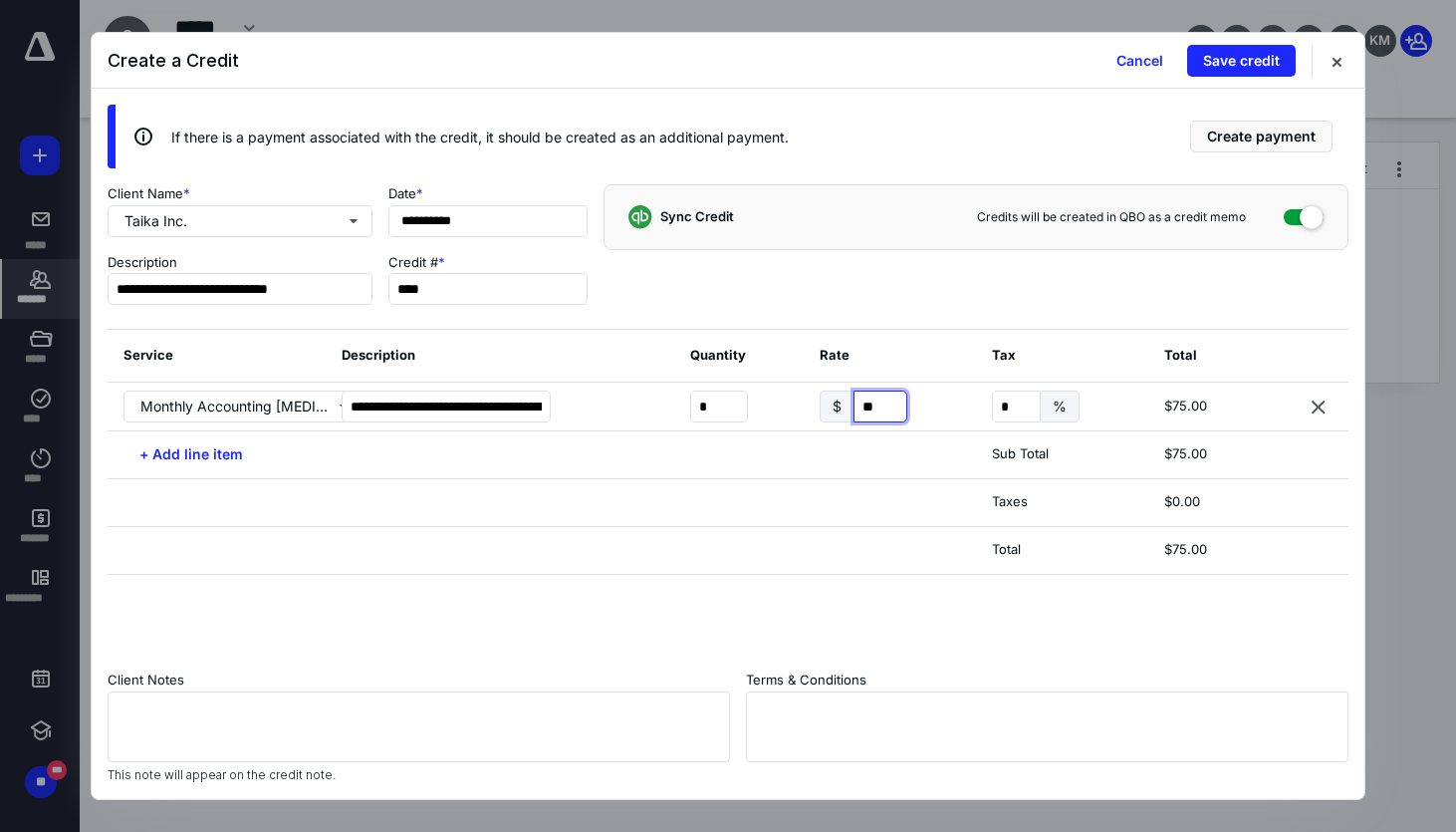 click on "**" at bounding box center (880, 407) 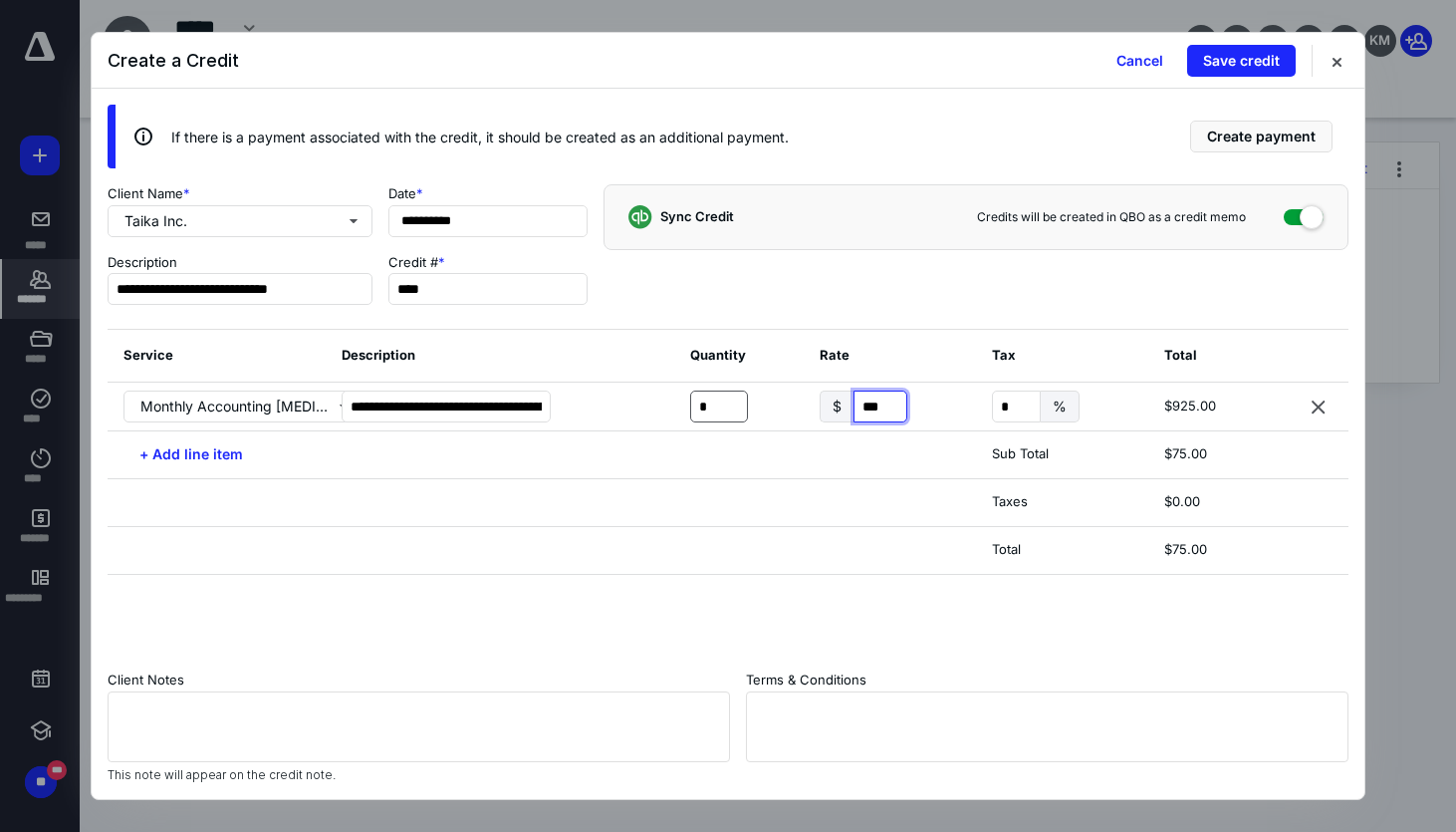 type on "***" 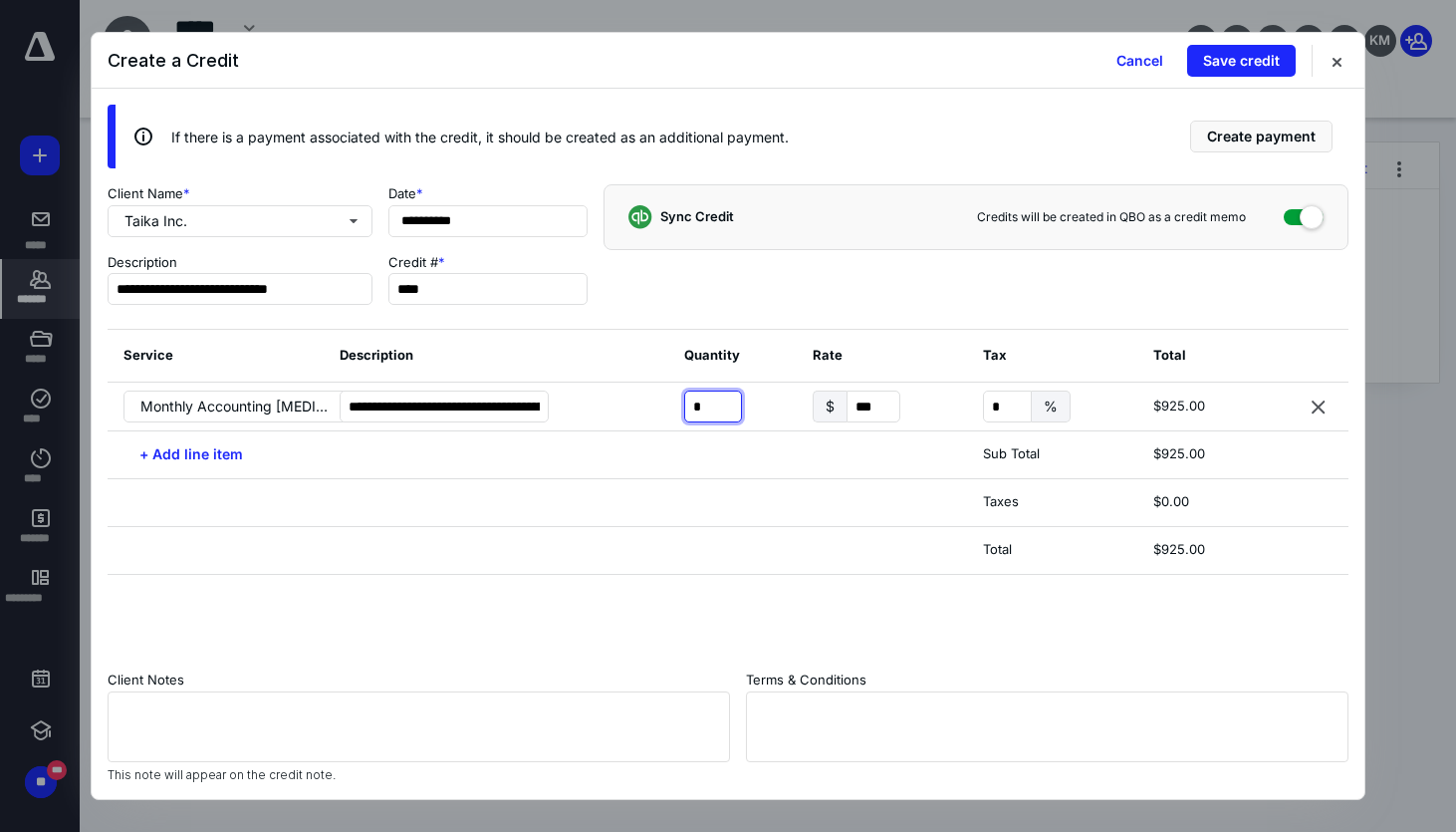 click on "*" at bounding box center [713, 407] 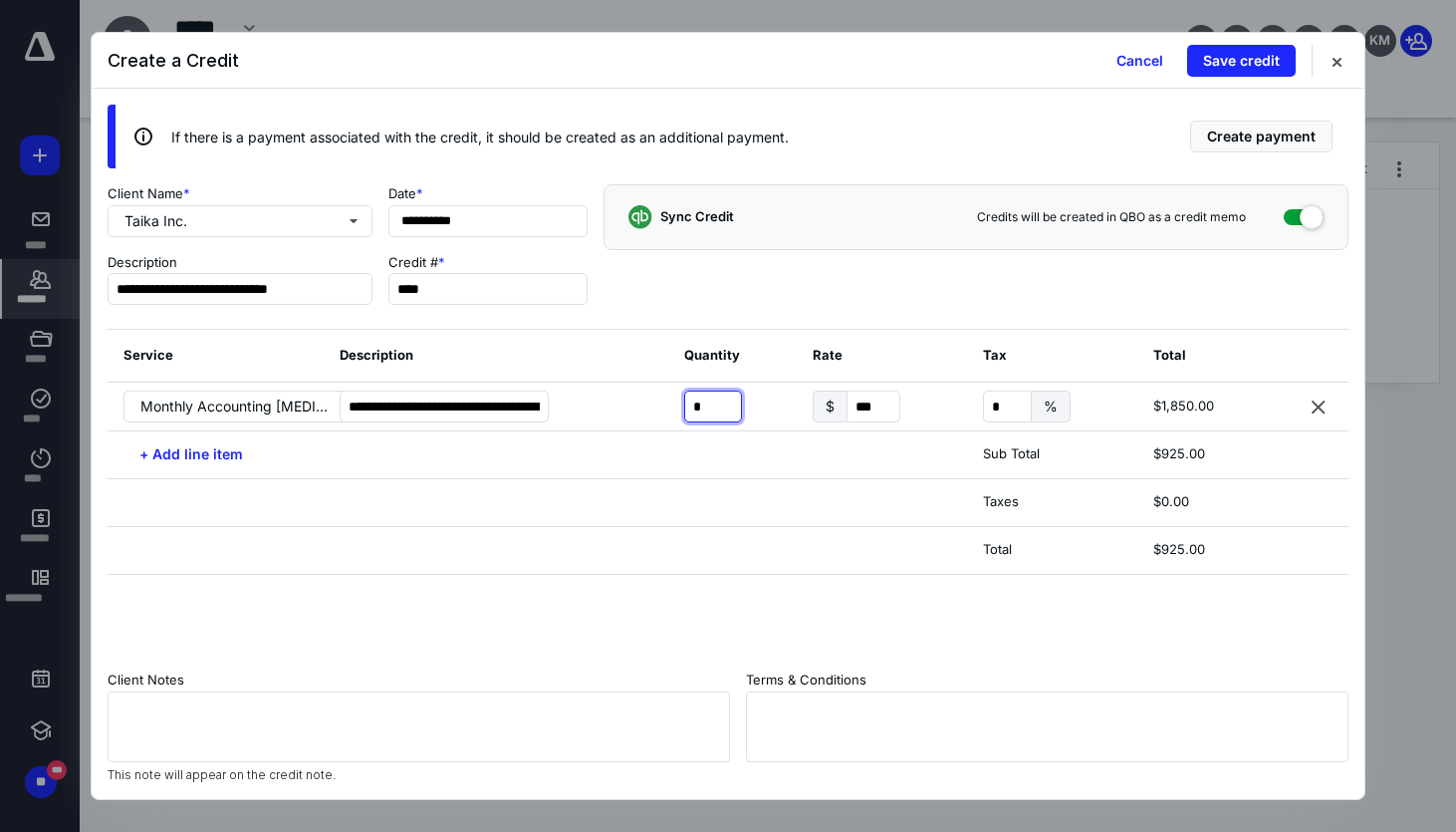 type on "*" 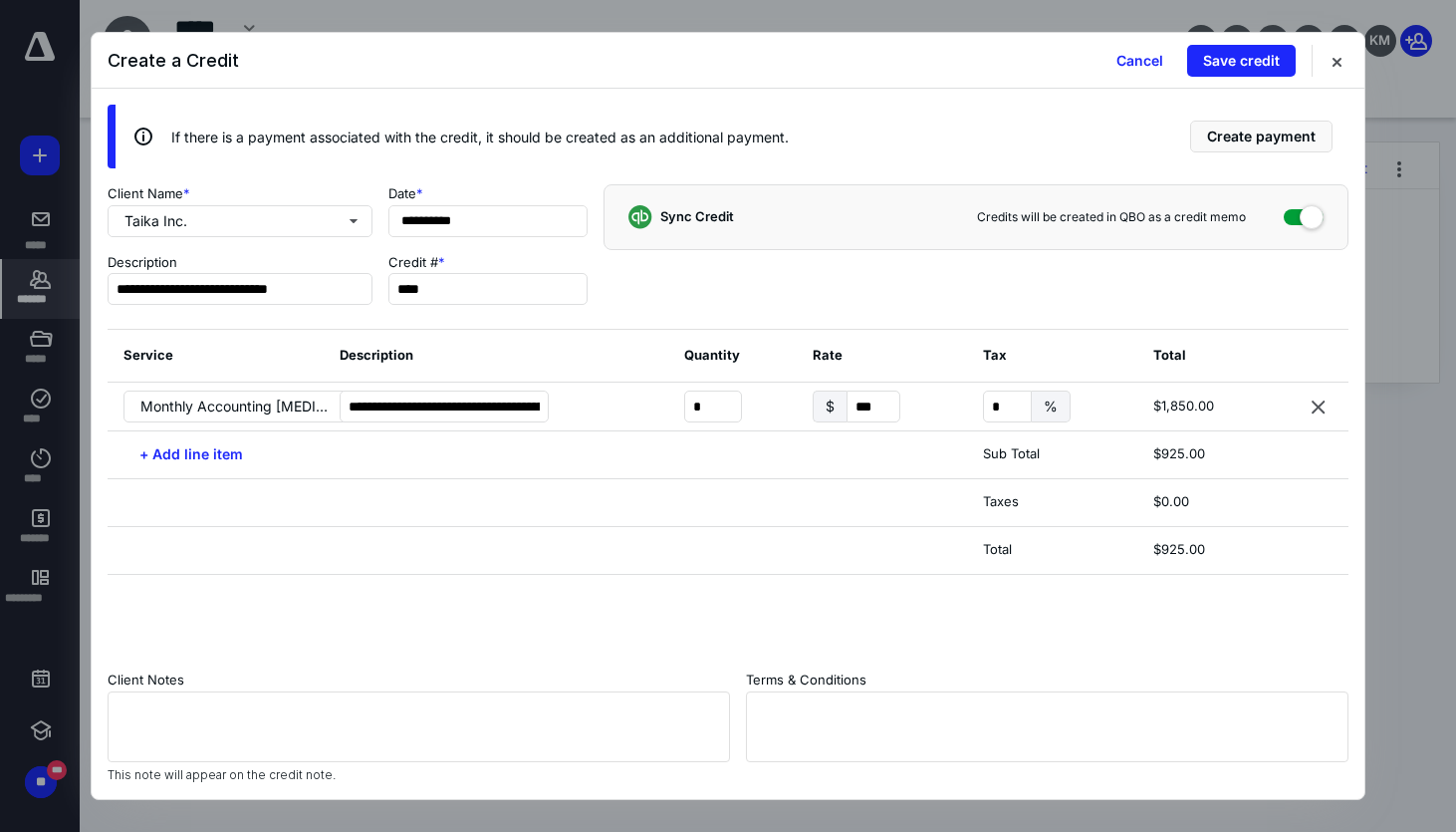 click at bounding box center [537, 502] 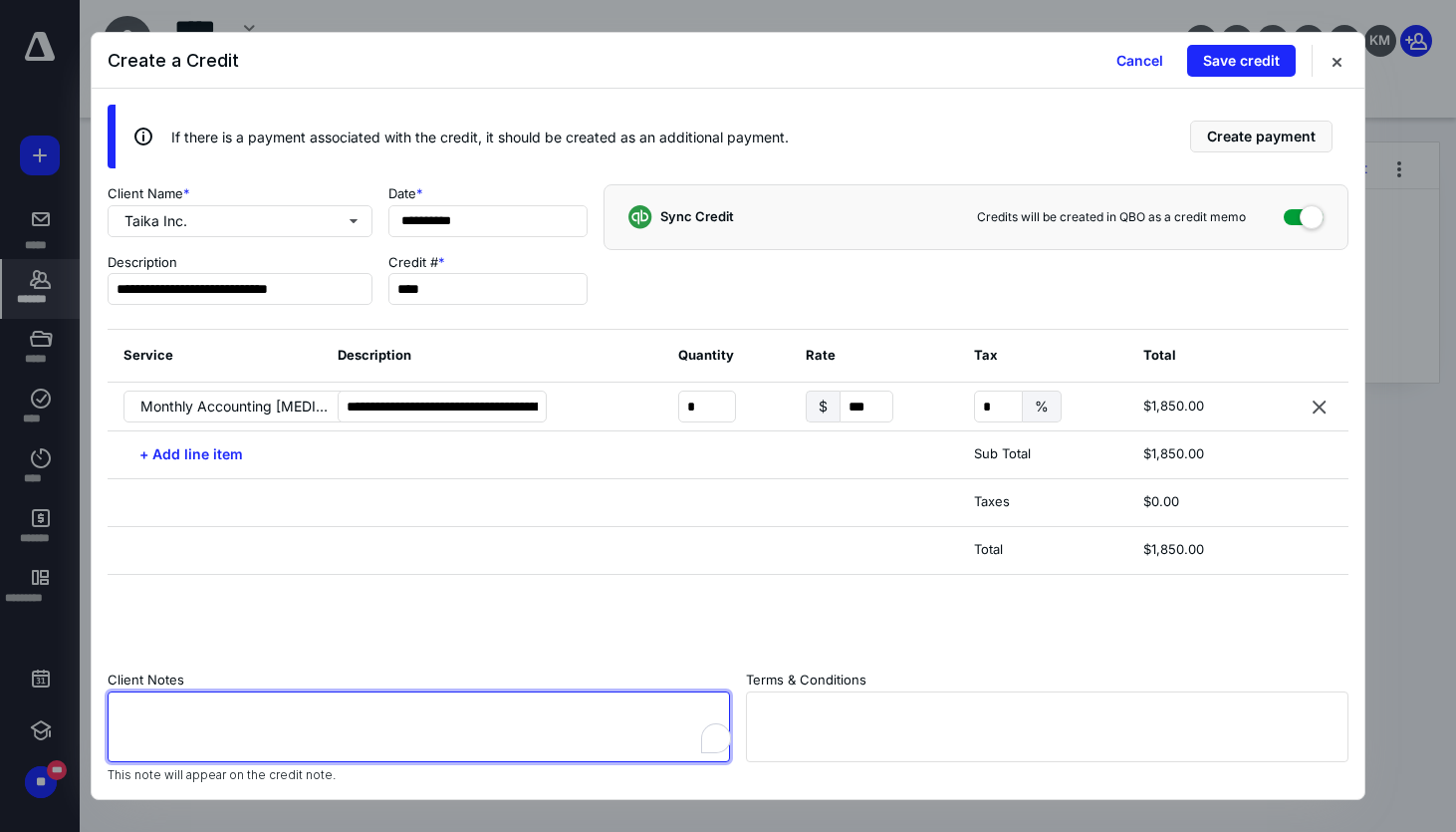 click at bounding box center (418, 726) 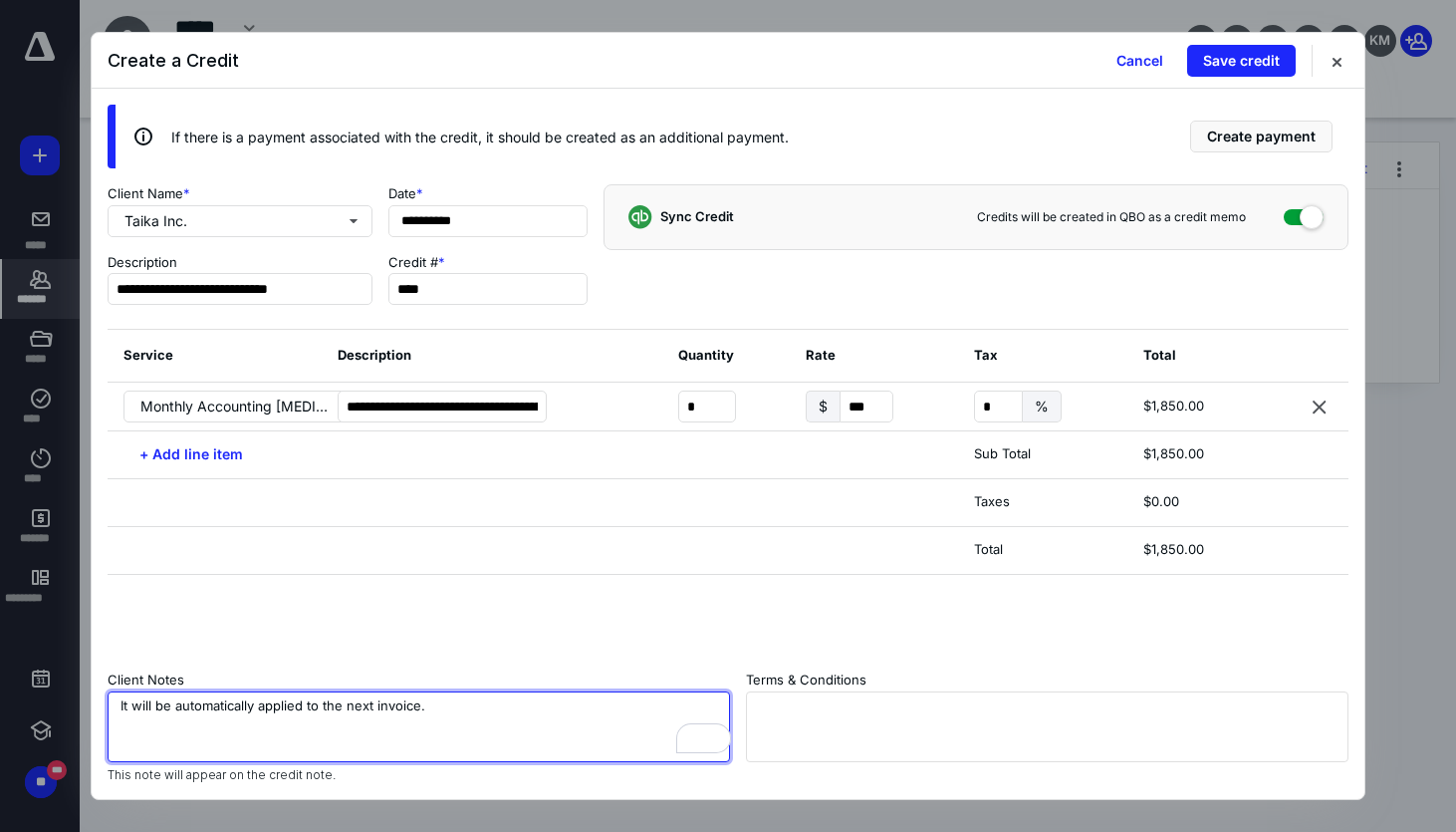 click on "It will be automatically applied to the next invoice." at bounding box center (418, 726) 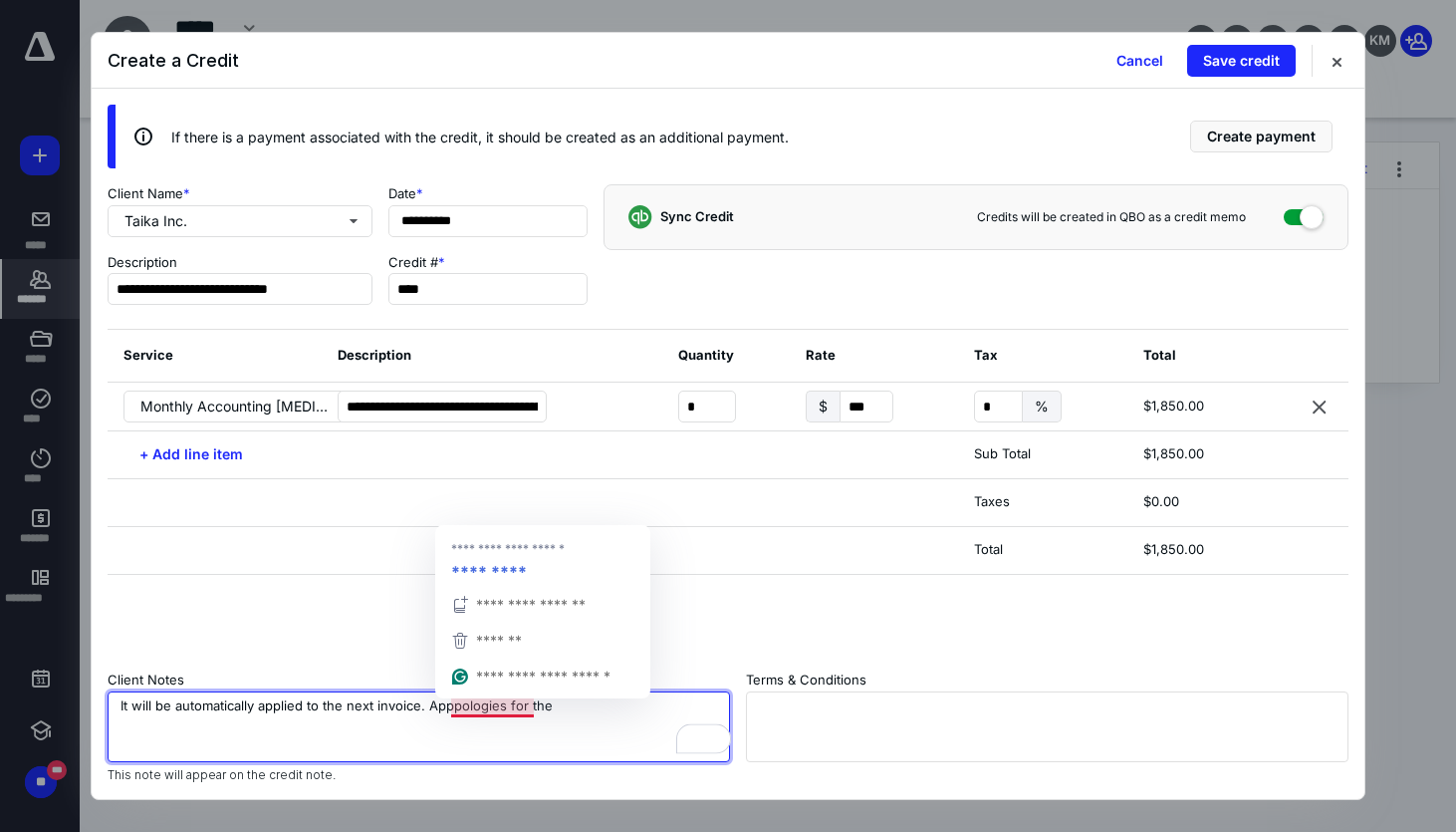 drag, startPoint x: 594, startPoint y: 702, endPoint x: 459, endPoint y: 705, distance: 135.03333 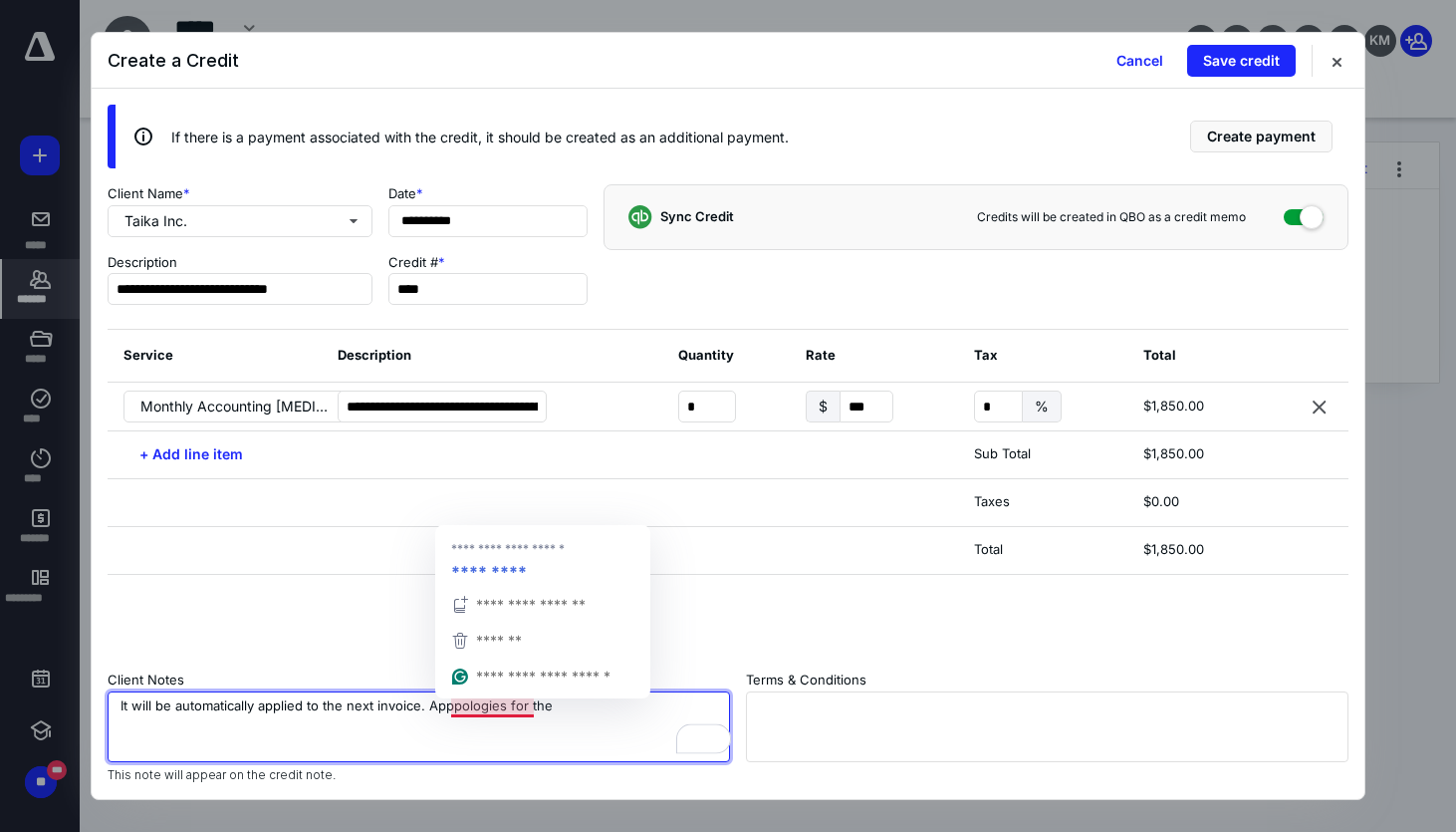 click on "It will be automatically applied to the next invoice. Apppologies for the" at bounding box center [418, 726] 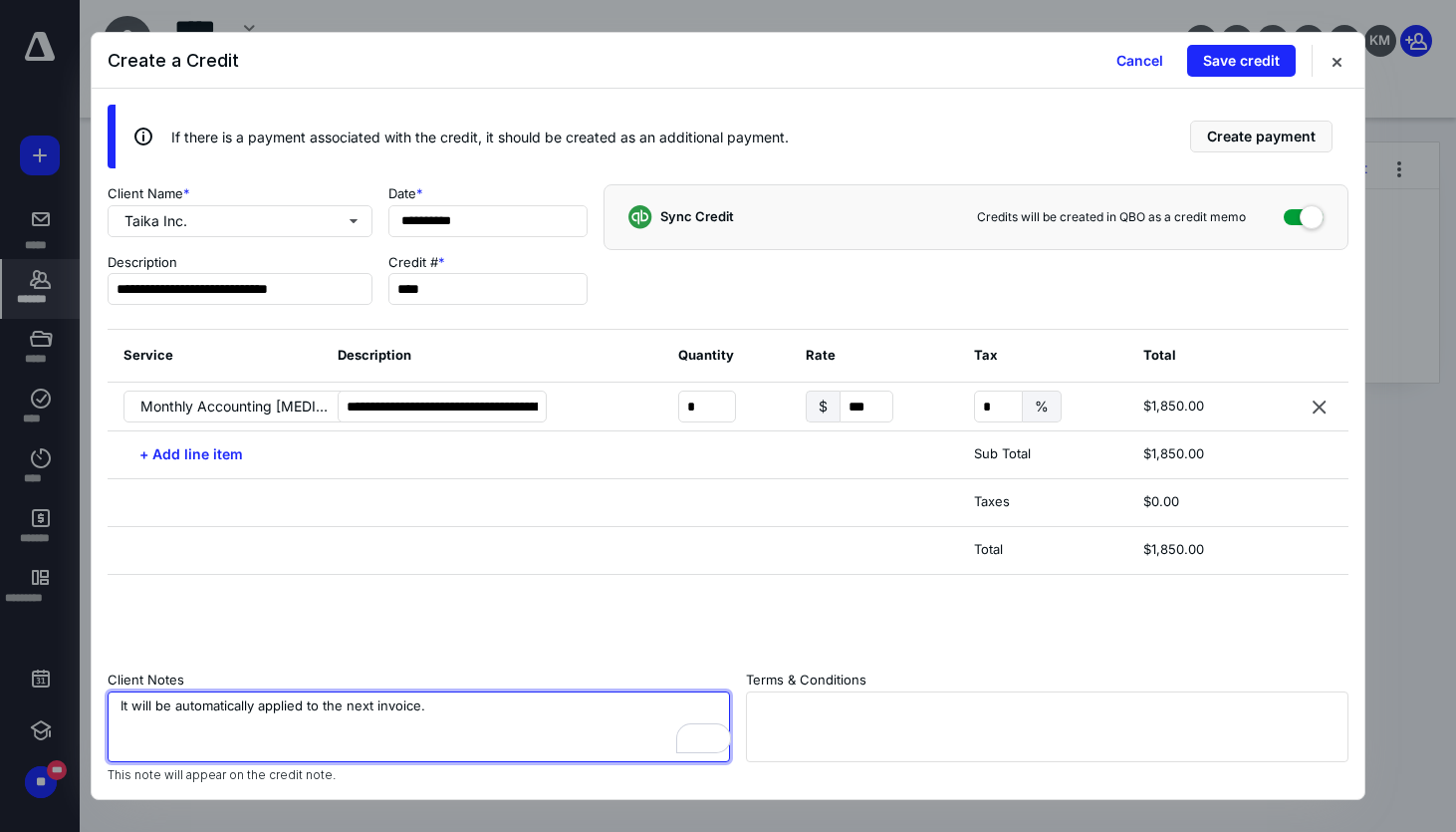 drag, startPoint x: 130, startPoint y: 712, endPoint x: 85, endPoint y: 708, distance: 45.177428 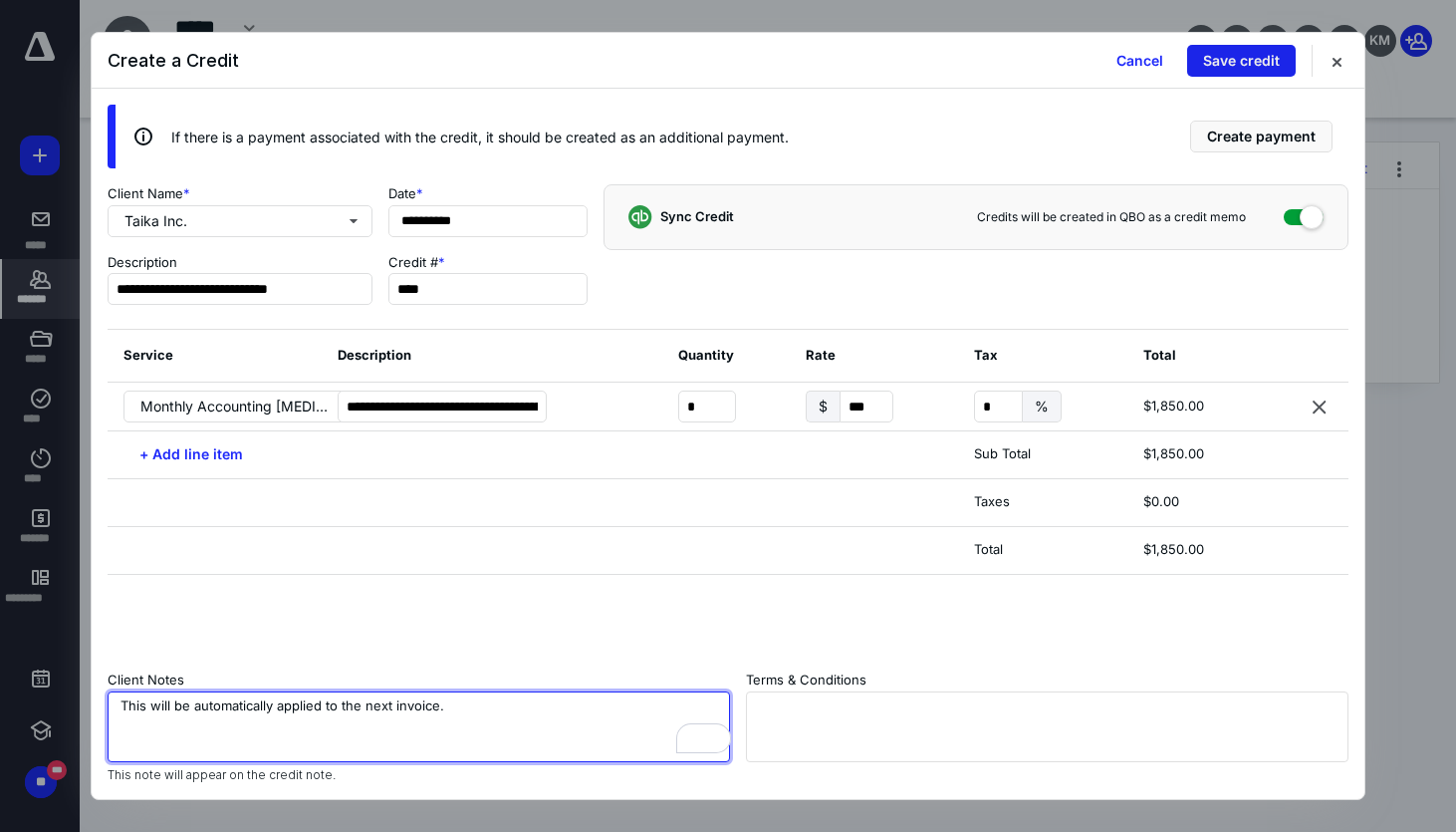 type on "This will be automatically applied to the next invoice." 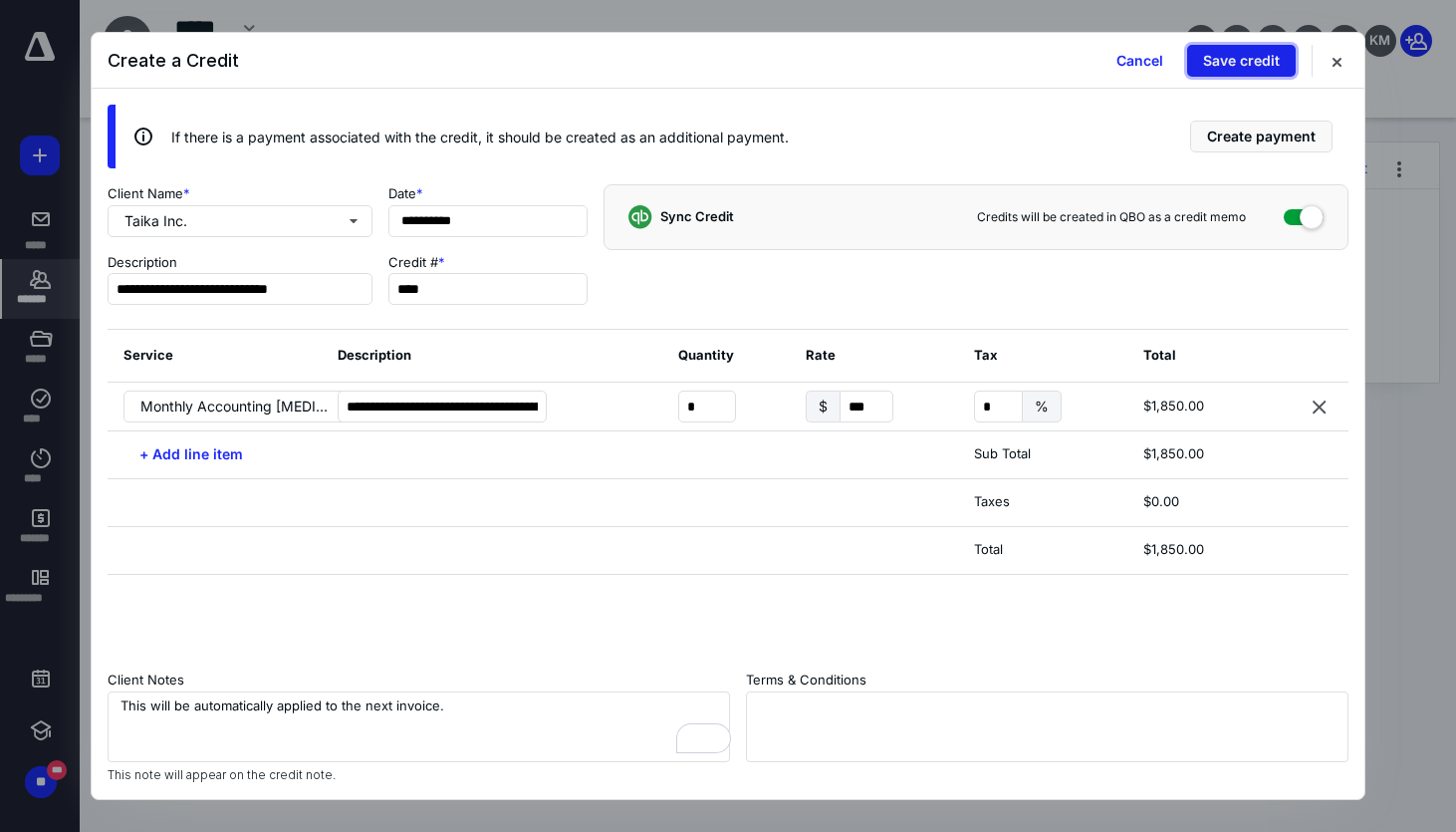 click on "Save credit" at bounding box center [1241, 61] 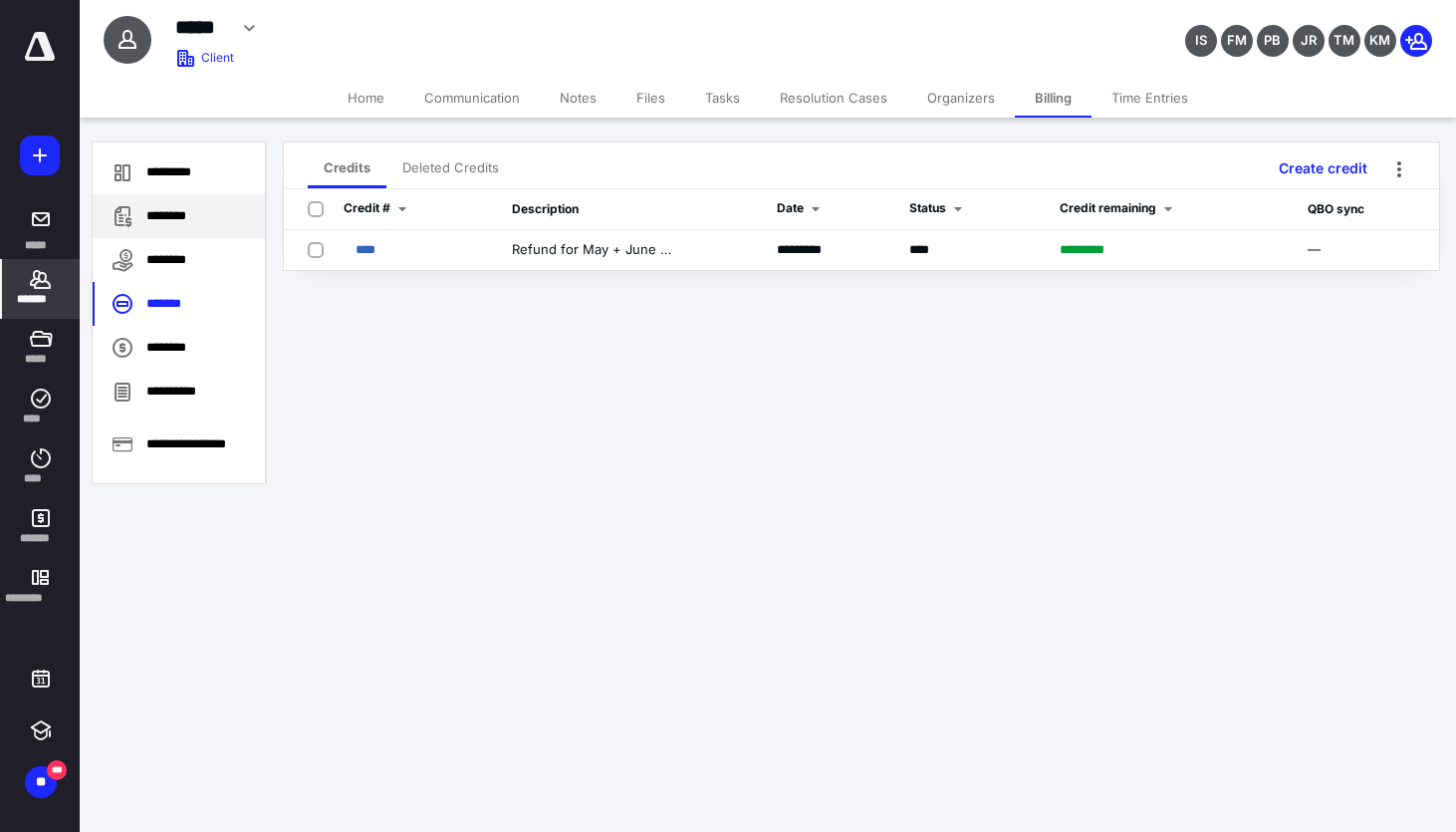 click on "********" at bounding box center [178, 216] 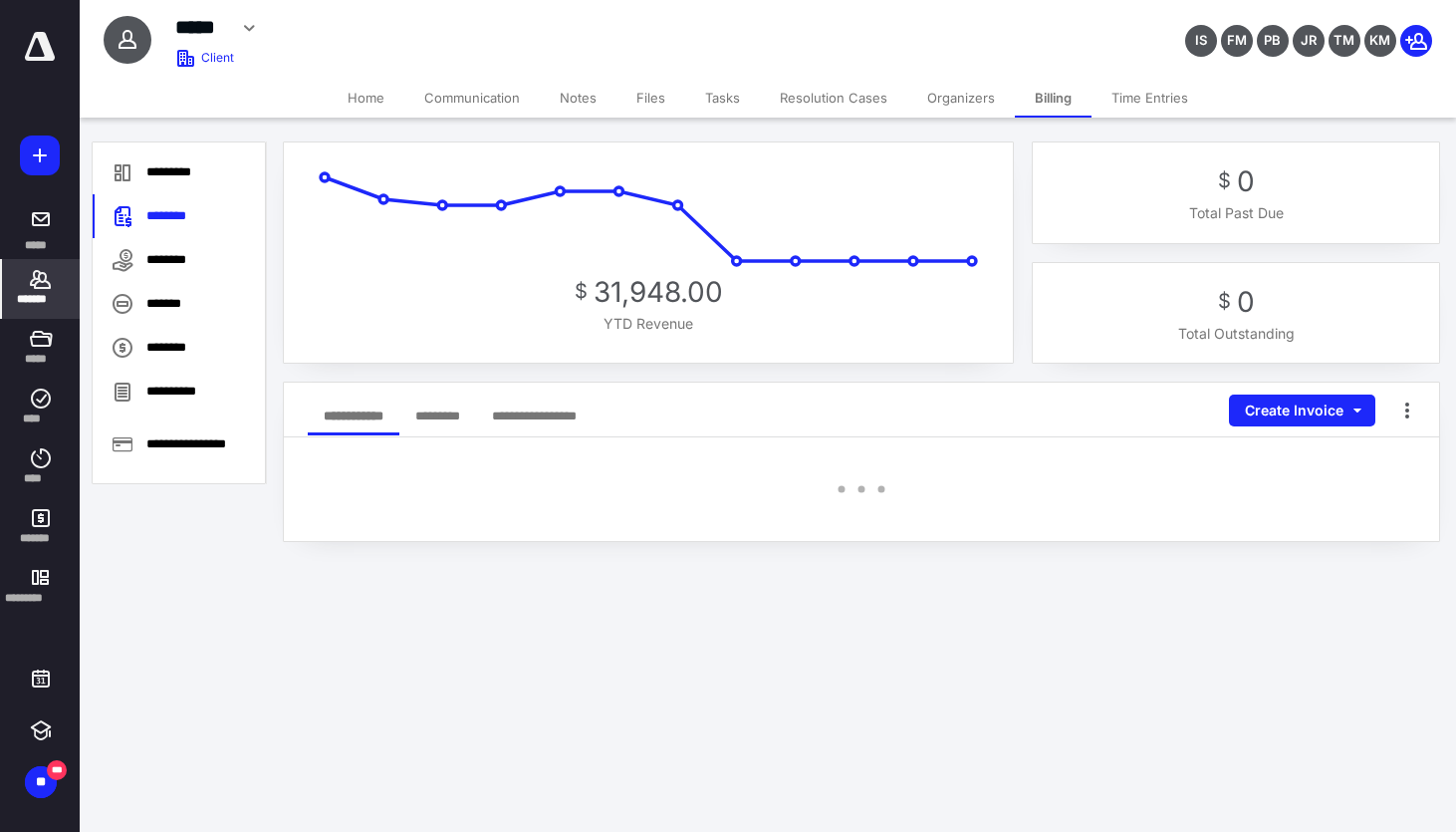 click on "*********" at bounding box center (437, 416) 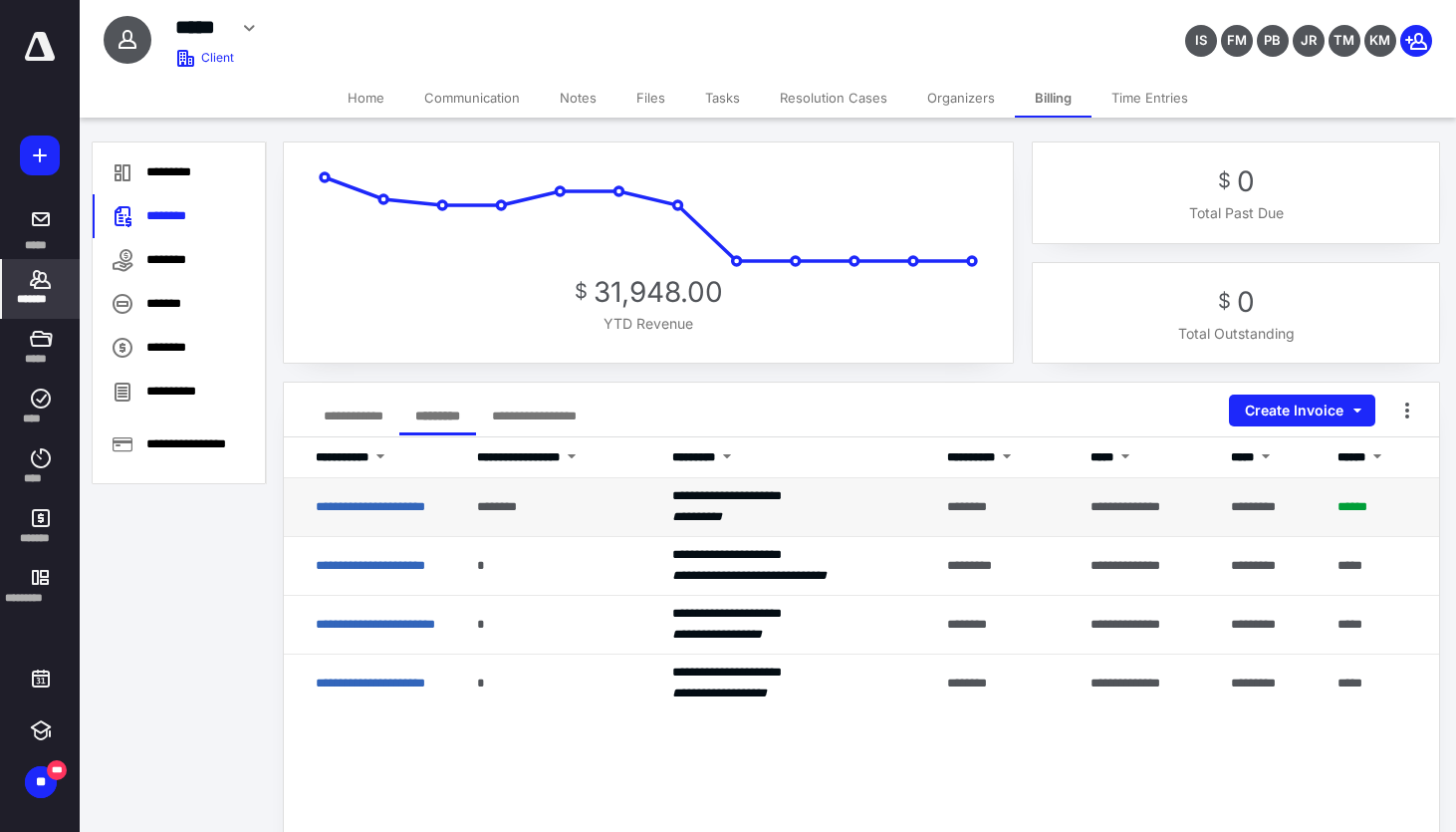 scroll, scrollTop: 26, scrollLeft: 0, axis: vertical 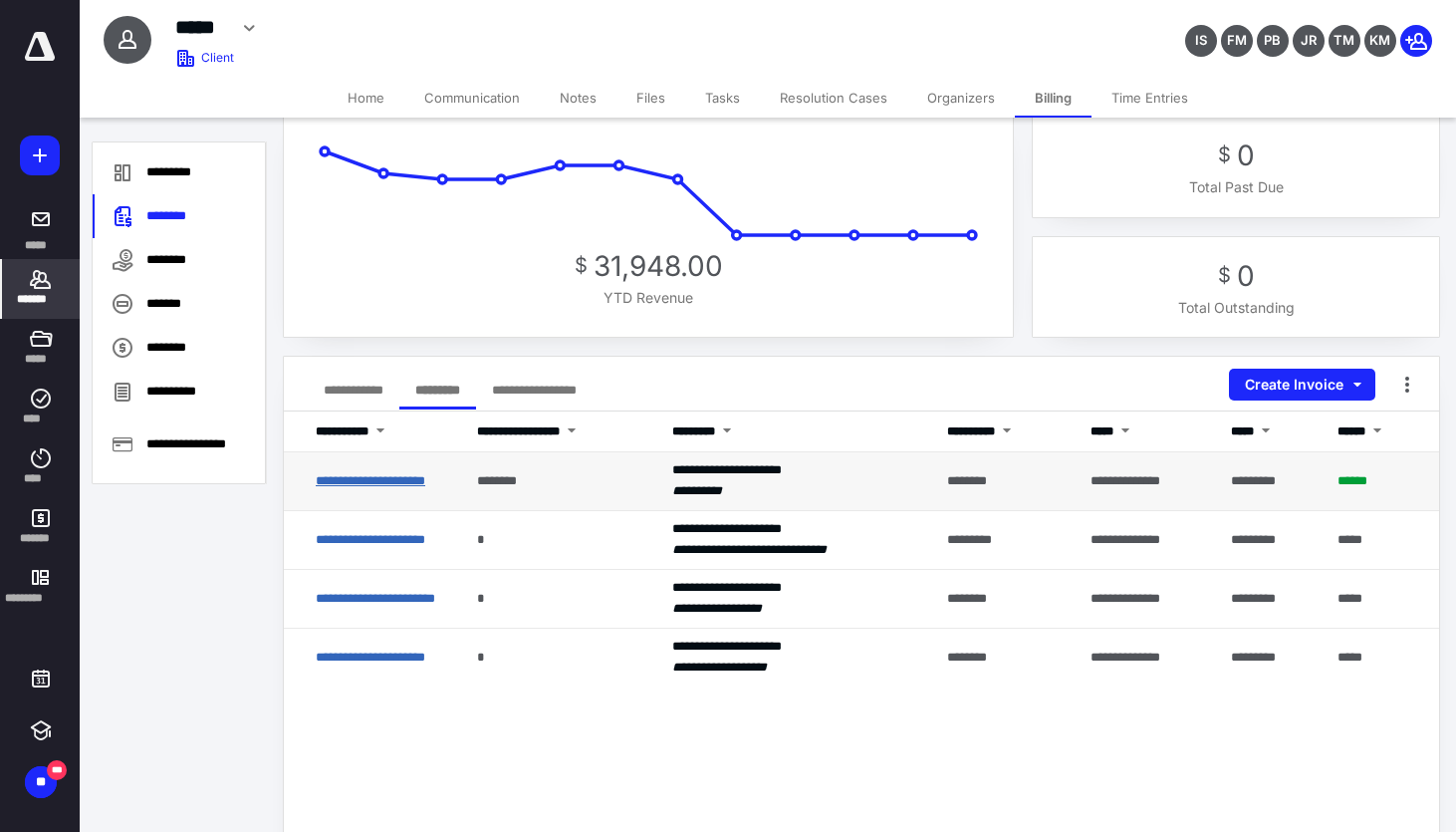click on "**********" at bounding box center [370, 480] 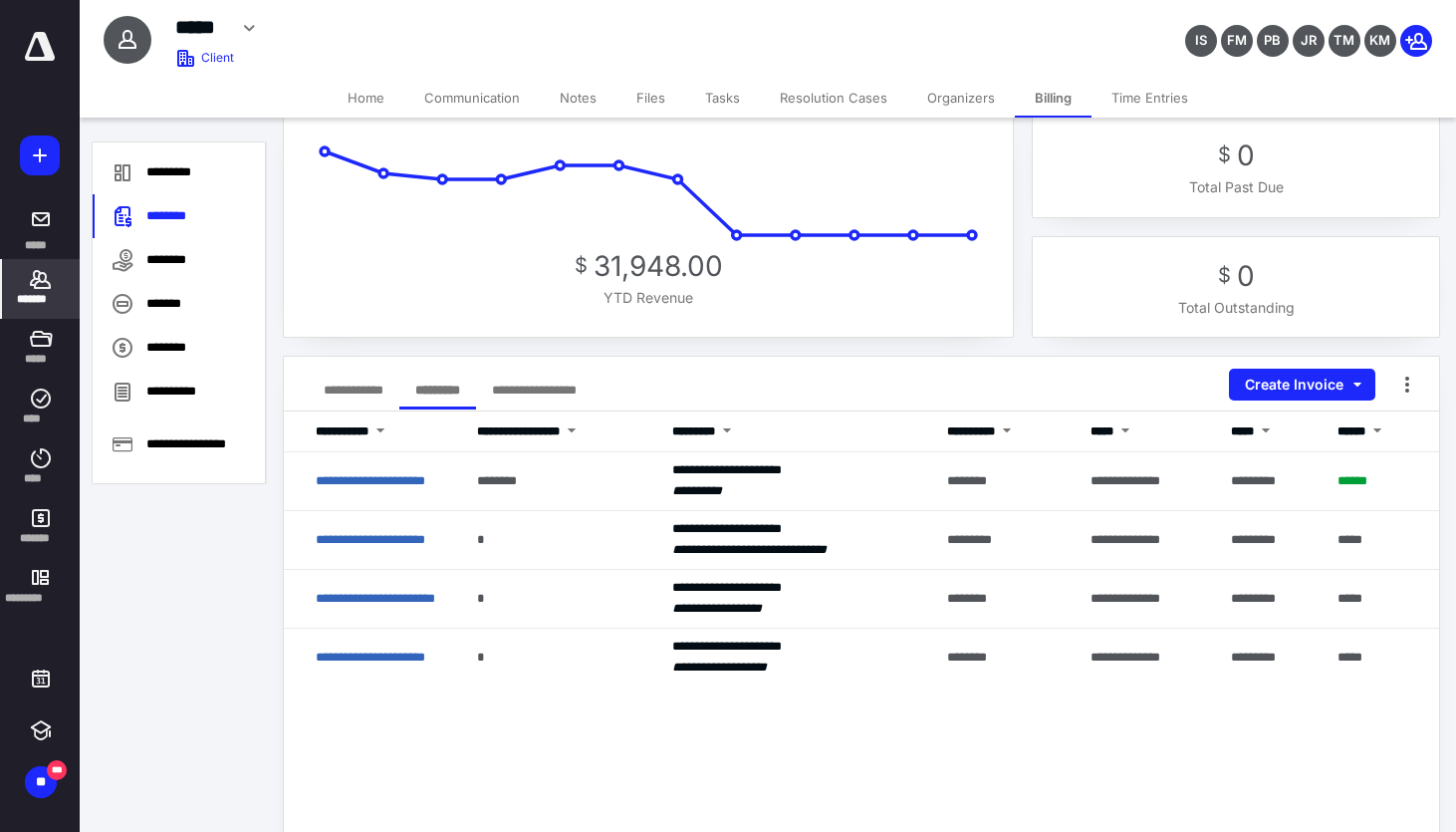 scroll, scrollTop: 0, scrollLeft: 0, axis: both 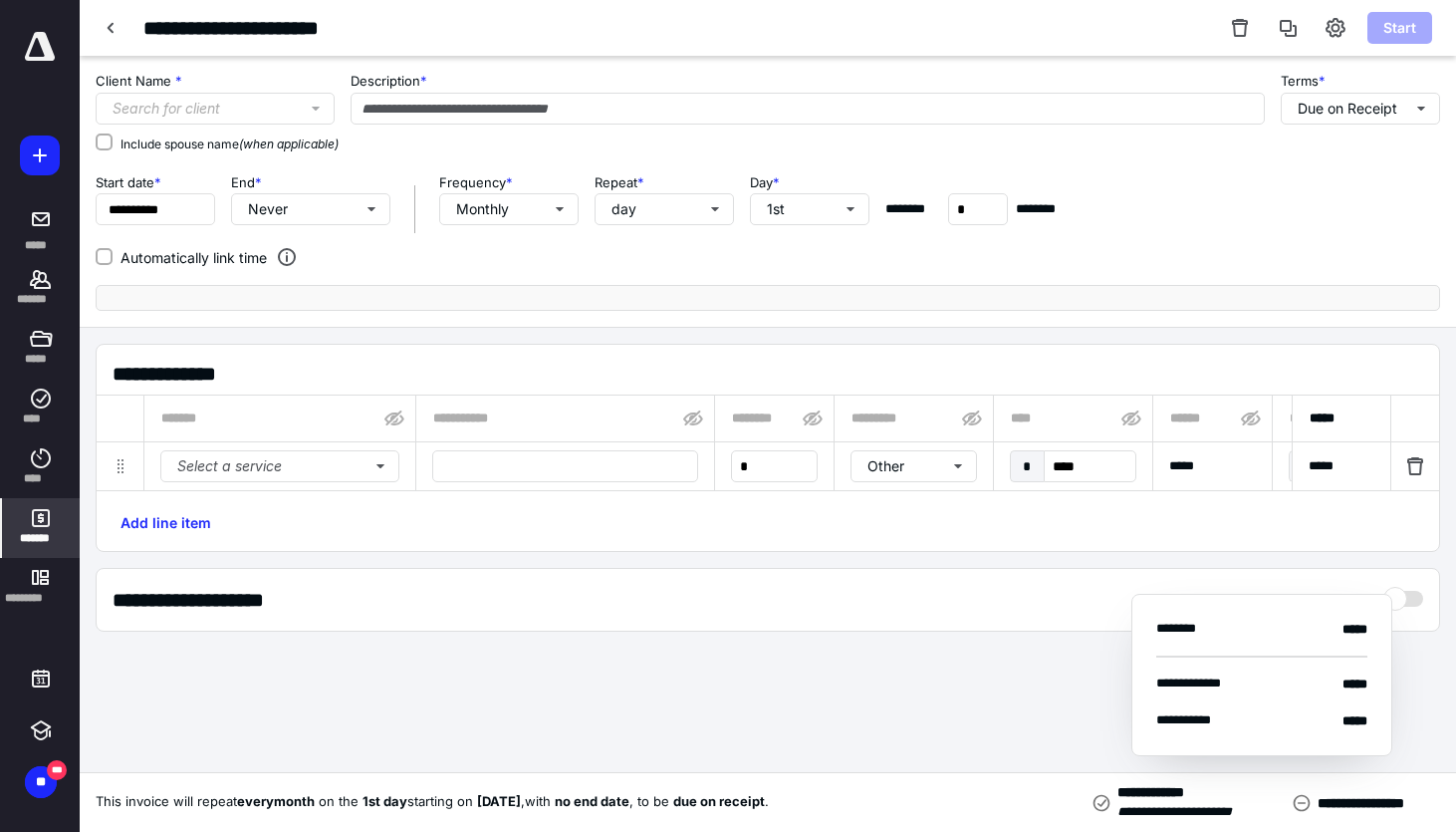 type on "**********" 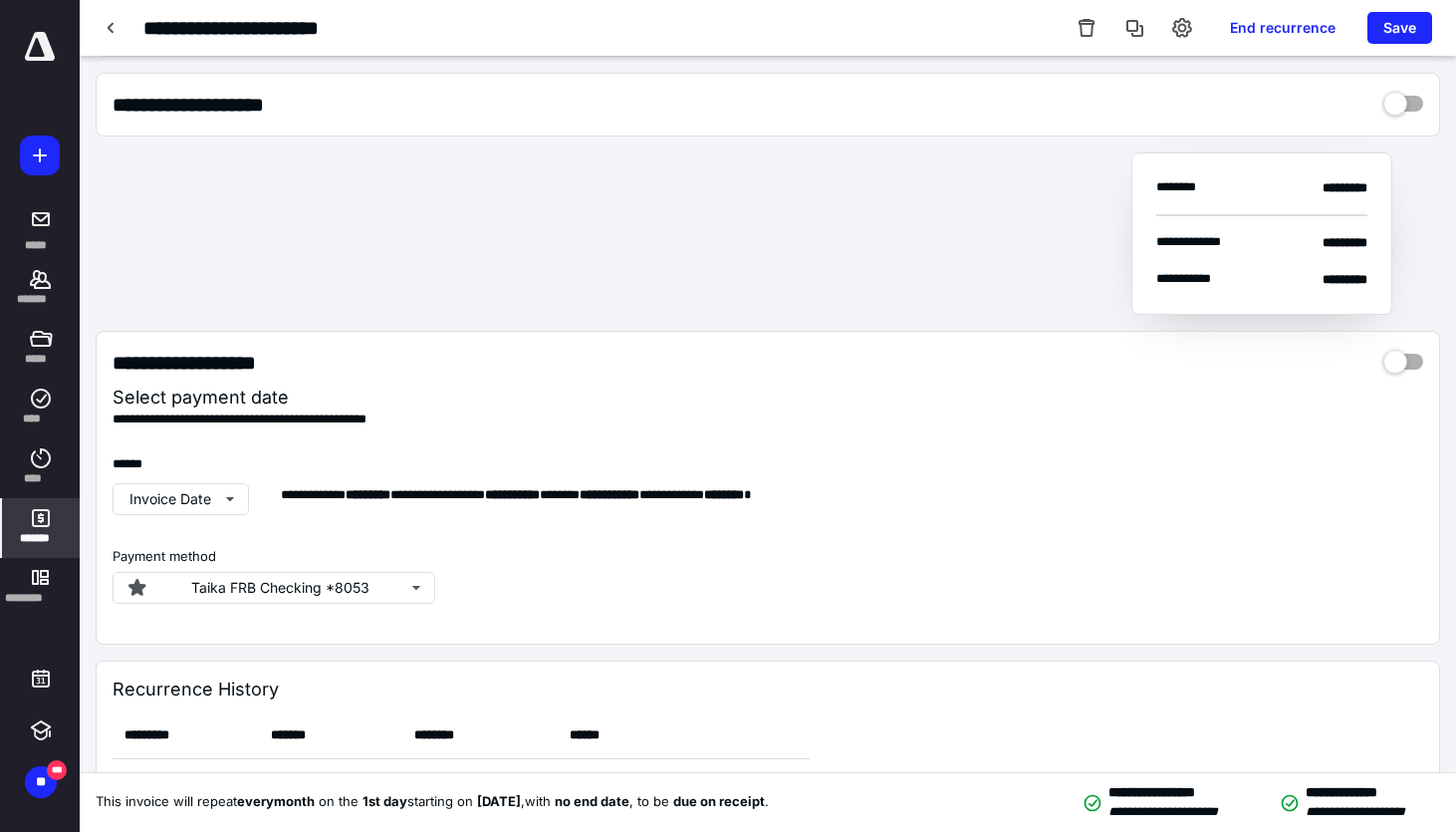 scroll, scrollTop: 462, scrollLeft: 0, axis: vertical 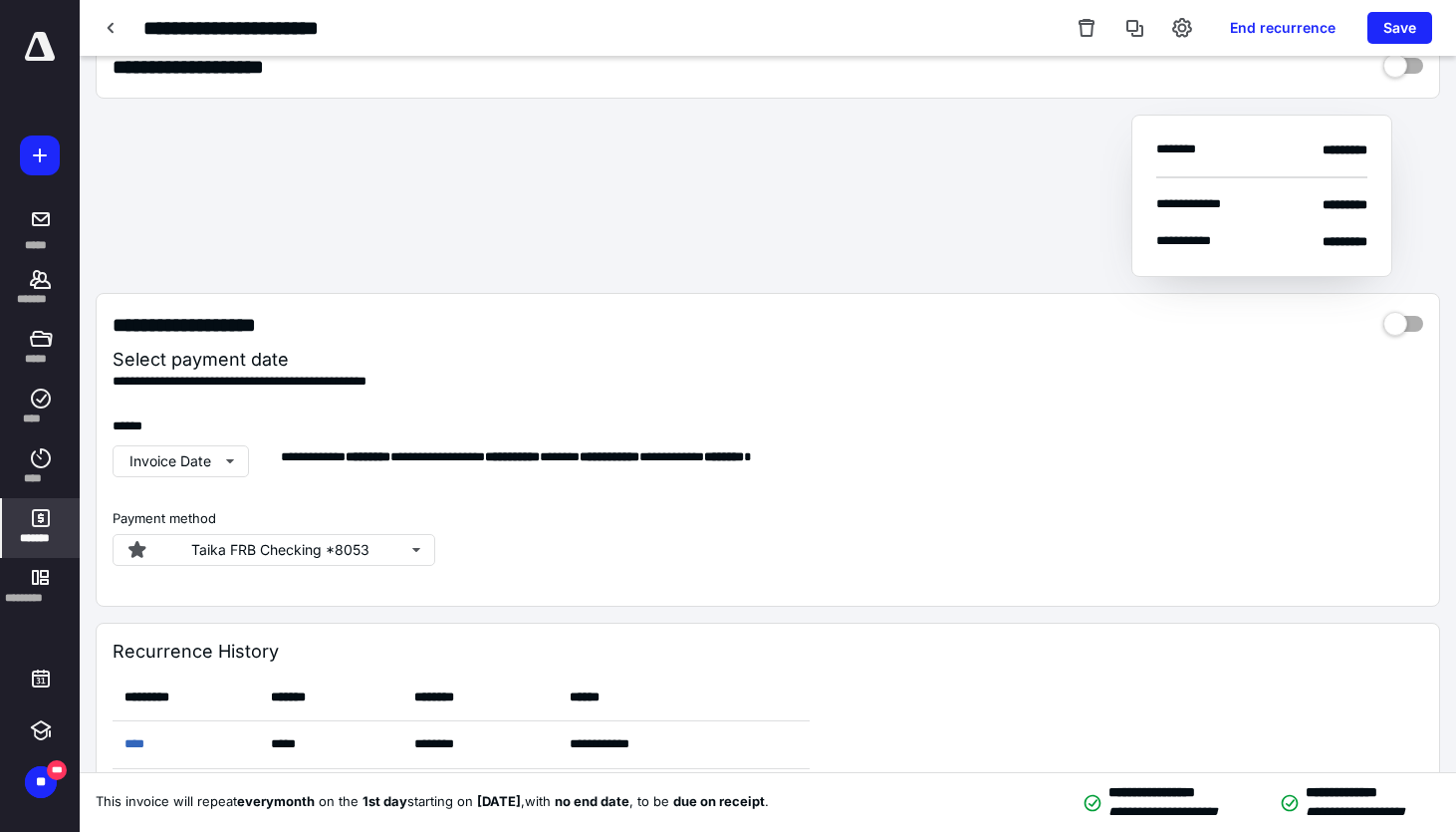 click at bounding box center [1403, 317] 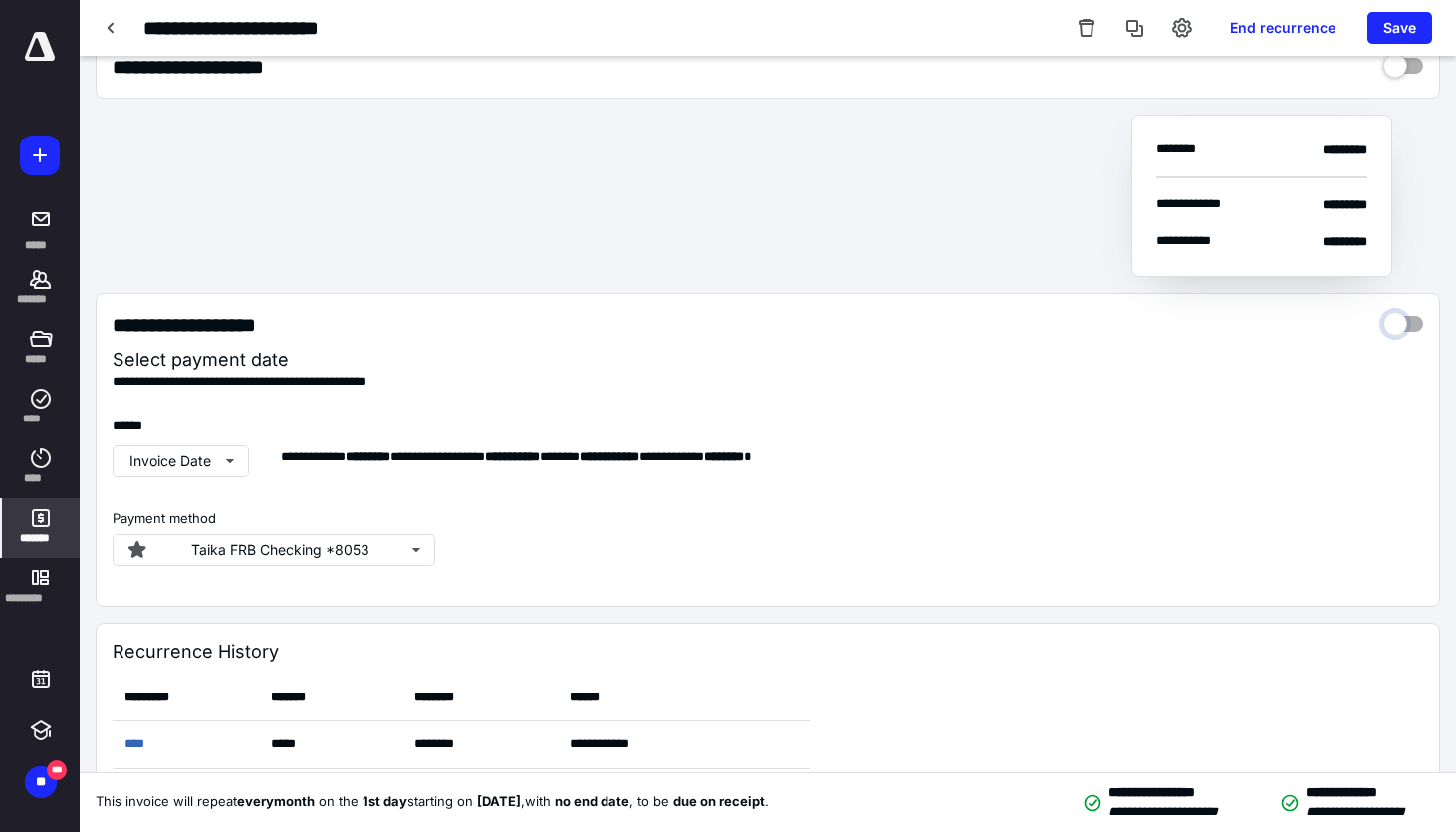 drag, startPoint x: 1404, startPoint y: 323, endPoint x: 1400, endPoint y: 335, distance: 12.649111 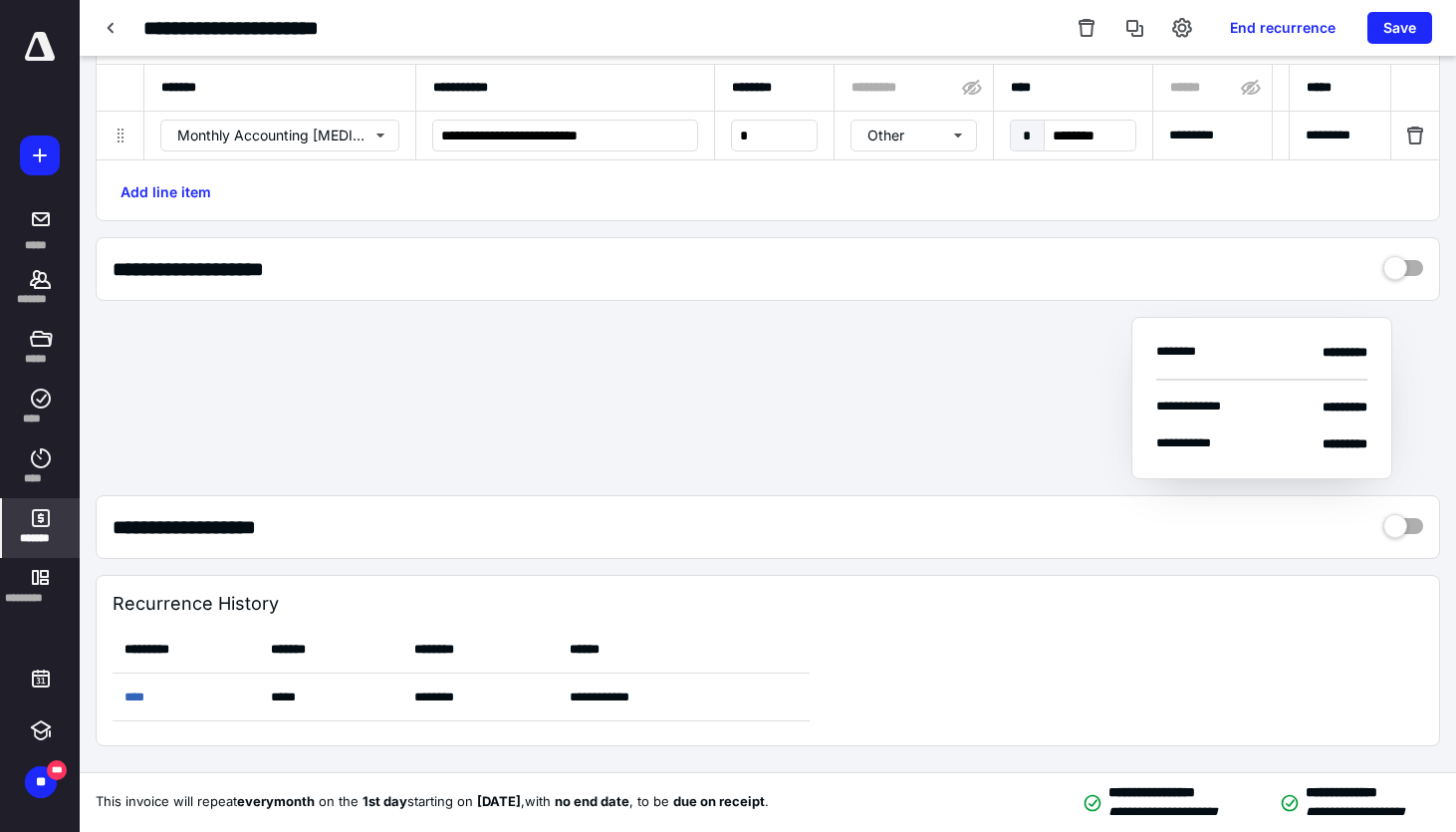 scroll, scrollTop: 5053, scrollLeft: 0, axis: vertical 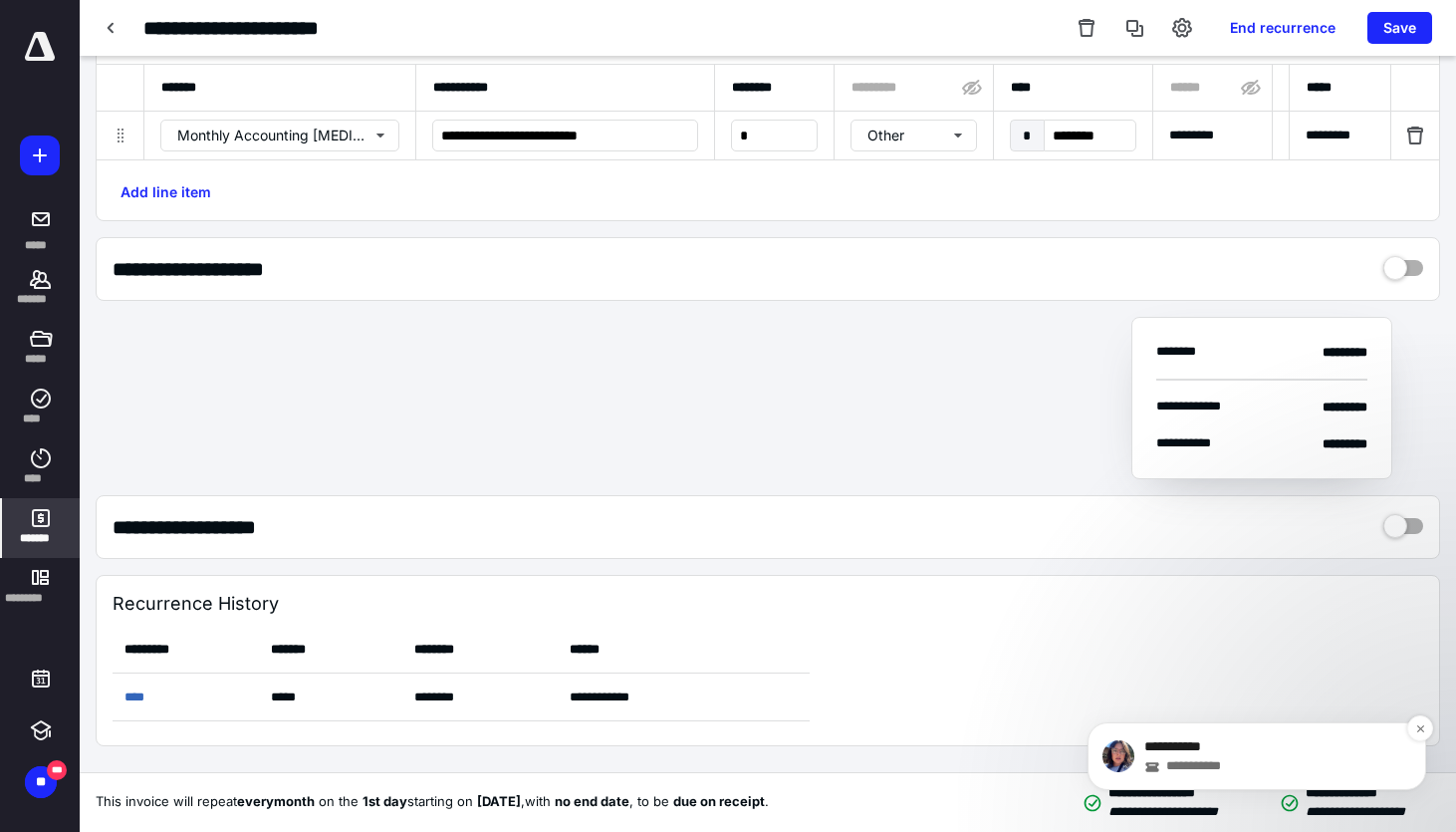 click on "**********" at bounding box center (1273, 747) 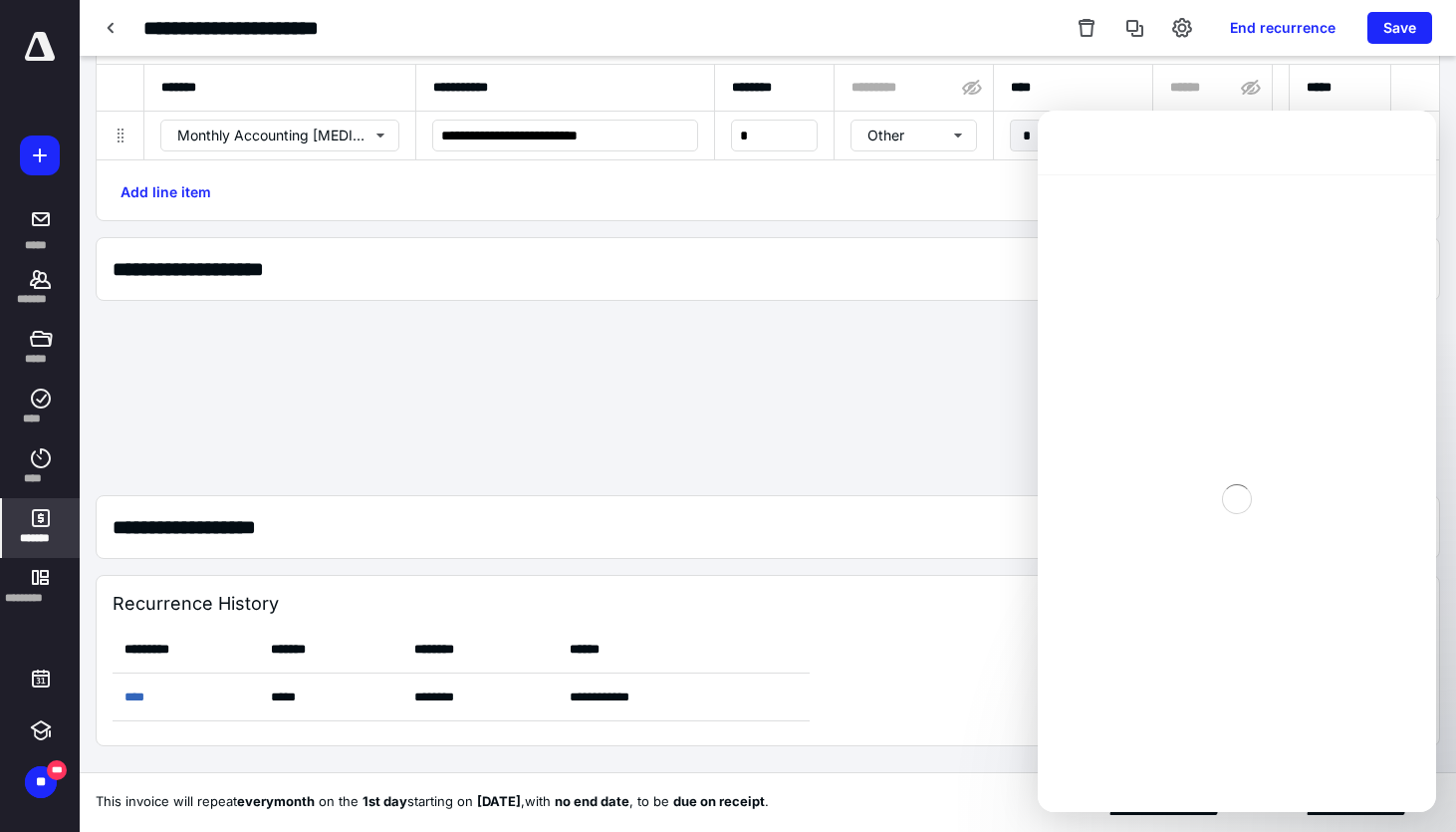 scroll, scrollTop: 3, scrollLeft: 0, axis: vertical 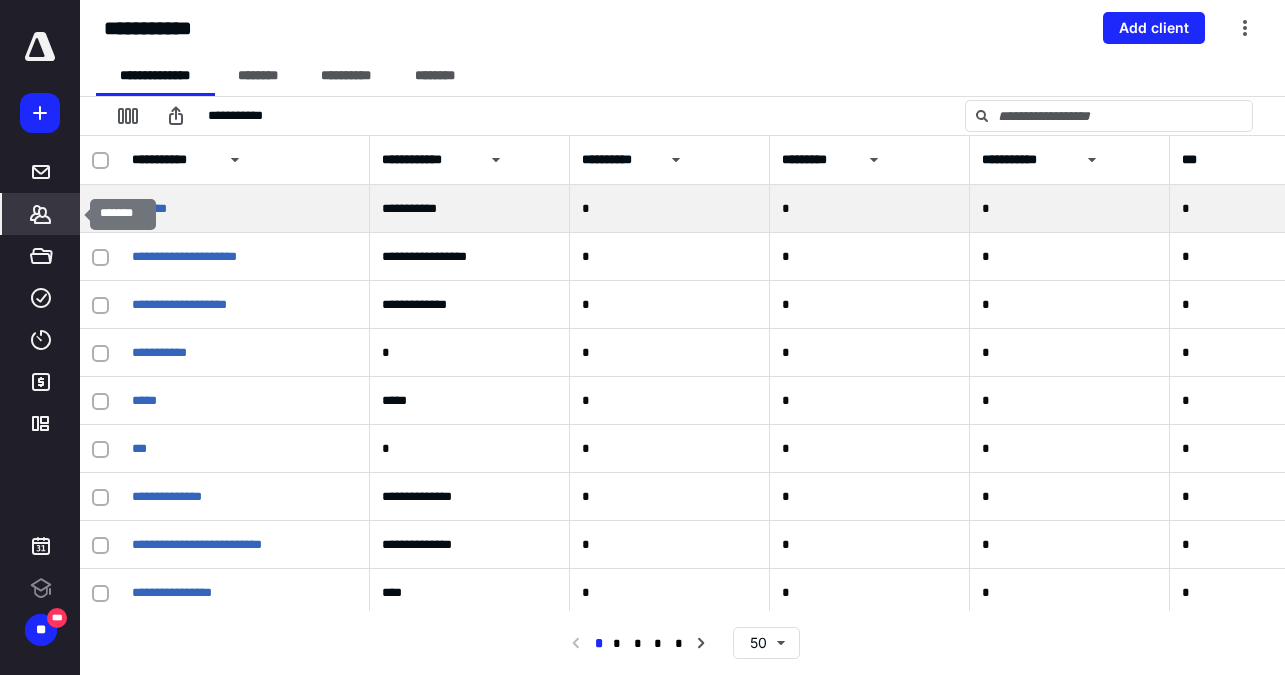 drag, startPoint x: 36, startPoint y: 218, endPoint x: 346, endPoint y: 190, distance: 311.26193 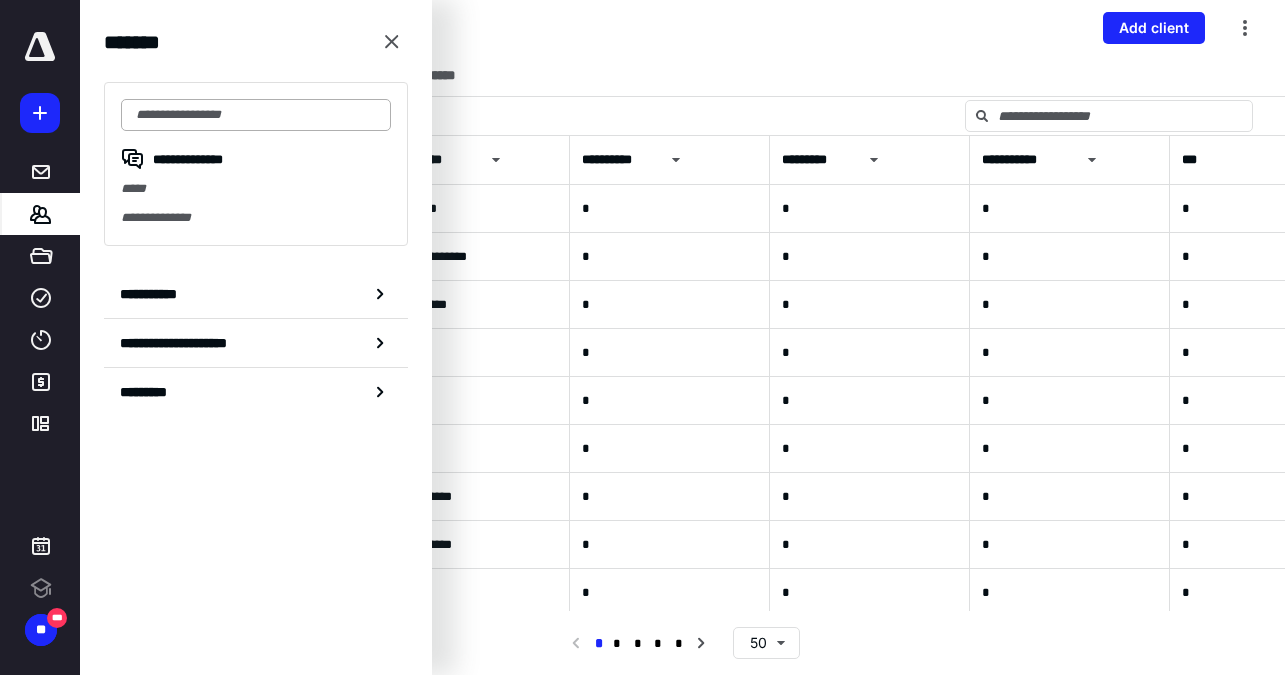 scroll, scrollTop: 0, scrollLeft: 0, axis: both 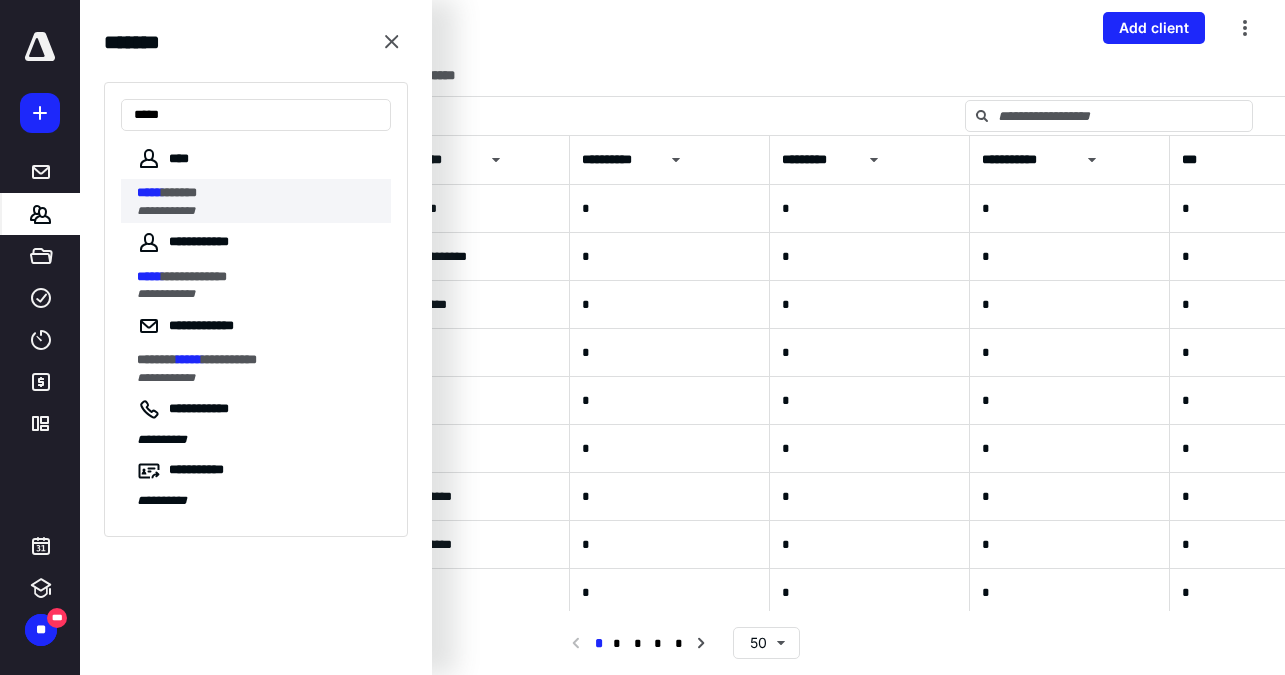 type on "*****" 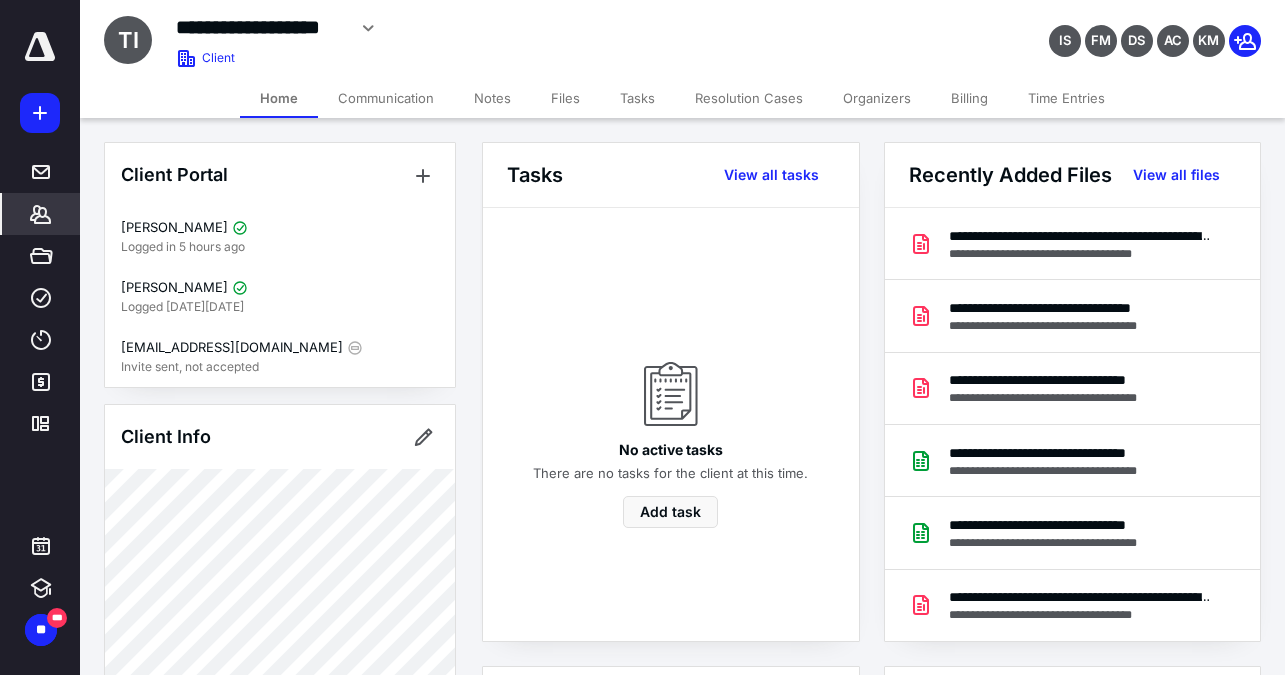 click on "Billing" at bounding box center [969, 98] 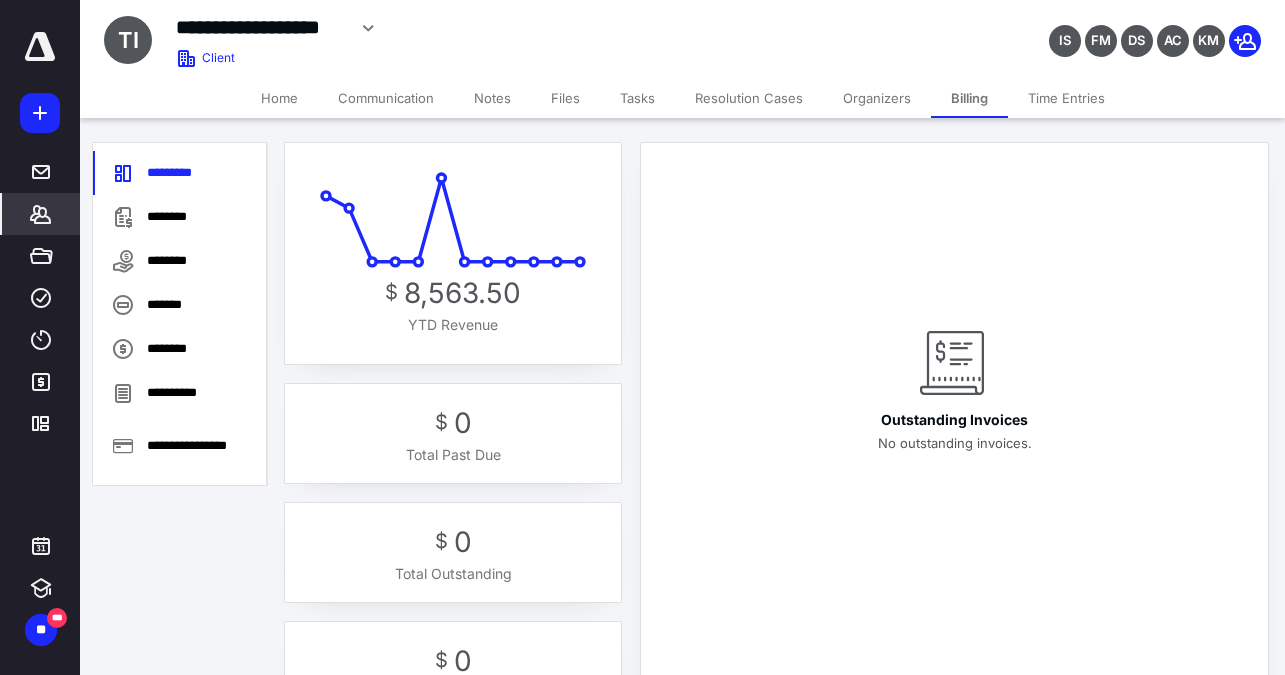 click on "********" at bounding box center (179, 261) 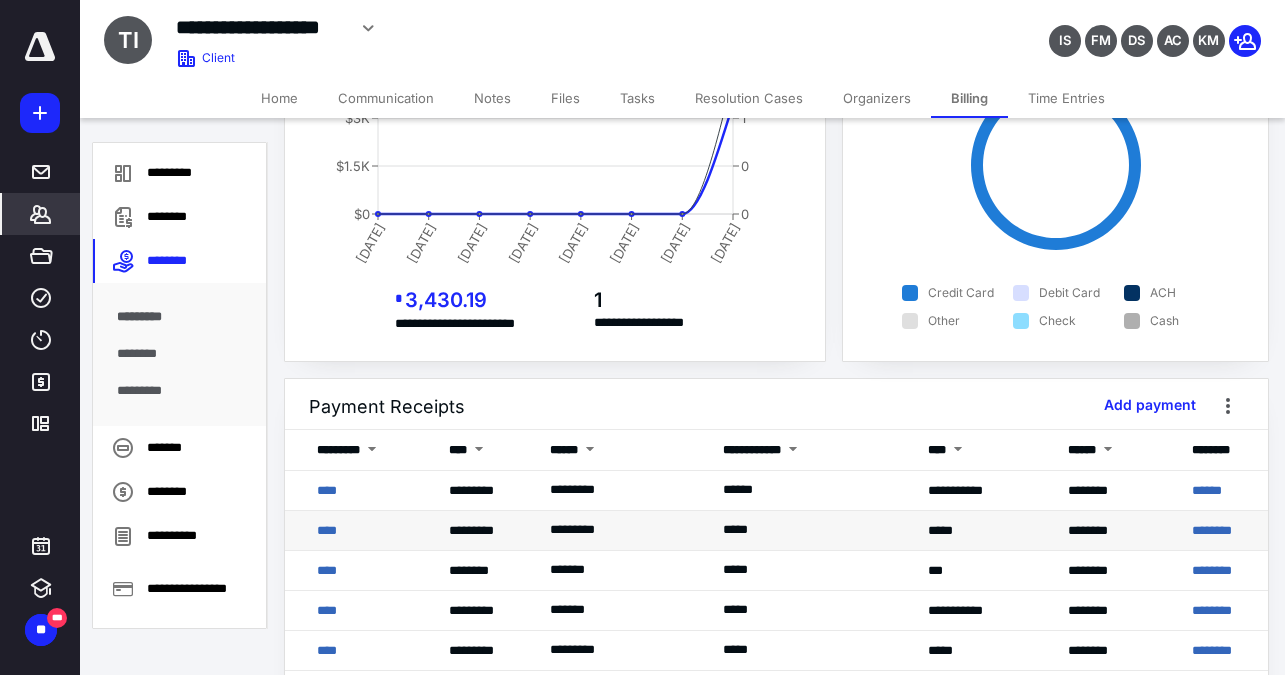 scroll, scrollTop: 145, scrollLeft: 0, axis: vertical 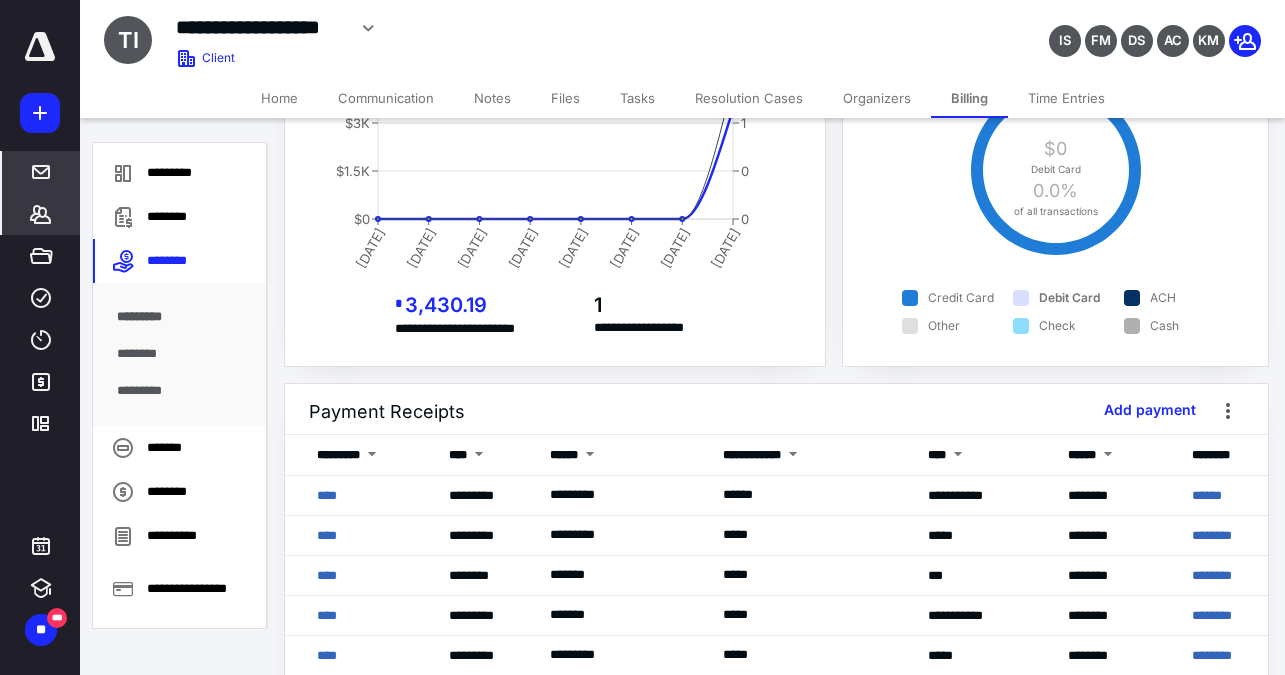 click at bounding box center [41, 172] 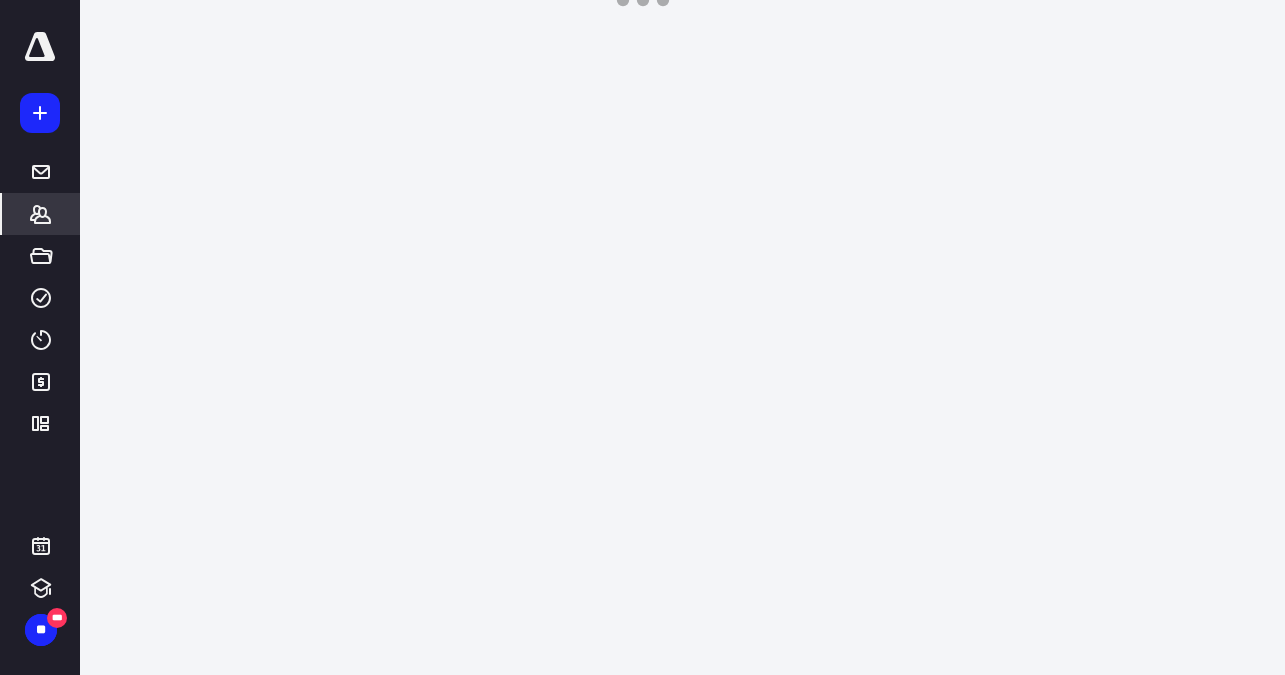 scroll, scrollTop: 0, scrollLeft: 0, axis: both 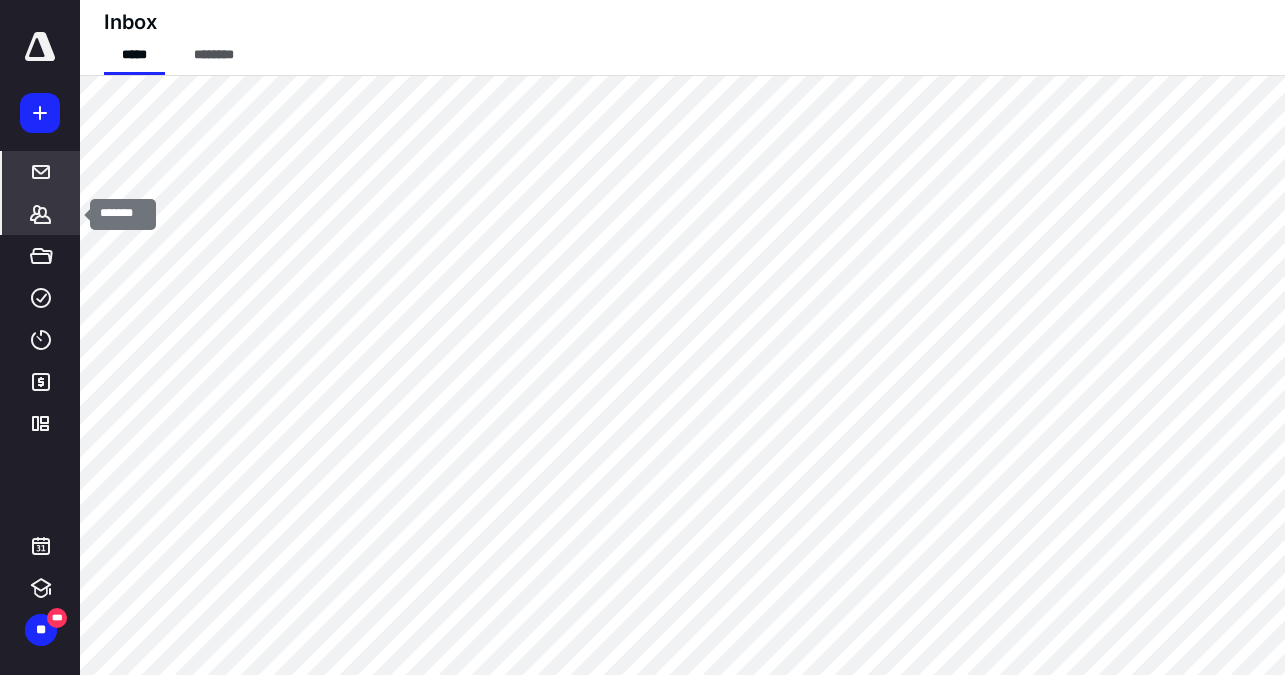 click 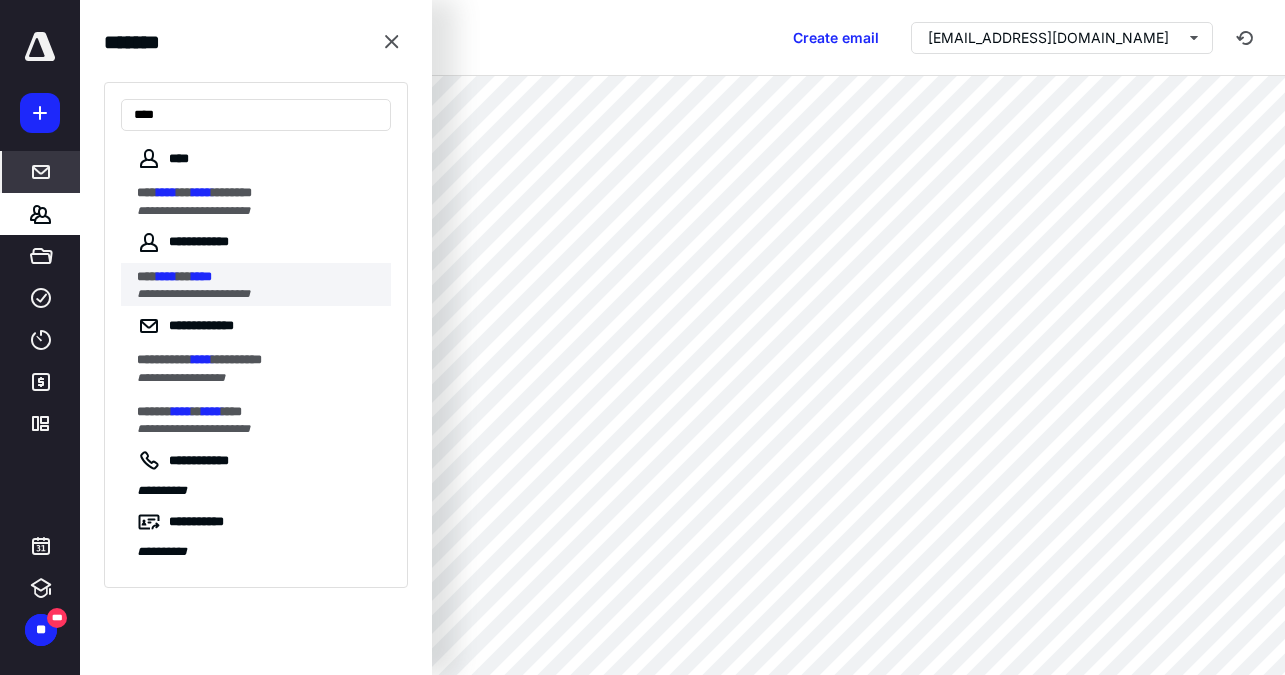 type on "****" 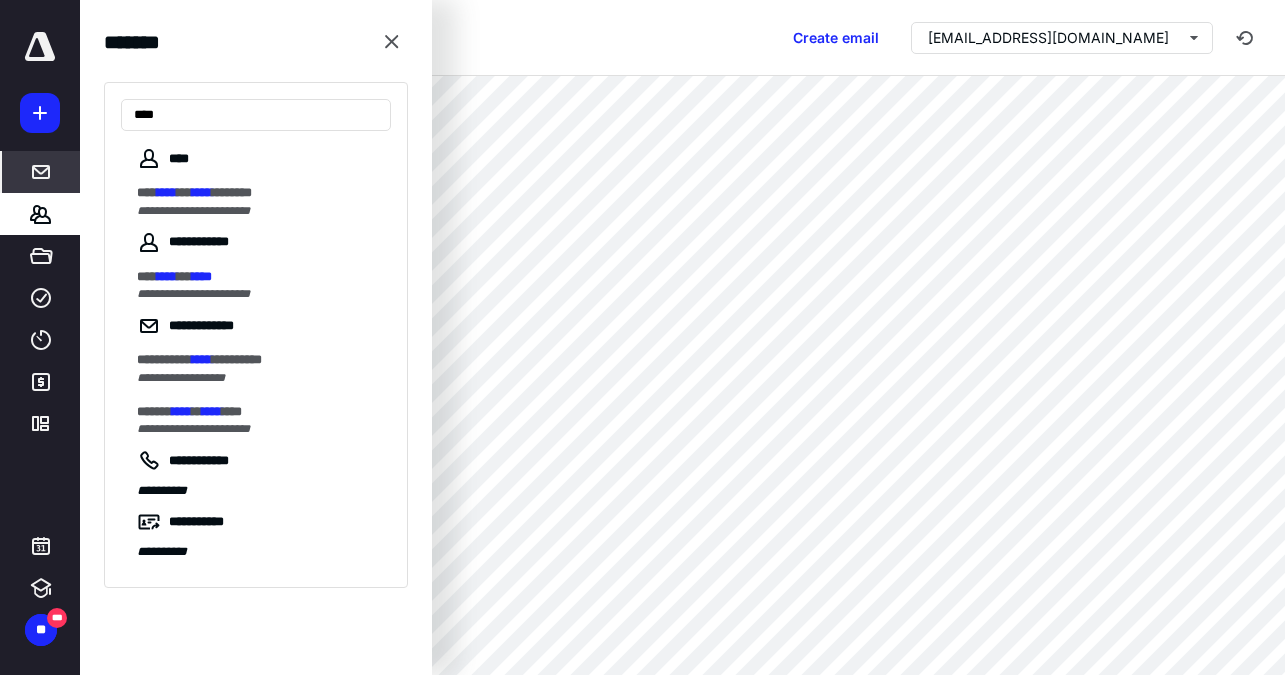 click on "*** **** ** ****" at bounding box center (258, 277) 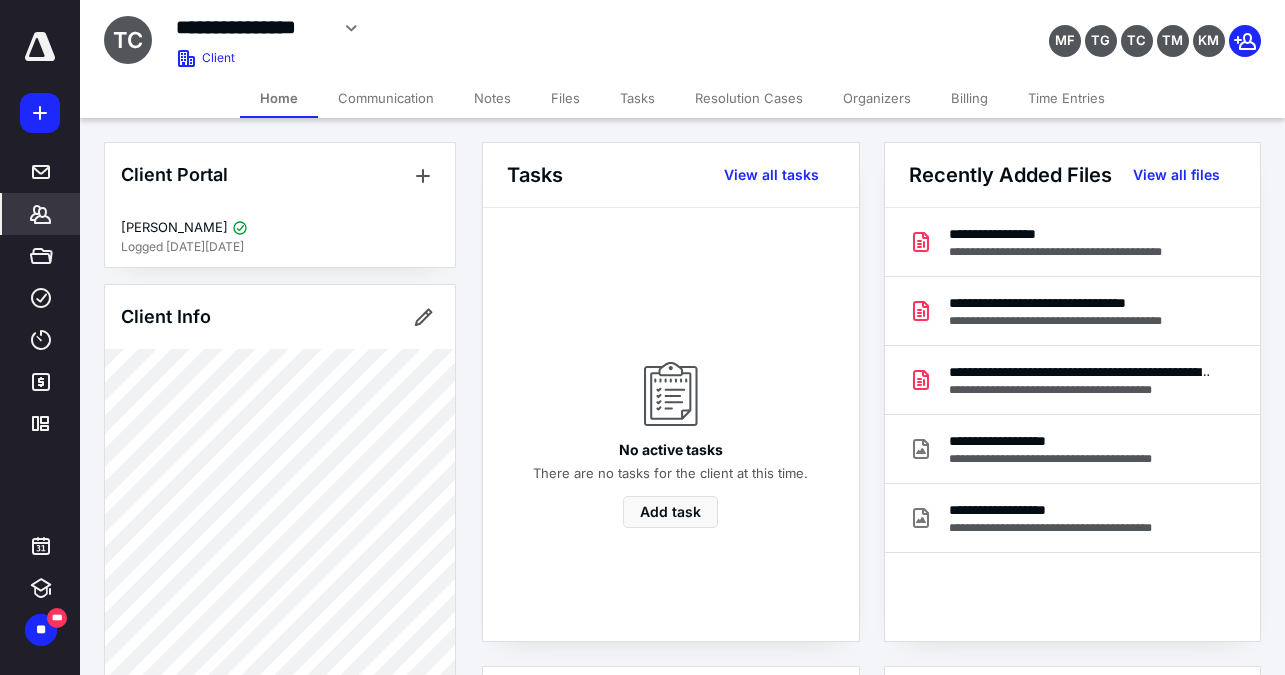 click on "Billing" at bounding box center (969, 98) 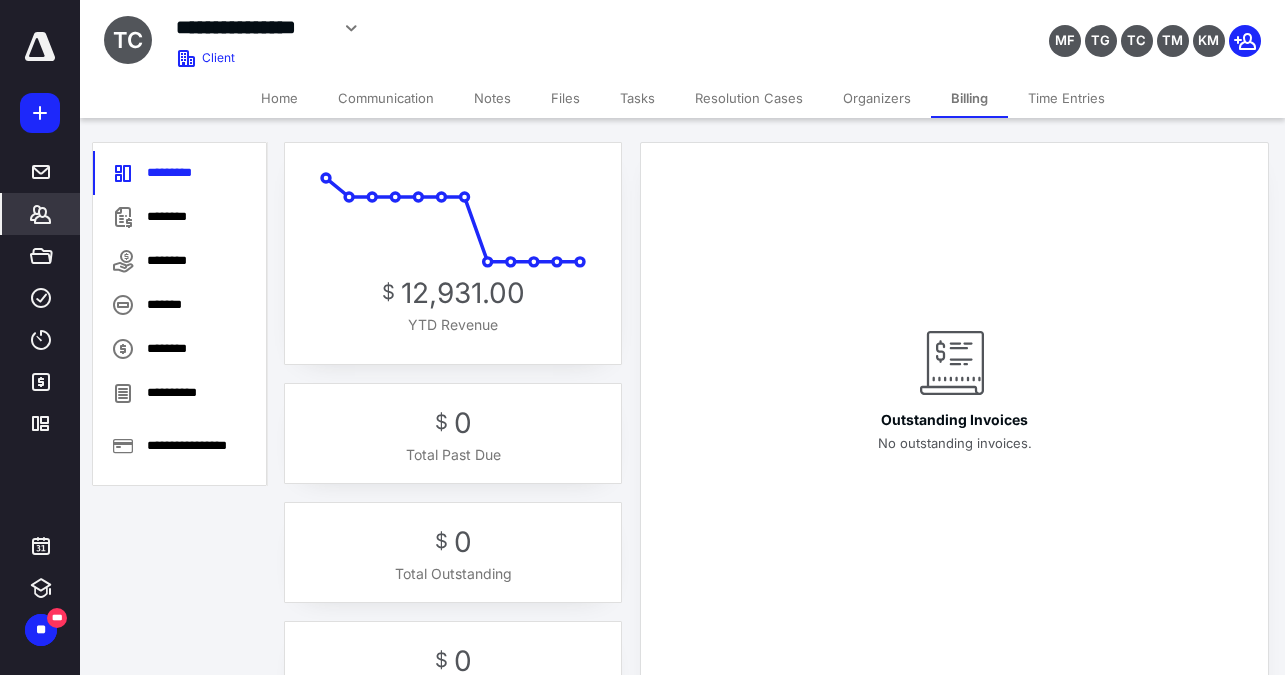 click on "********" at bounding box center (179, 217) 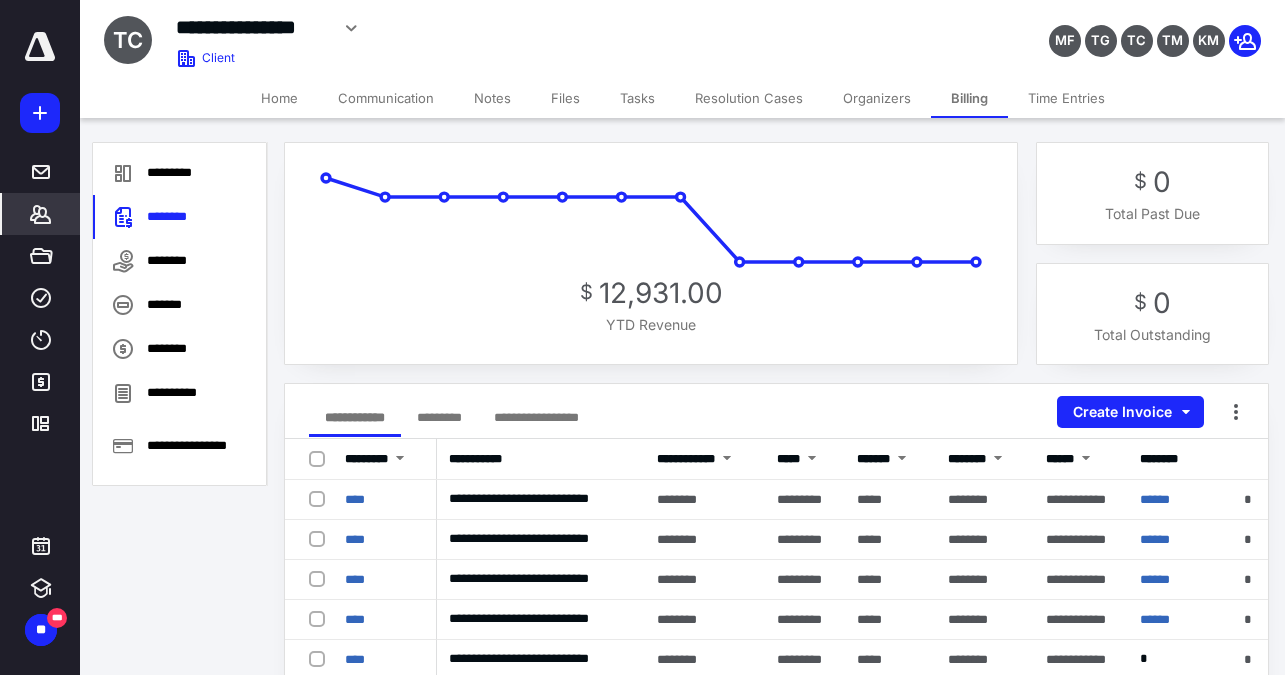drag, startPoint x: 472, startPoint y: 418, endPoint x: 493, endPoint y: 420, distance: 21.095022 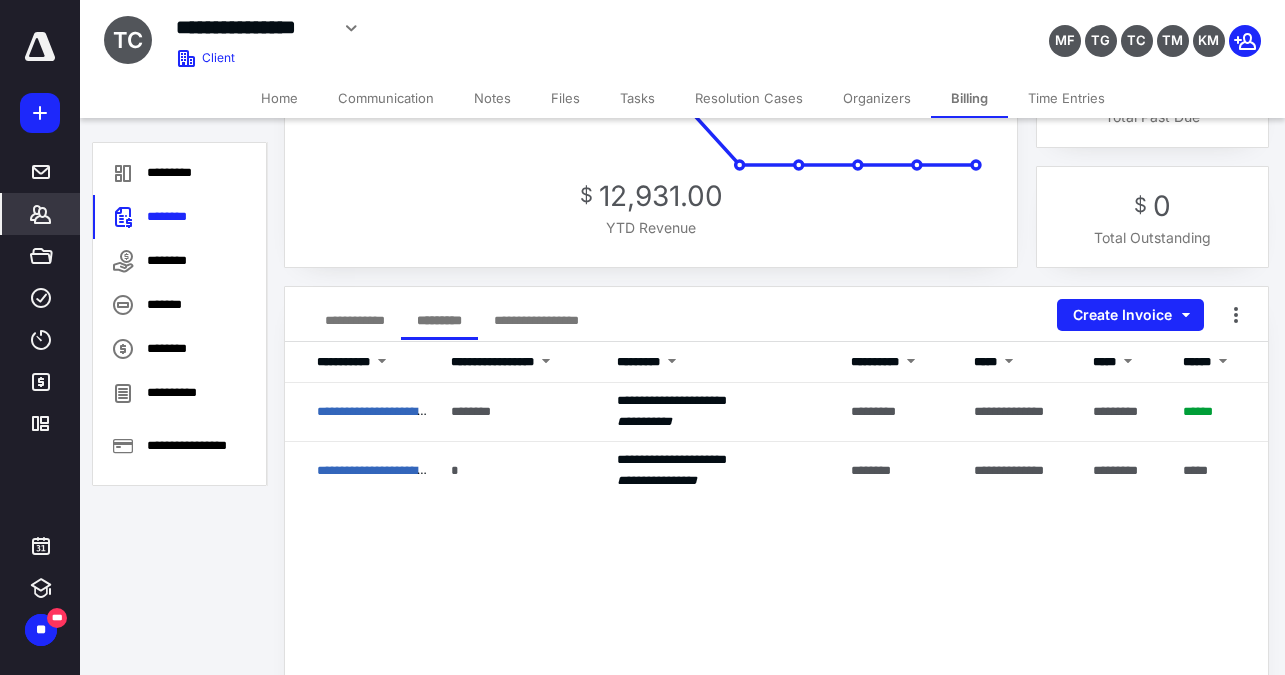 scroll, scrollTop: 96, scrollLeft: 0, axis: vertical 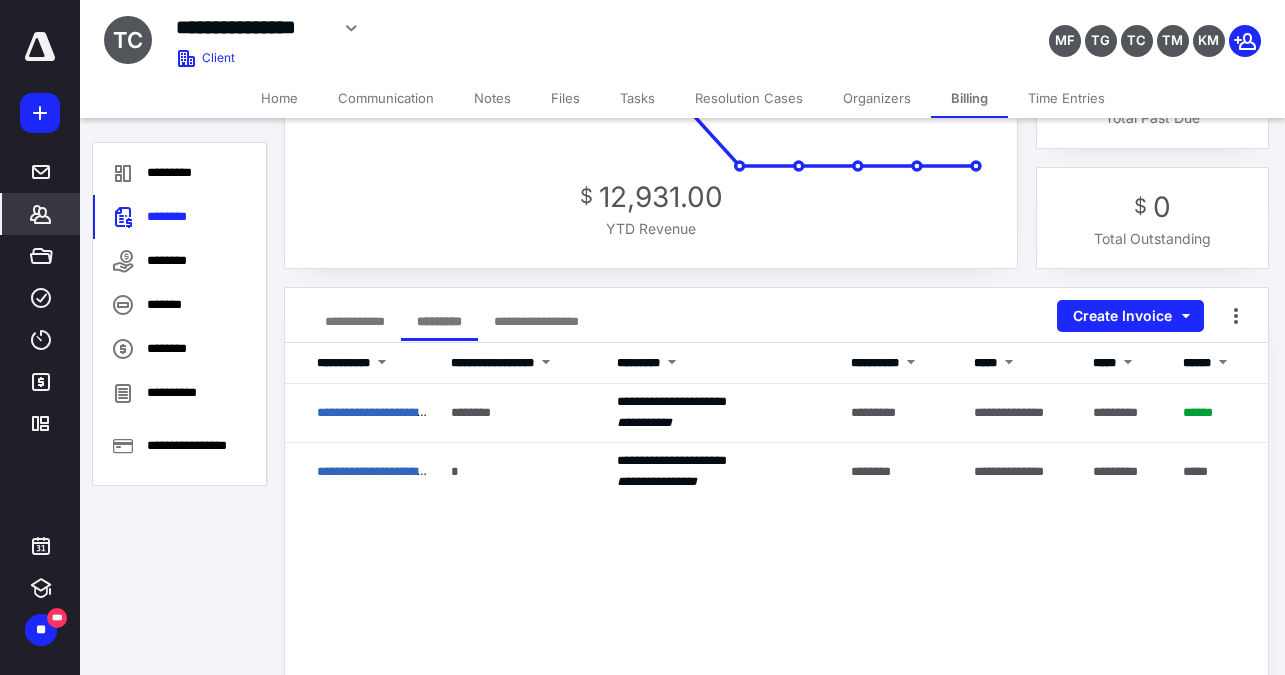 click on "**********" at bounding box center (776, 743) 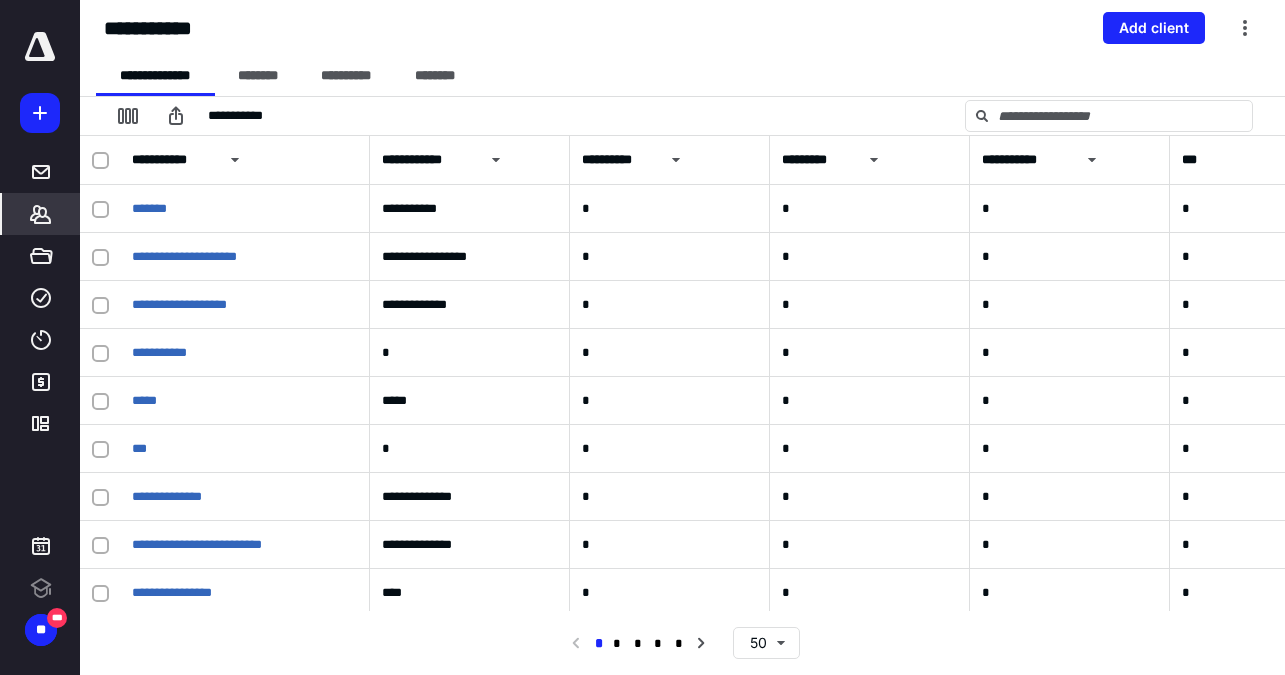 scroll, scrollTop: 0, scrollLeft: 0, axis: both 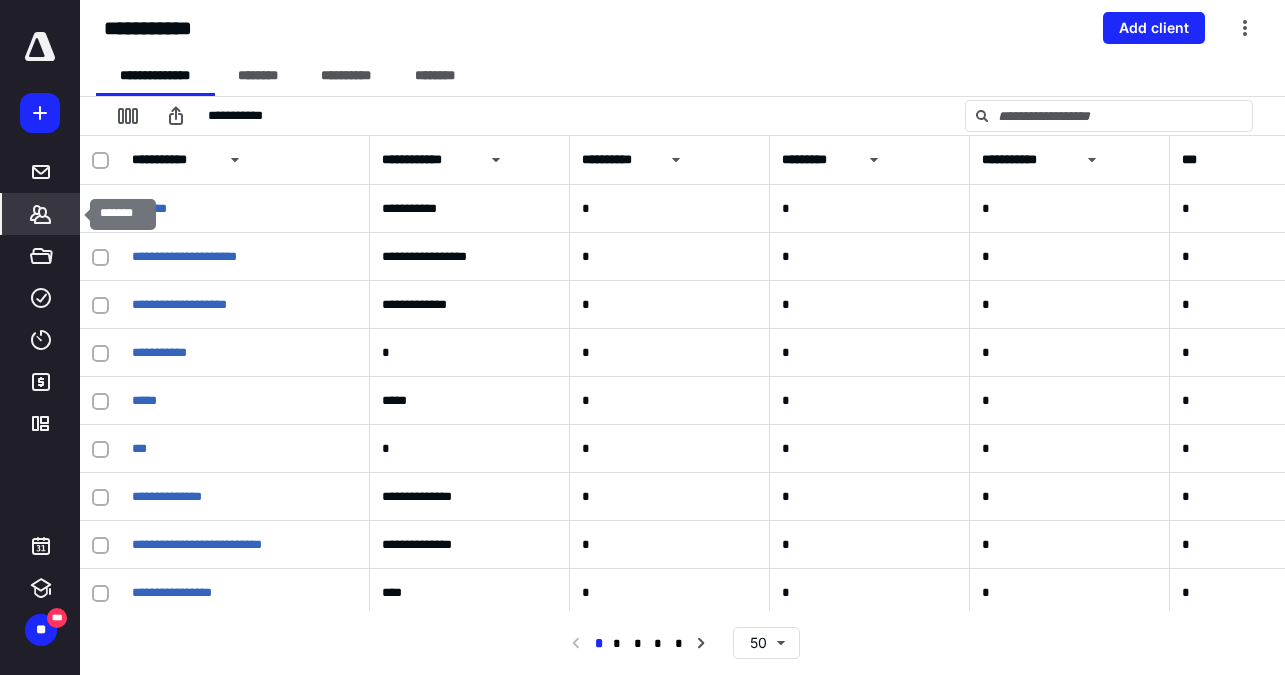 click 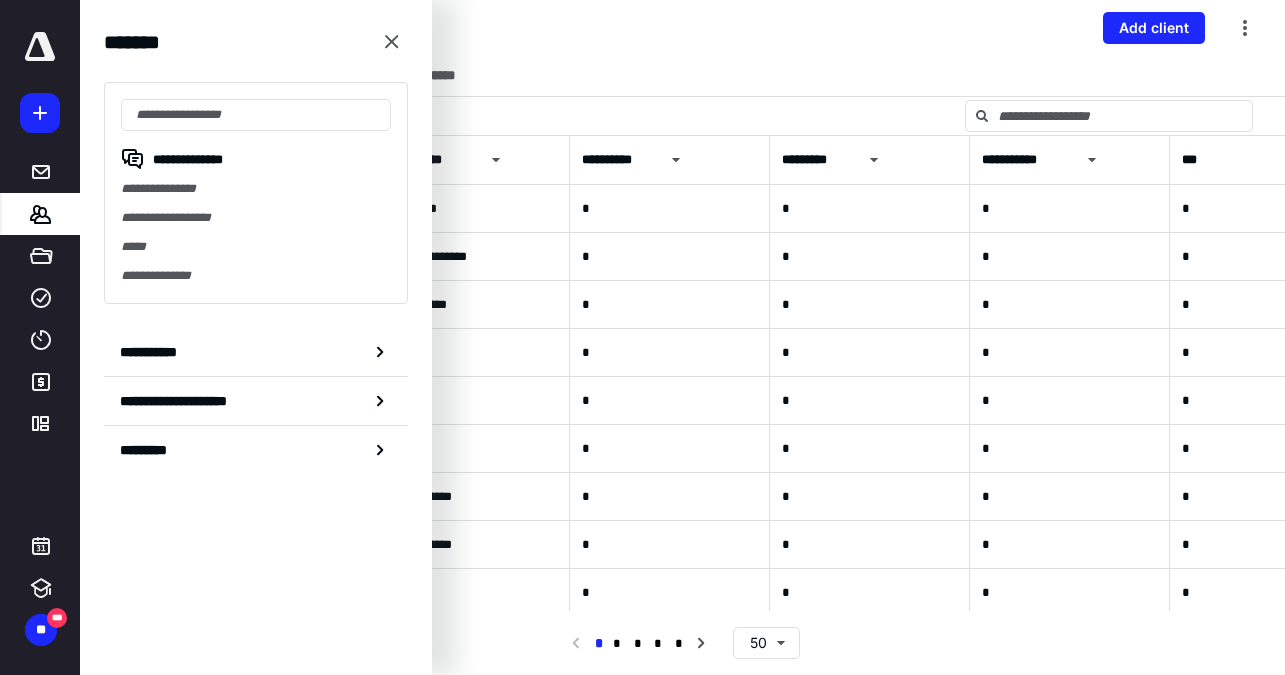 click on "*****" at bounding box center [256, 247] 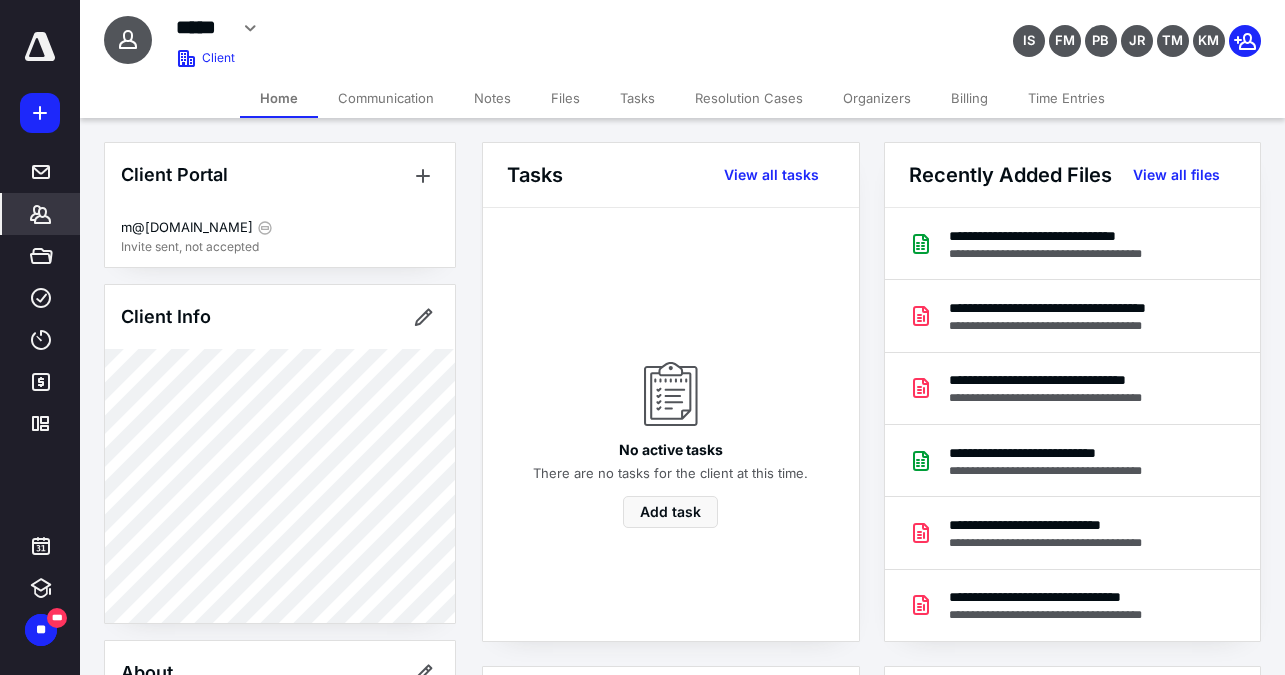click on "Billing" at bounding box center [969, 98] 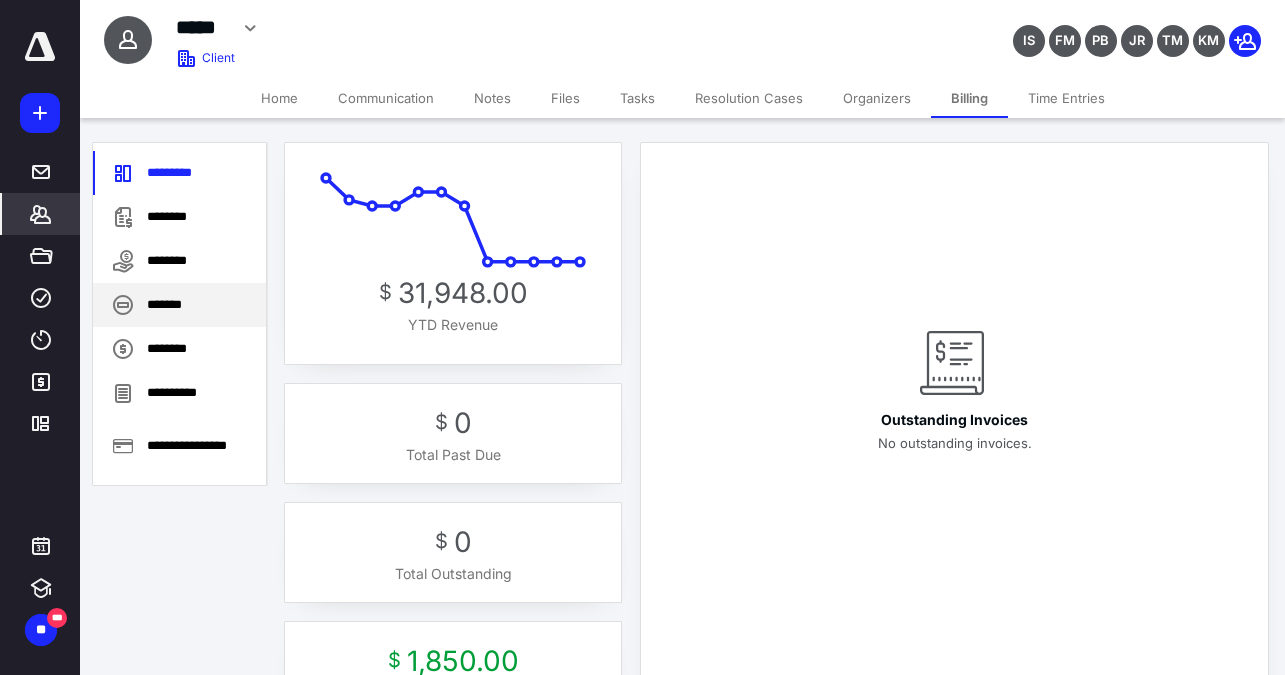 click on "*******" at bounding box center (179, 305) 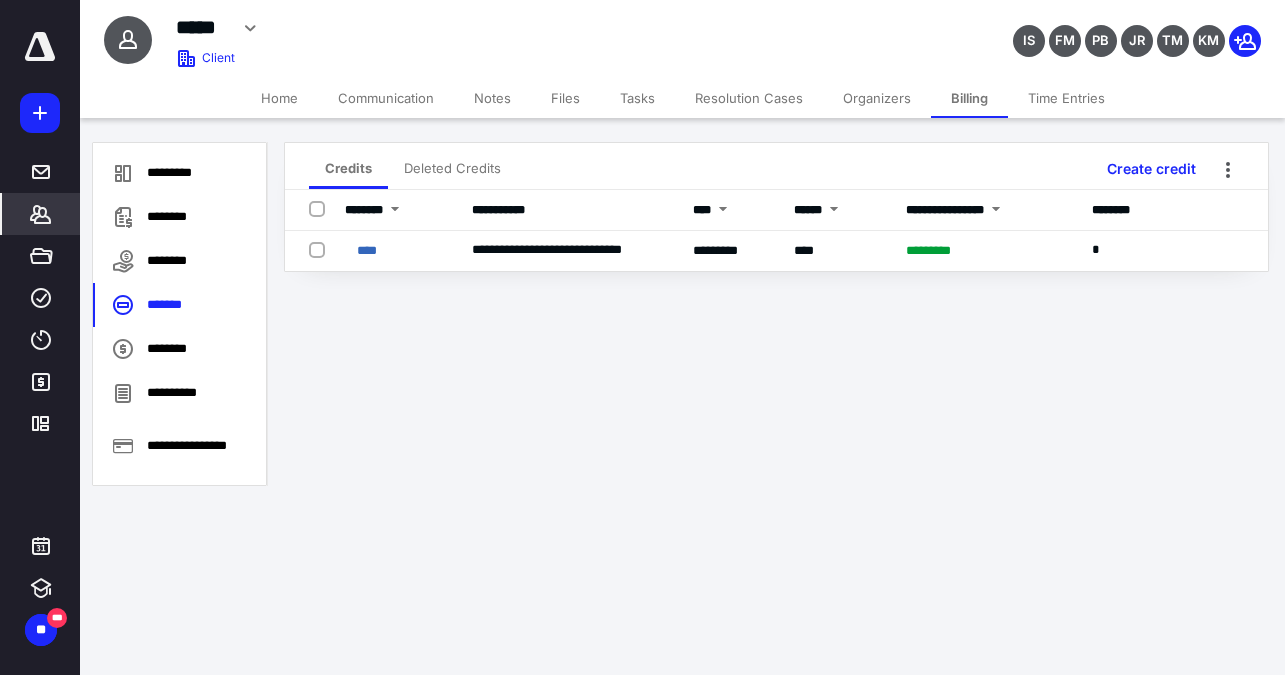 click on "**********" at bounding box center [642, 337] 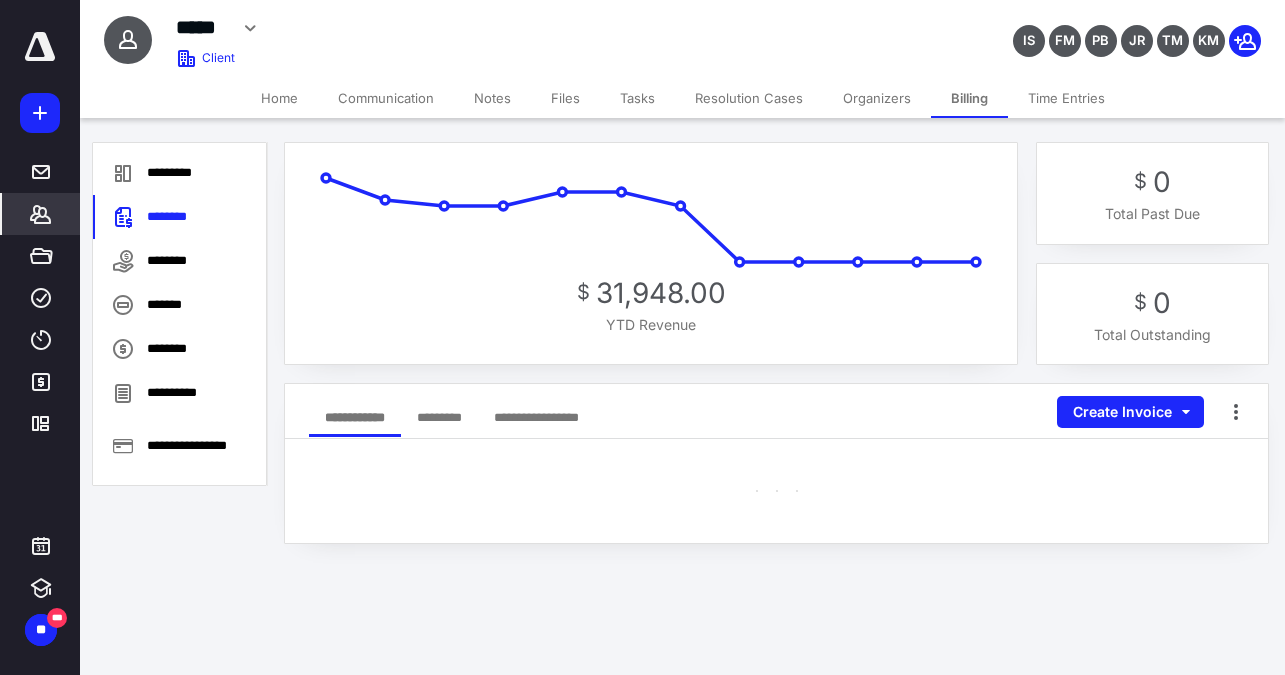 click on "*********" at bounding box center [439, 417] 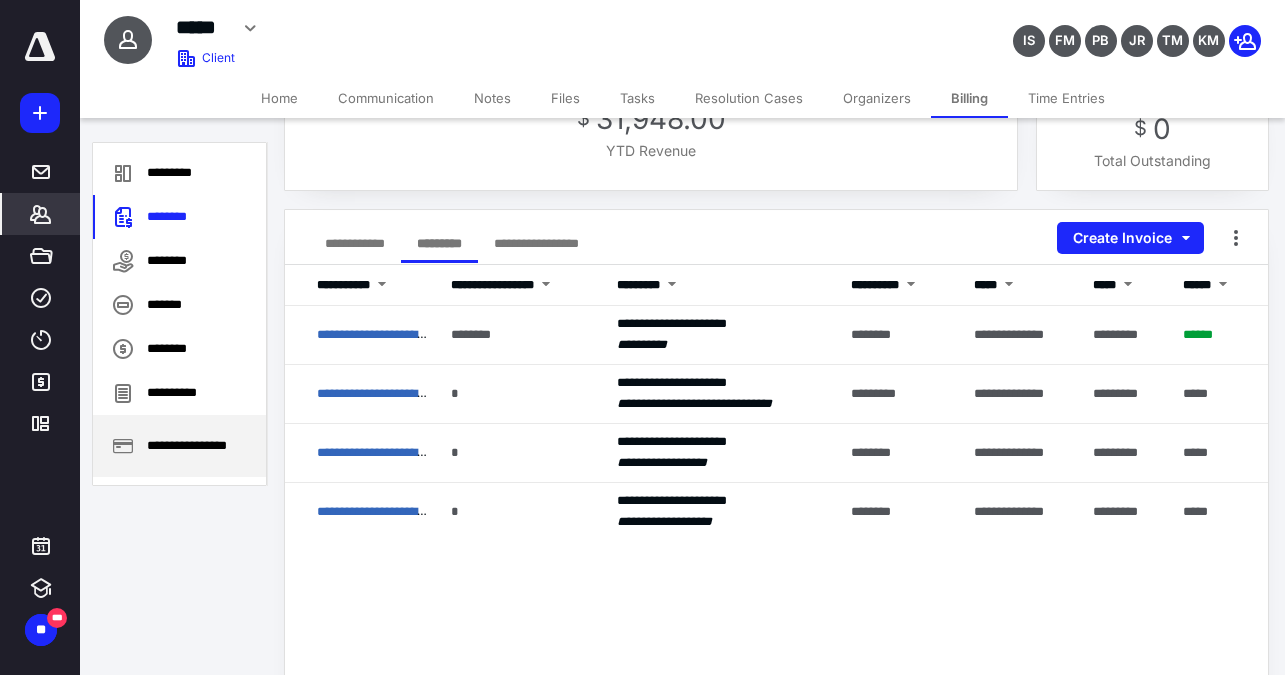 scroll, scrollTop: 177, scrollLeft: 0, axis: vertical 